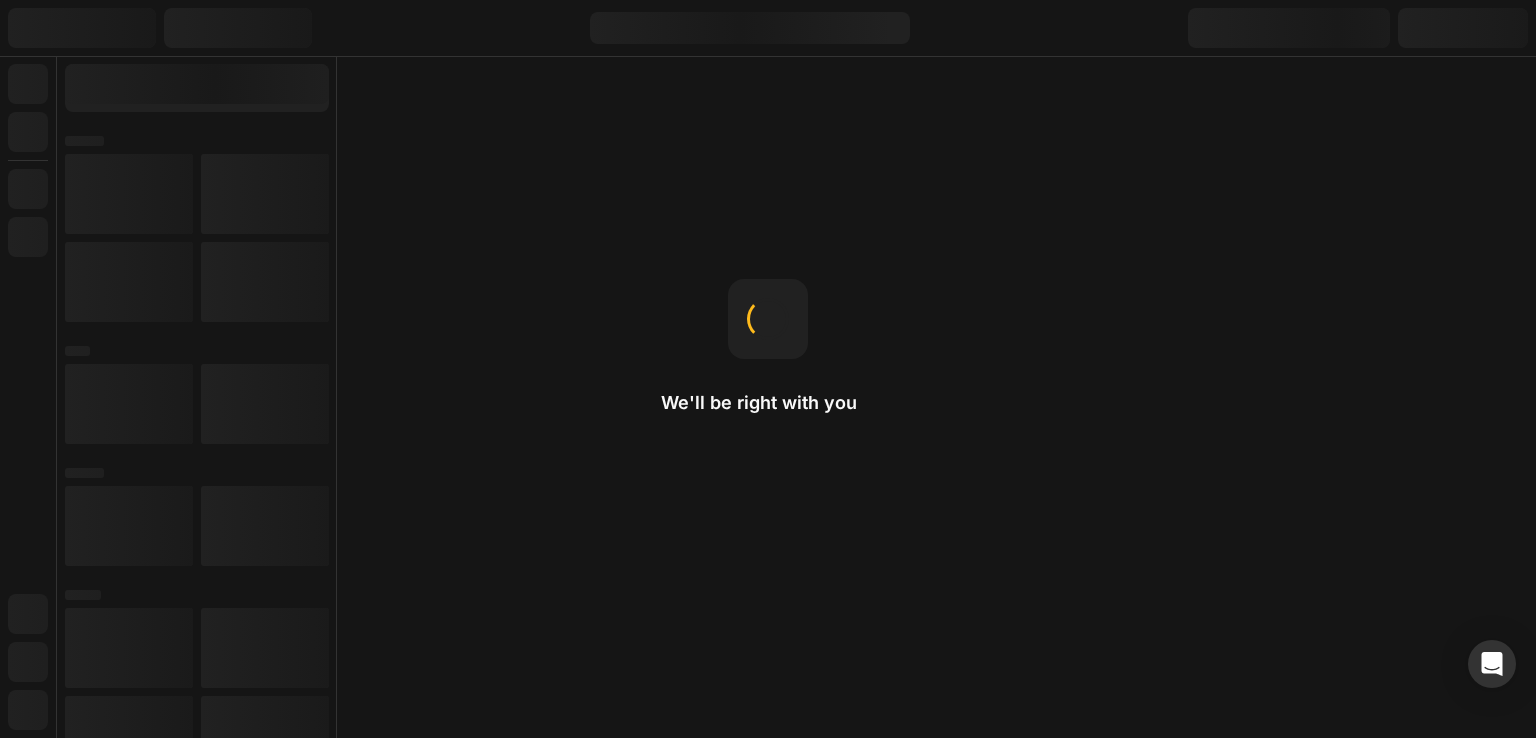 scroll, scrollTop: 0, scrollLeft: 0, axis: both 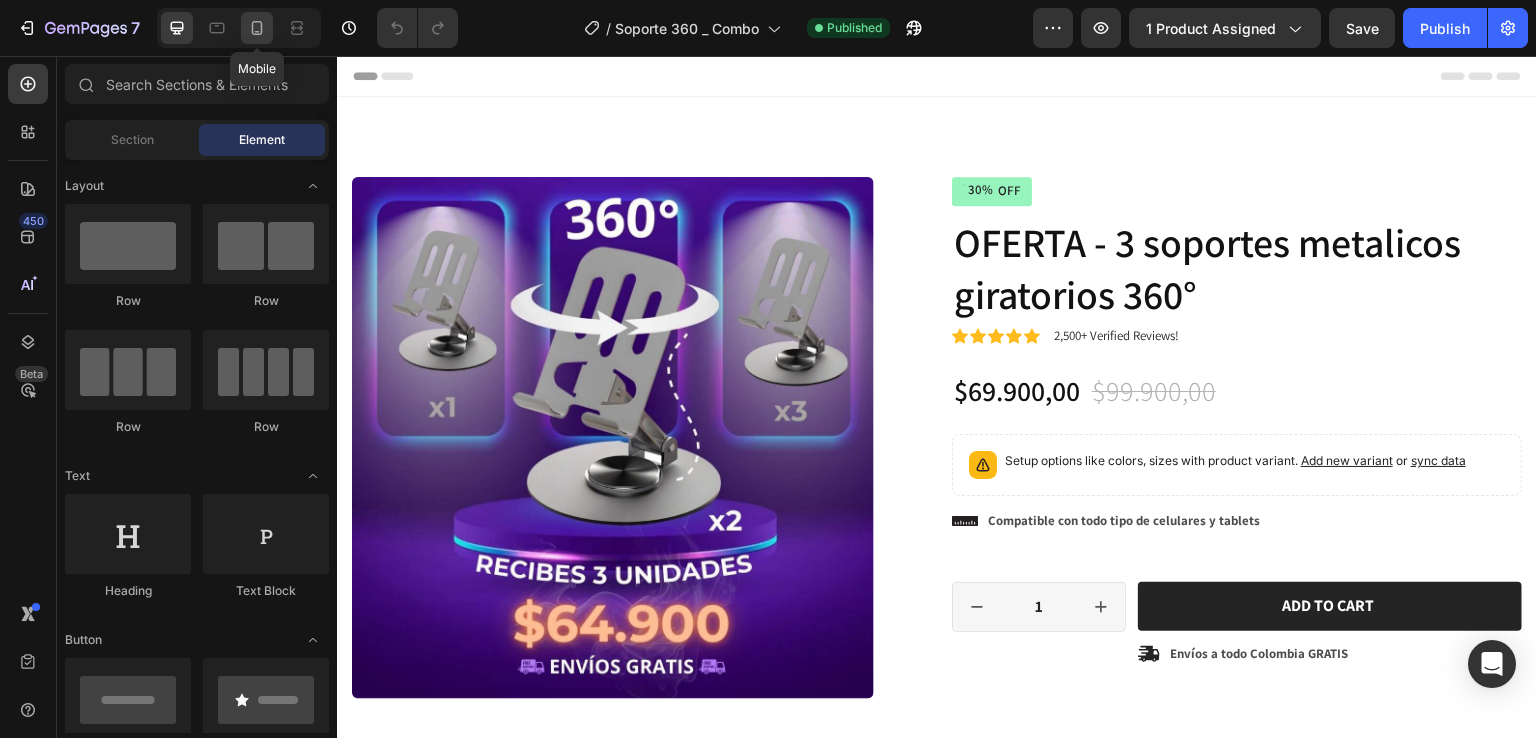 click 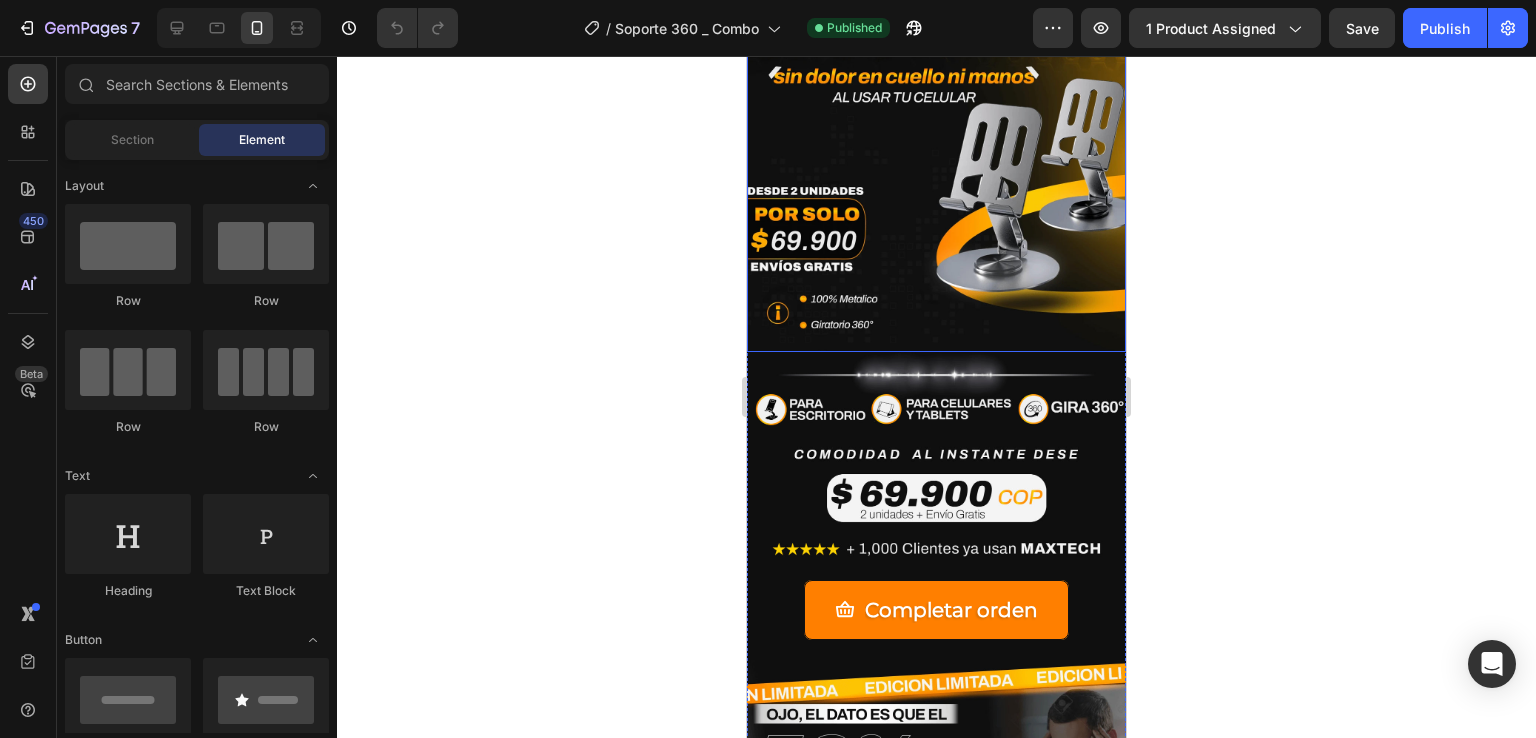 scroll, scrollTop: 900, scrollLeft: 0, axis: vertical 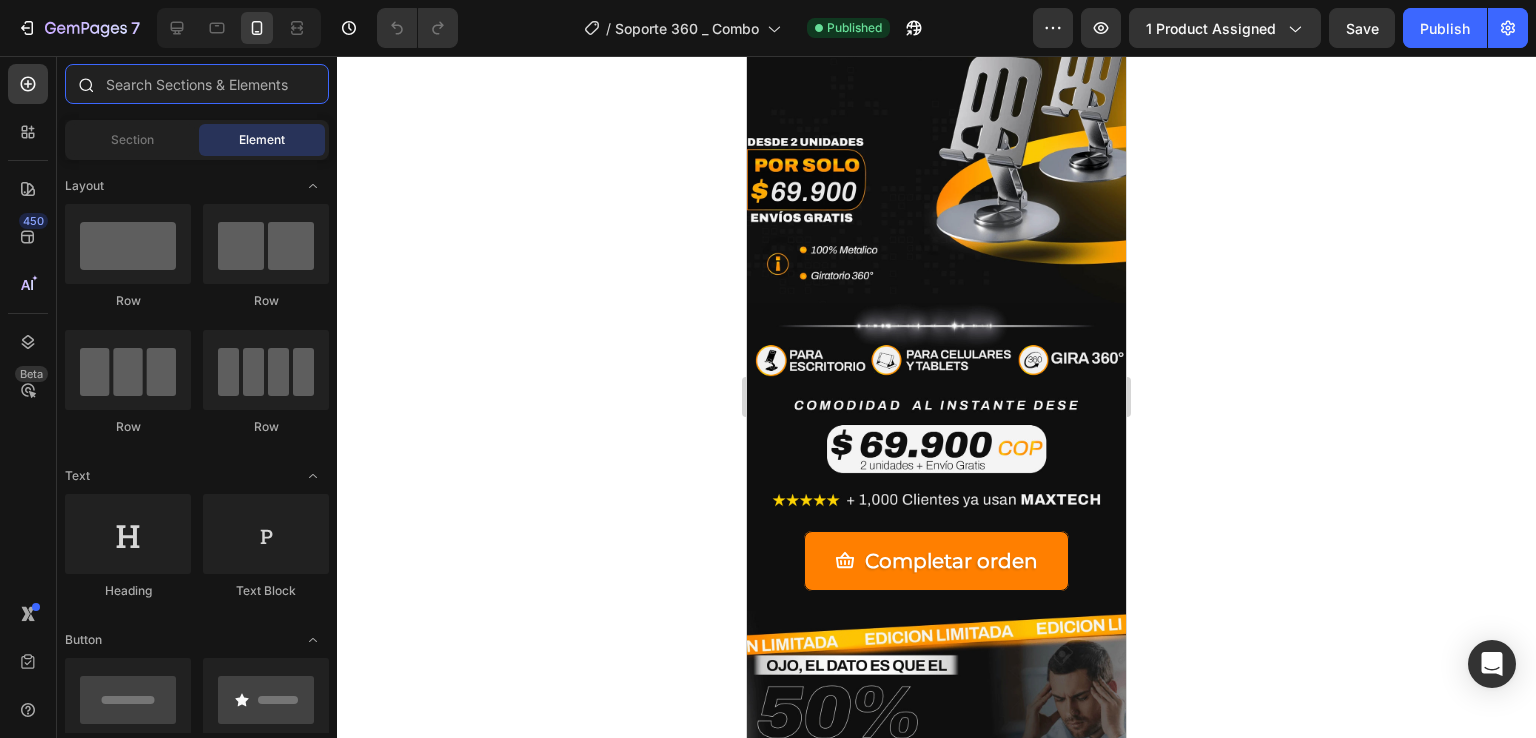 click at bounding box center (197, 84) 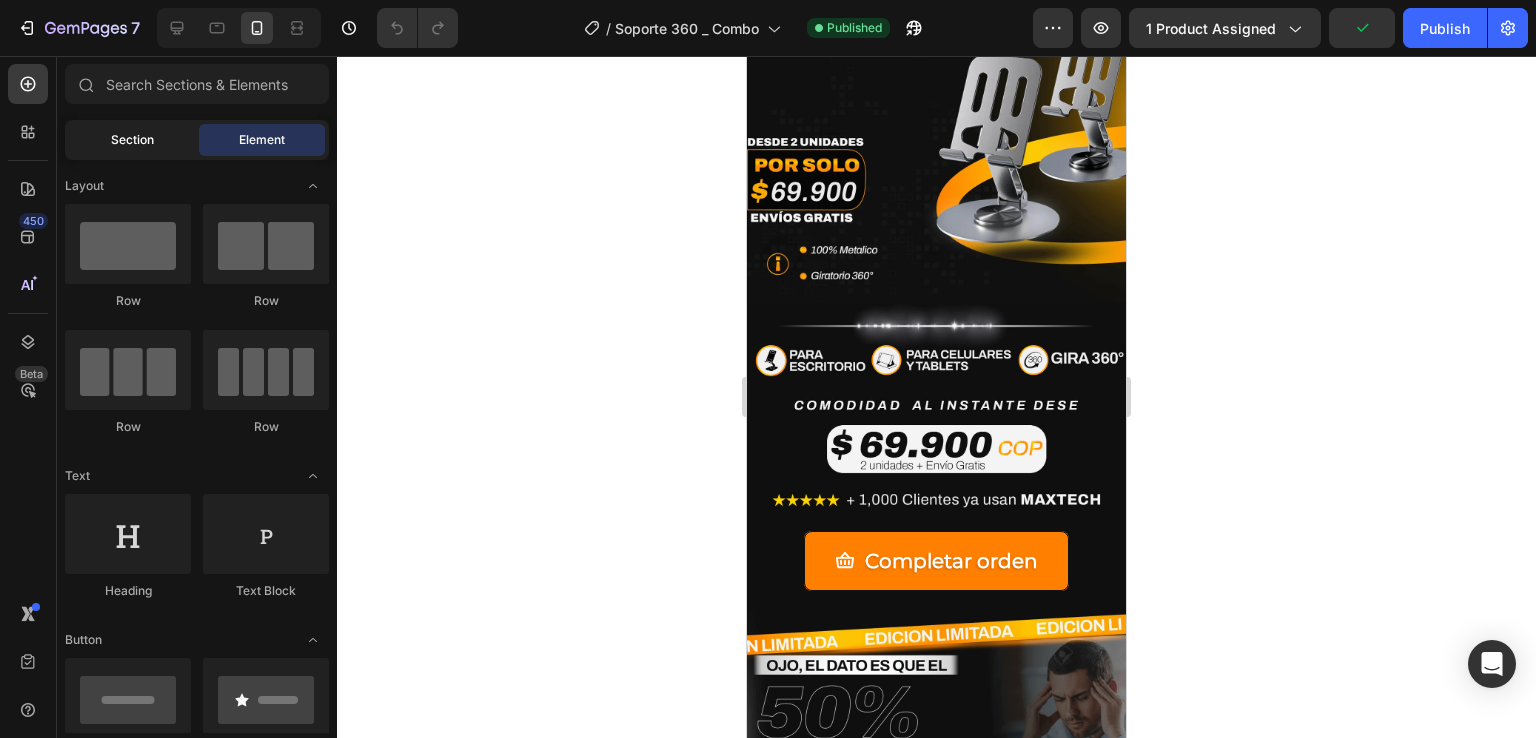 click on "Section" 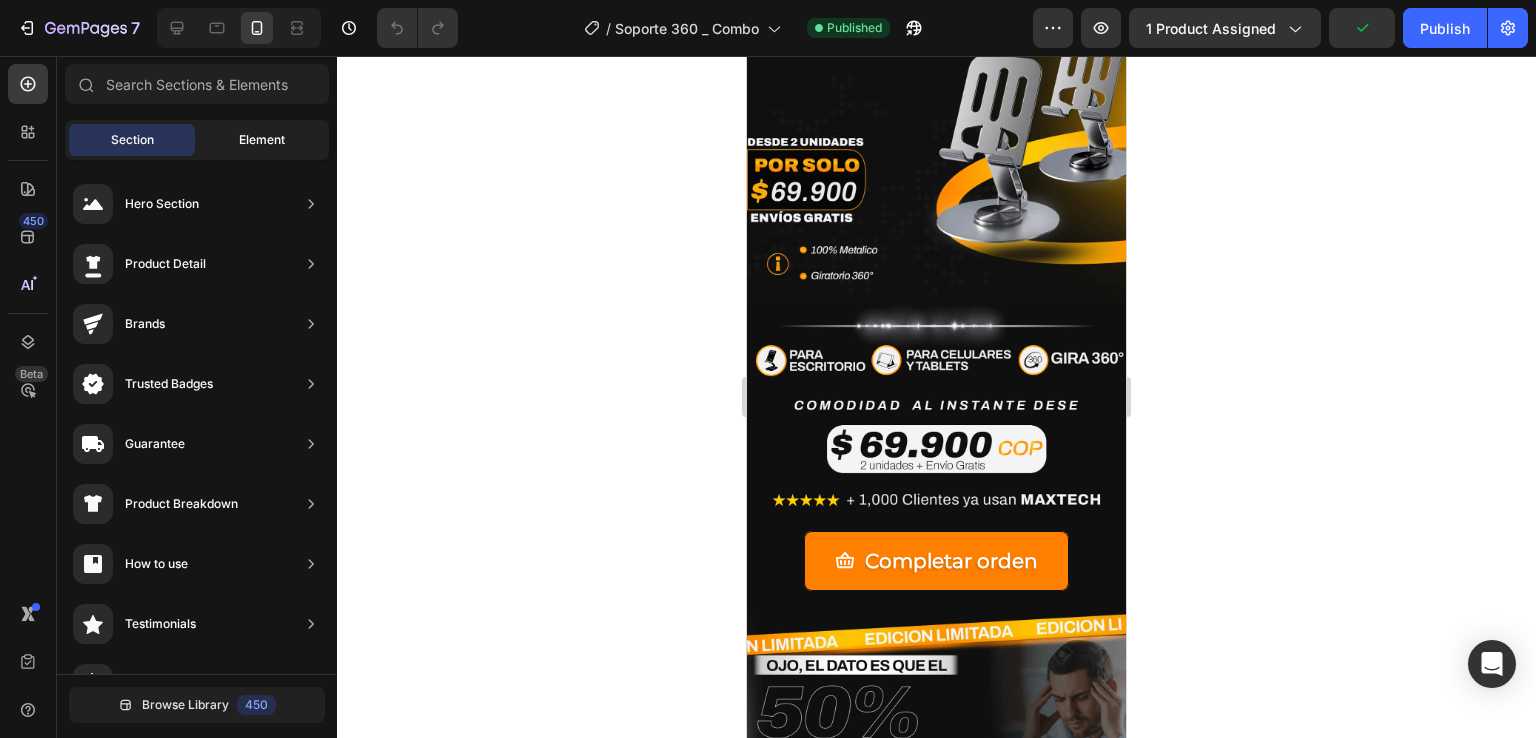 click on "Element" 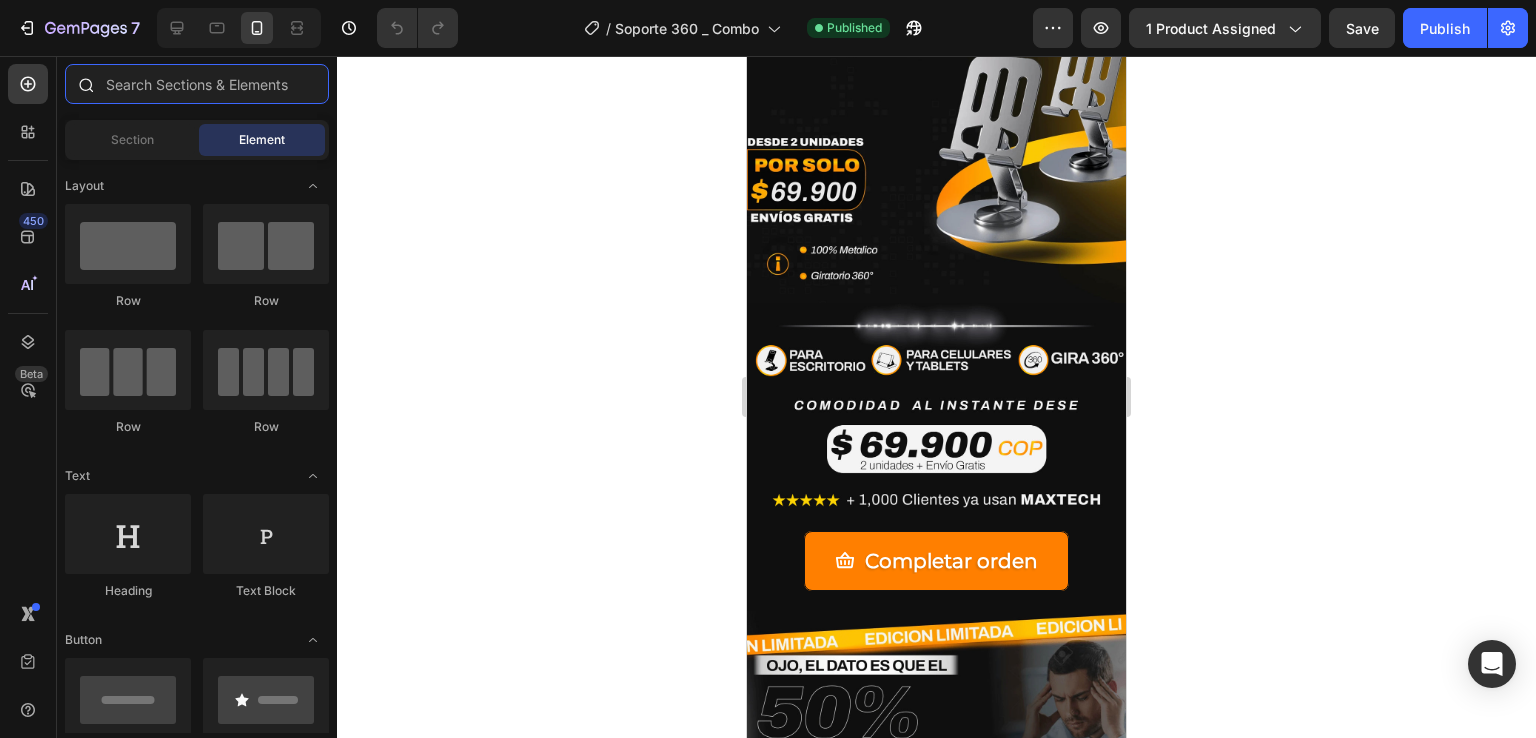 click at bounding box center (197, 84) 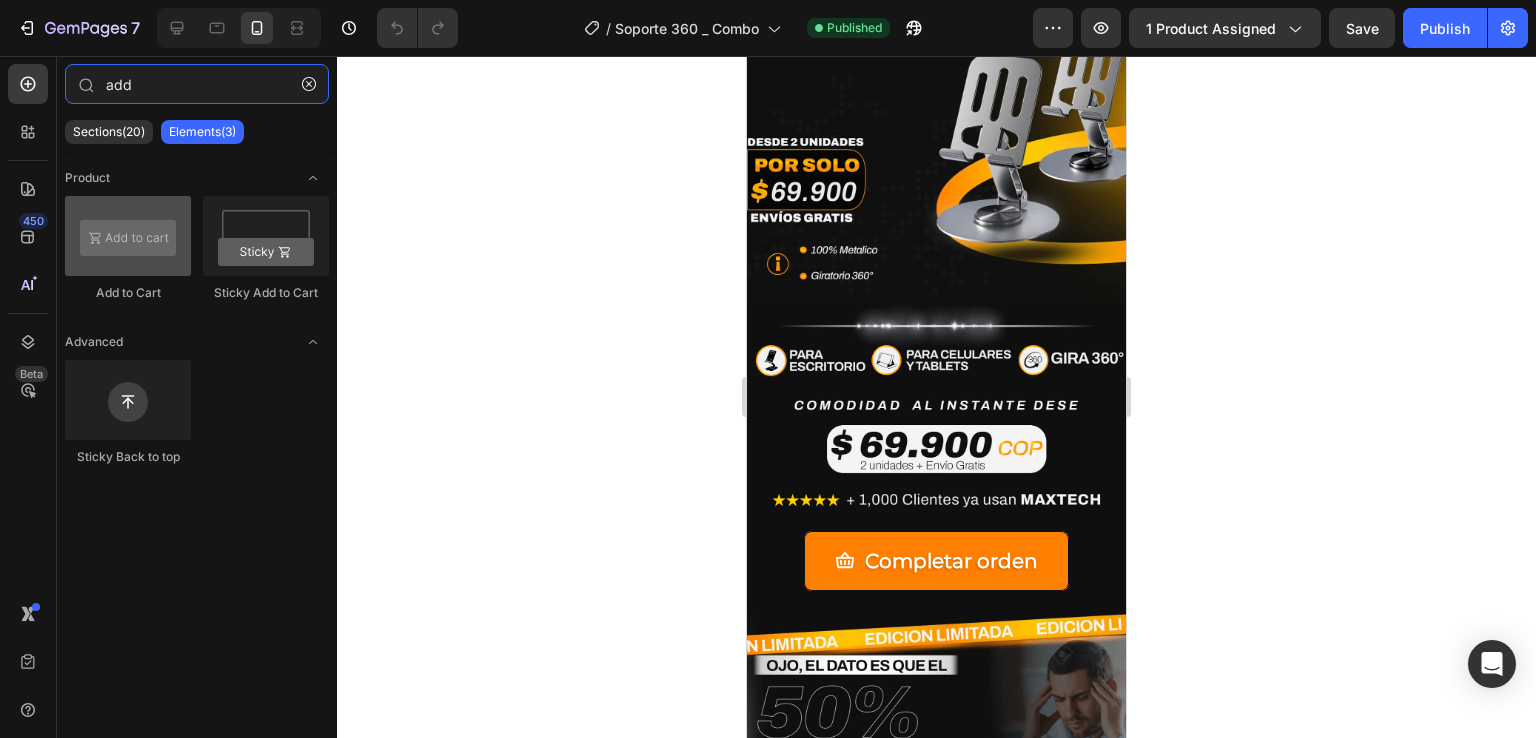 type on "add" 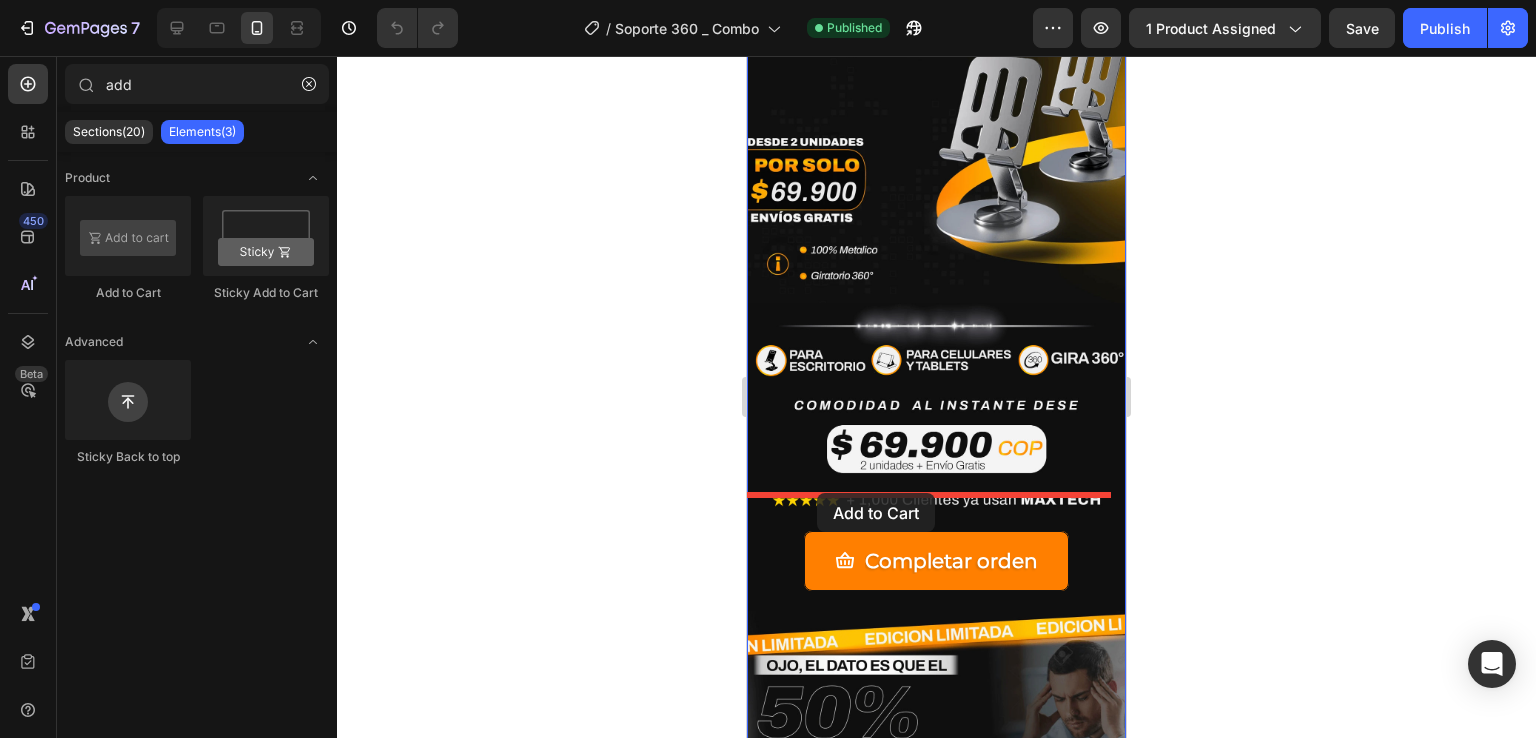 drag, startPoint x: 890, startPoint y: 281, endPoint x: 818, endPoint y: 491, distance: 222 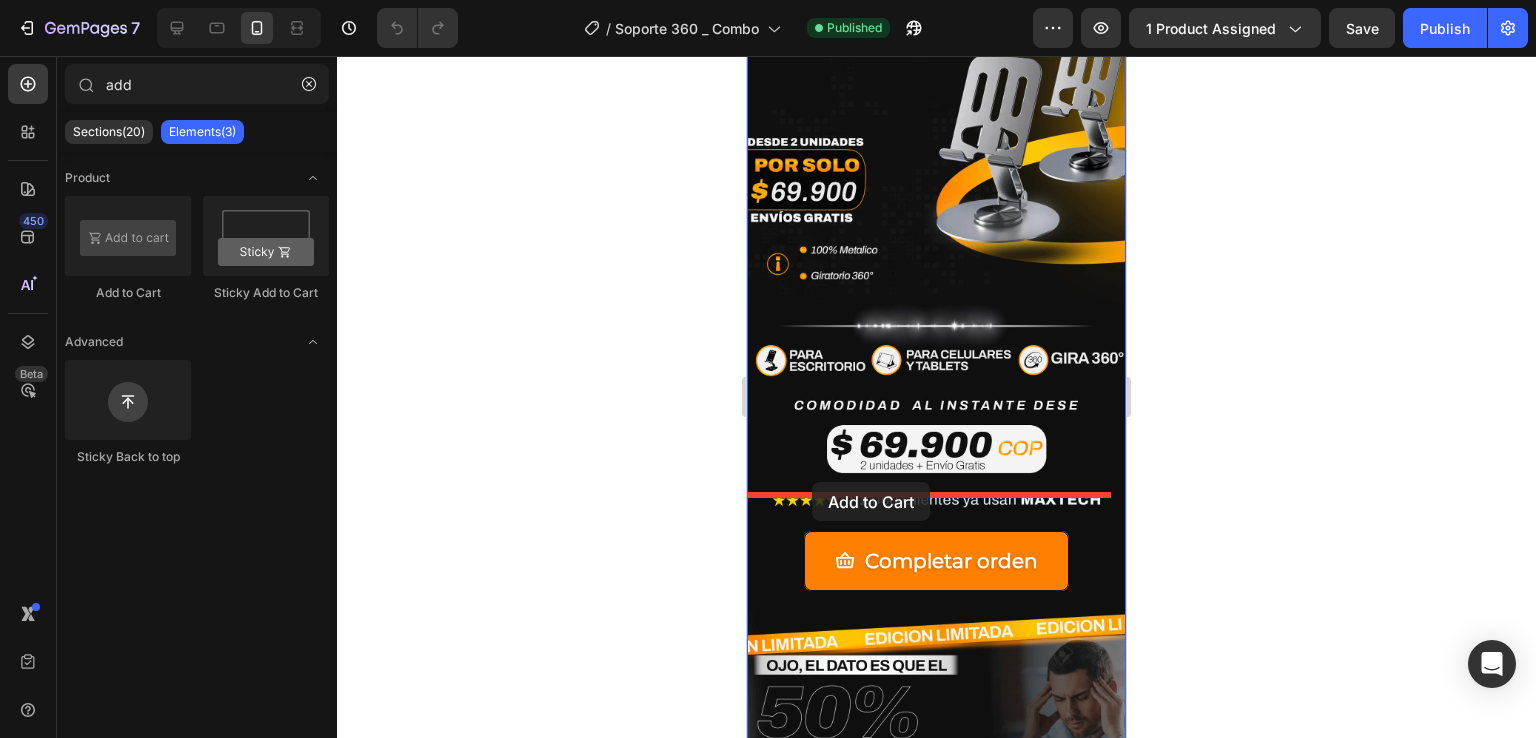 drag, startPoint x: 910, startPoint y: 301, endPoint x: 812, endPoint y: 482, distance: 205.82759 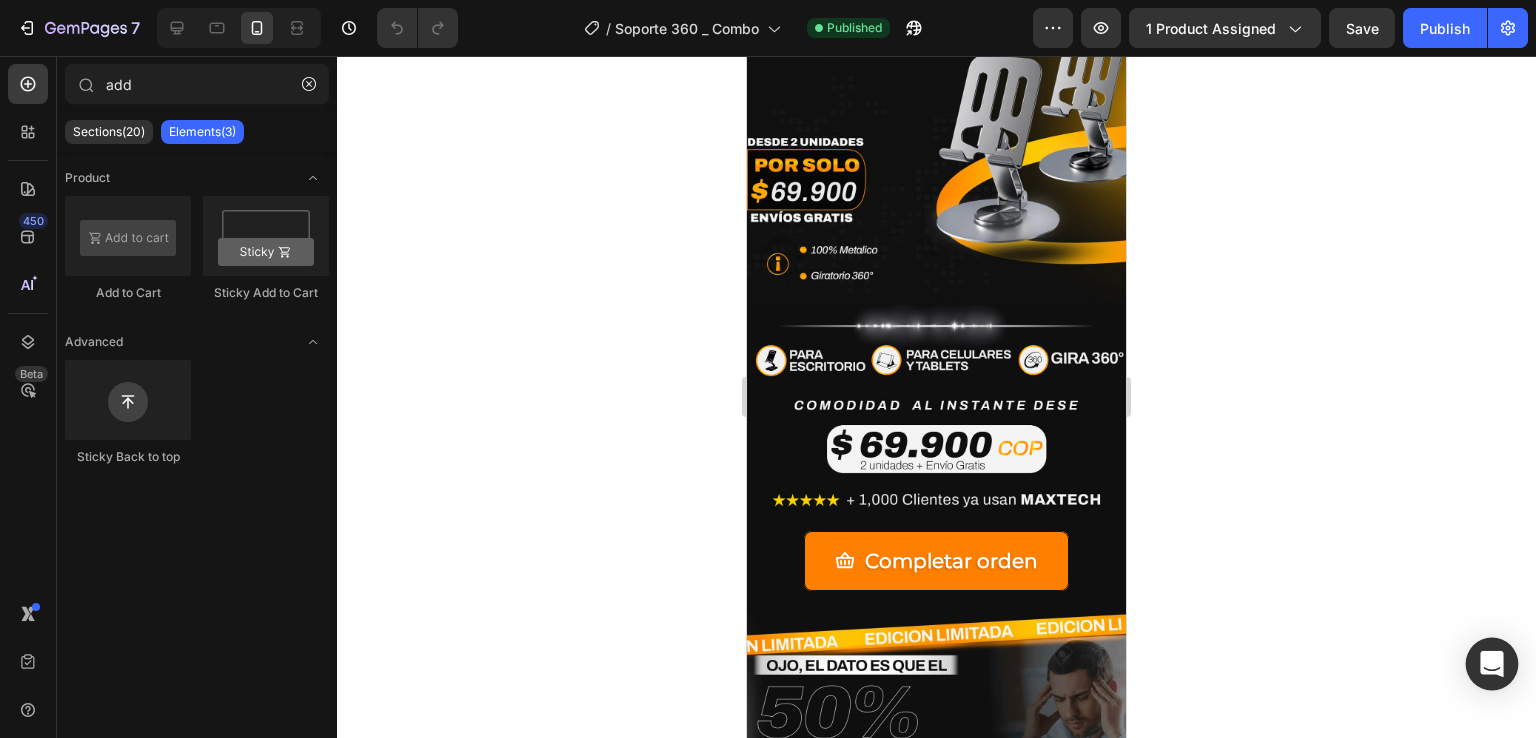 click 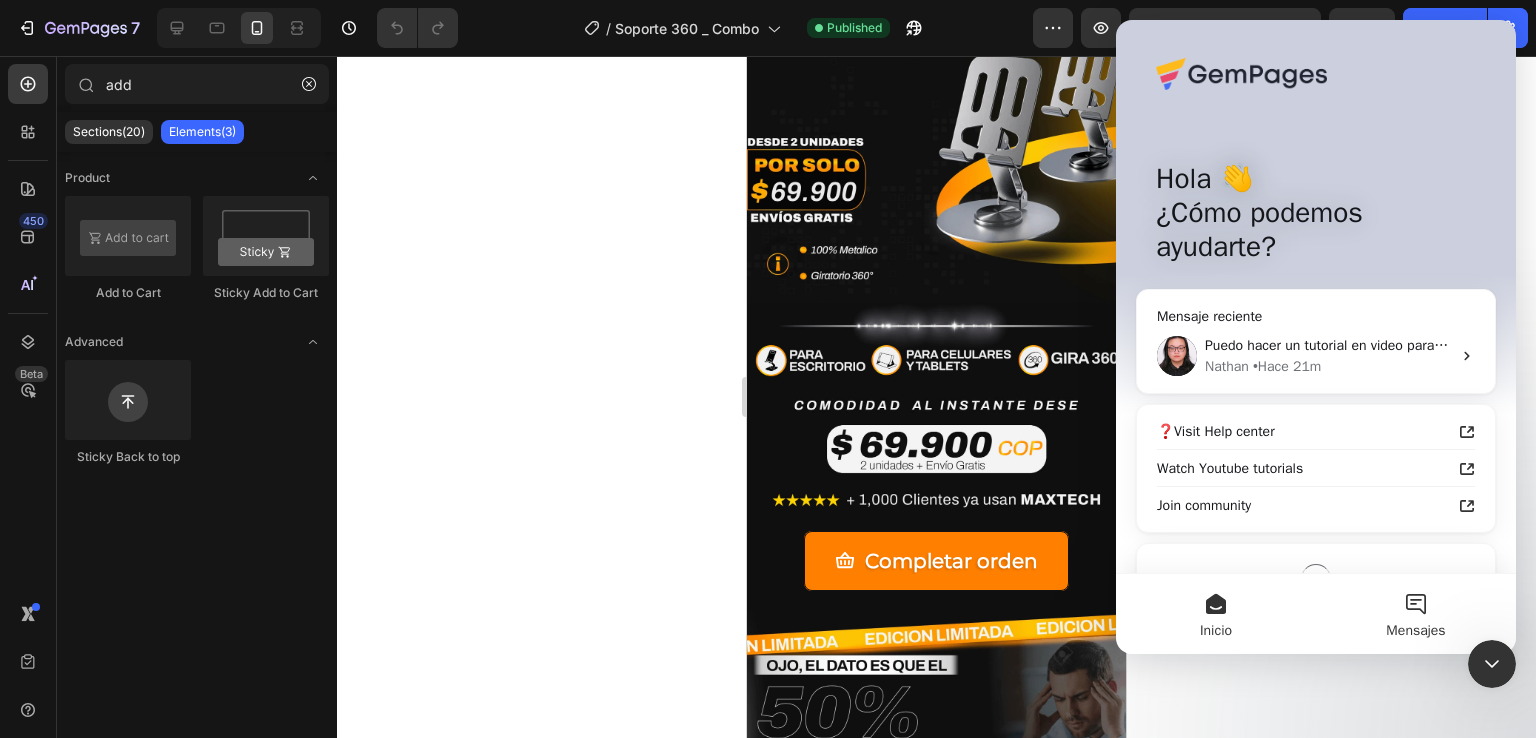 scroll, scrollTop: 0, scrollLeft: 0, axis: both 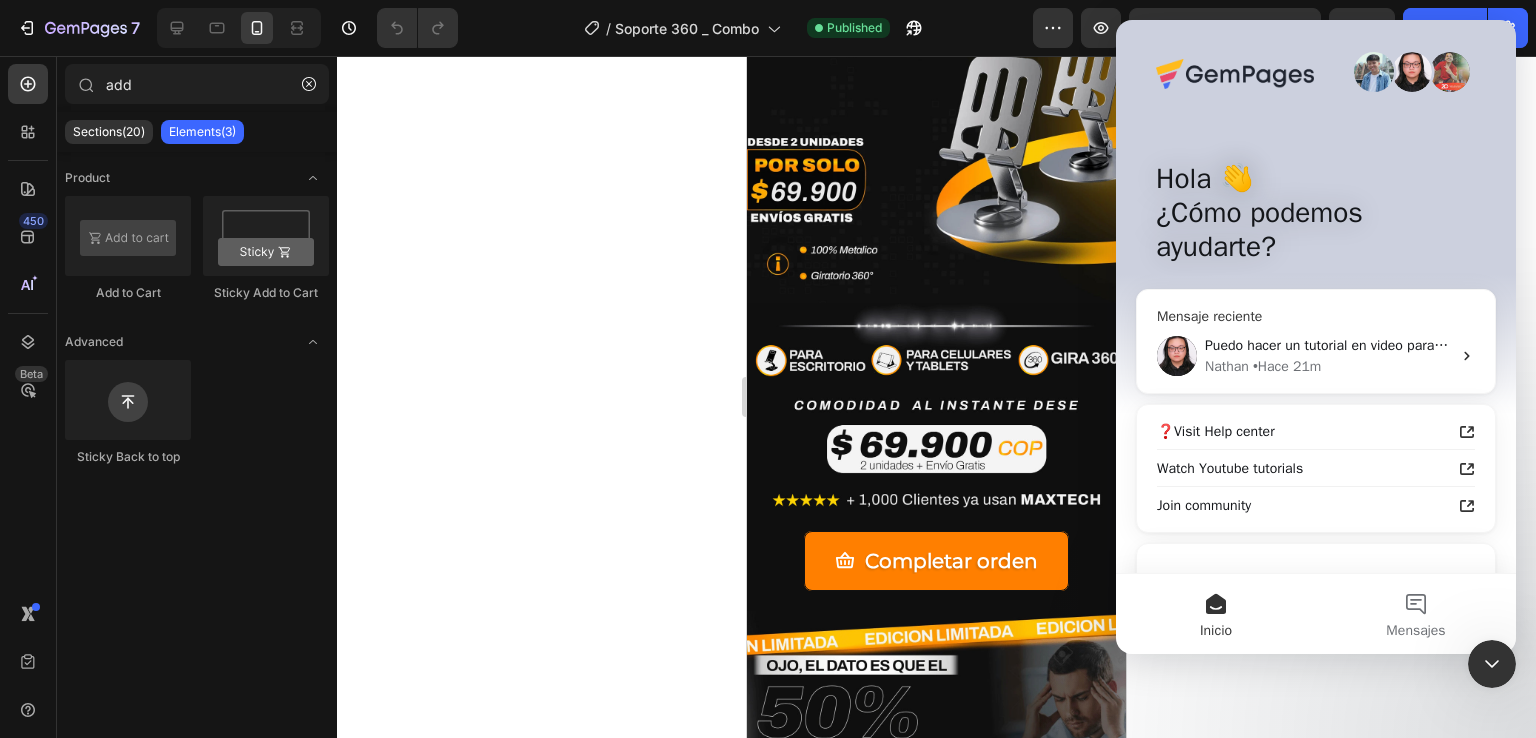 click on "•  Hace 21m" at bounding box center [1287, 366] 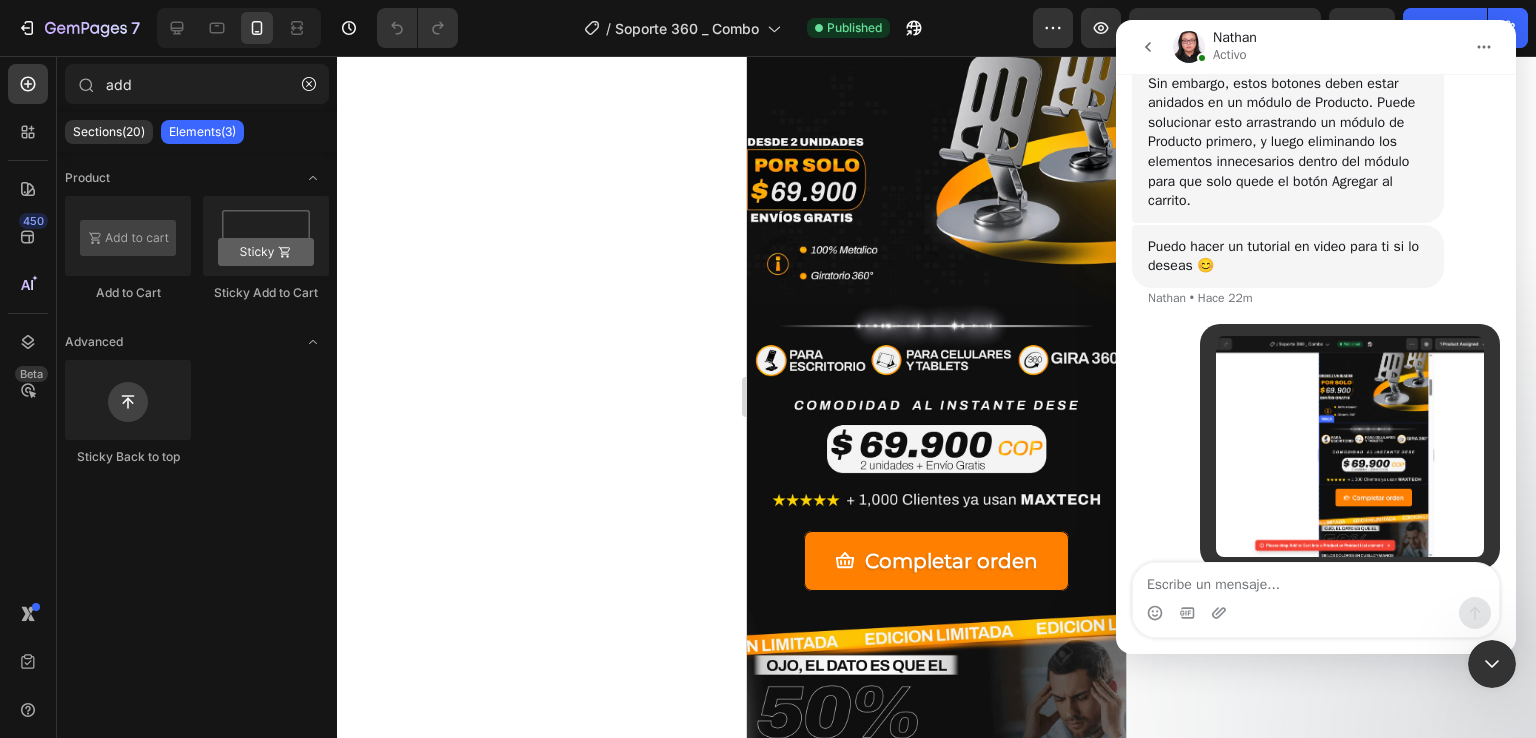 scroll, scrollTop: 1898, scrollLeft: 0, axis: vertical 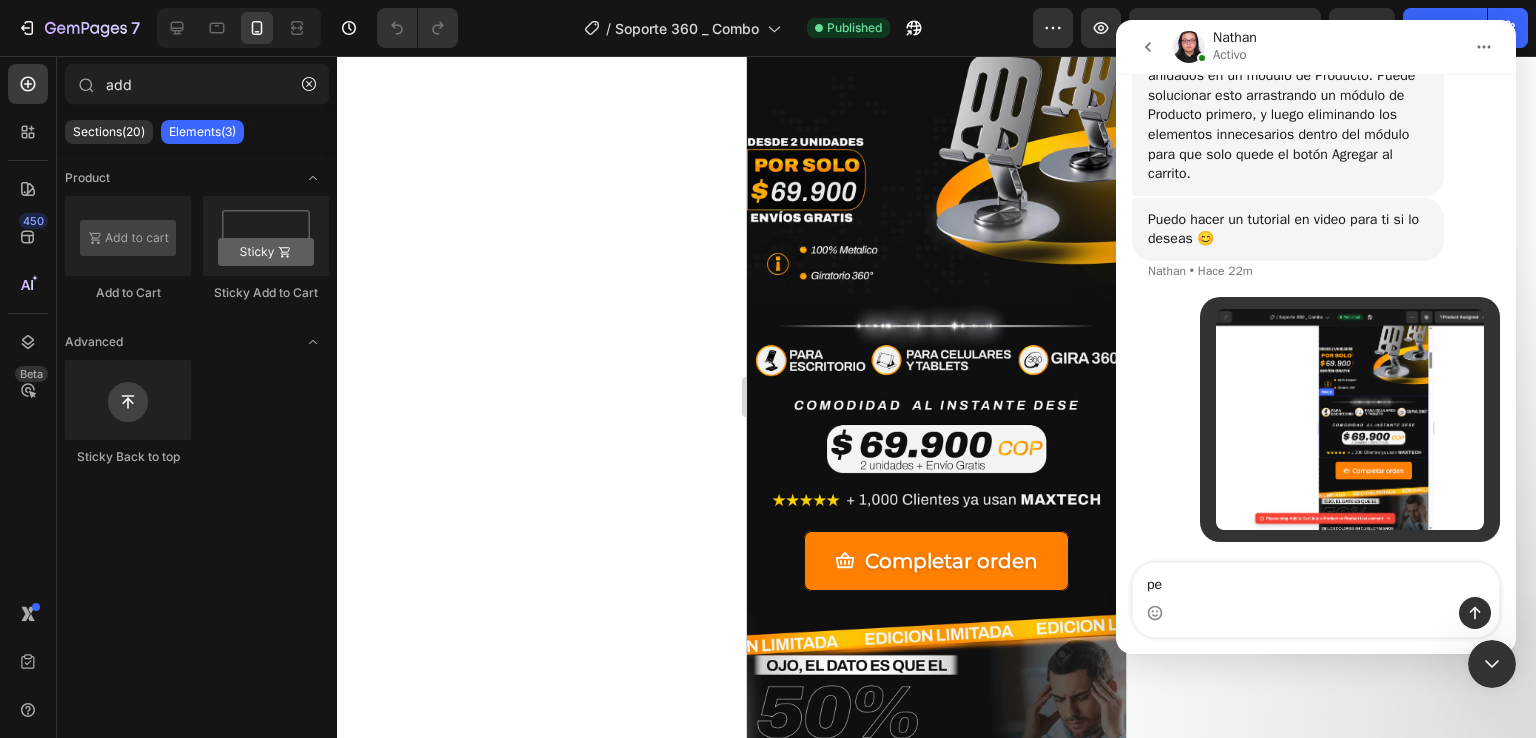 type on "p" 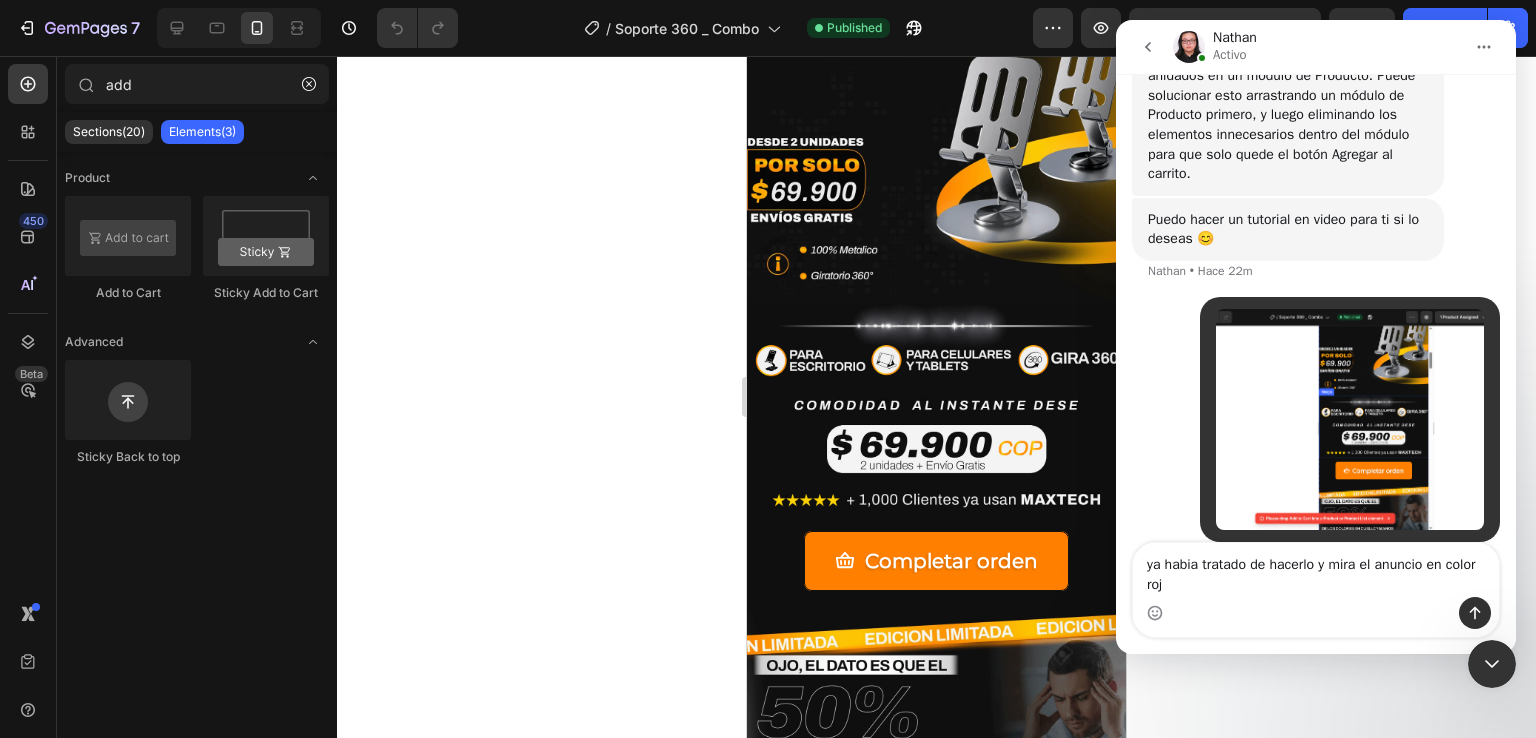 scroll, scrollTop: 1918, scrollLeft: 0, axis: vertical 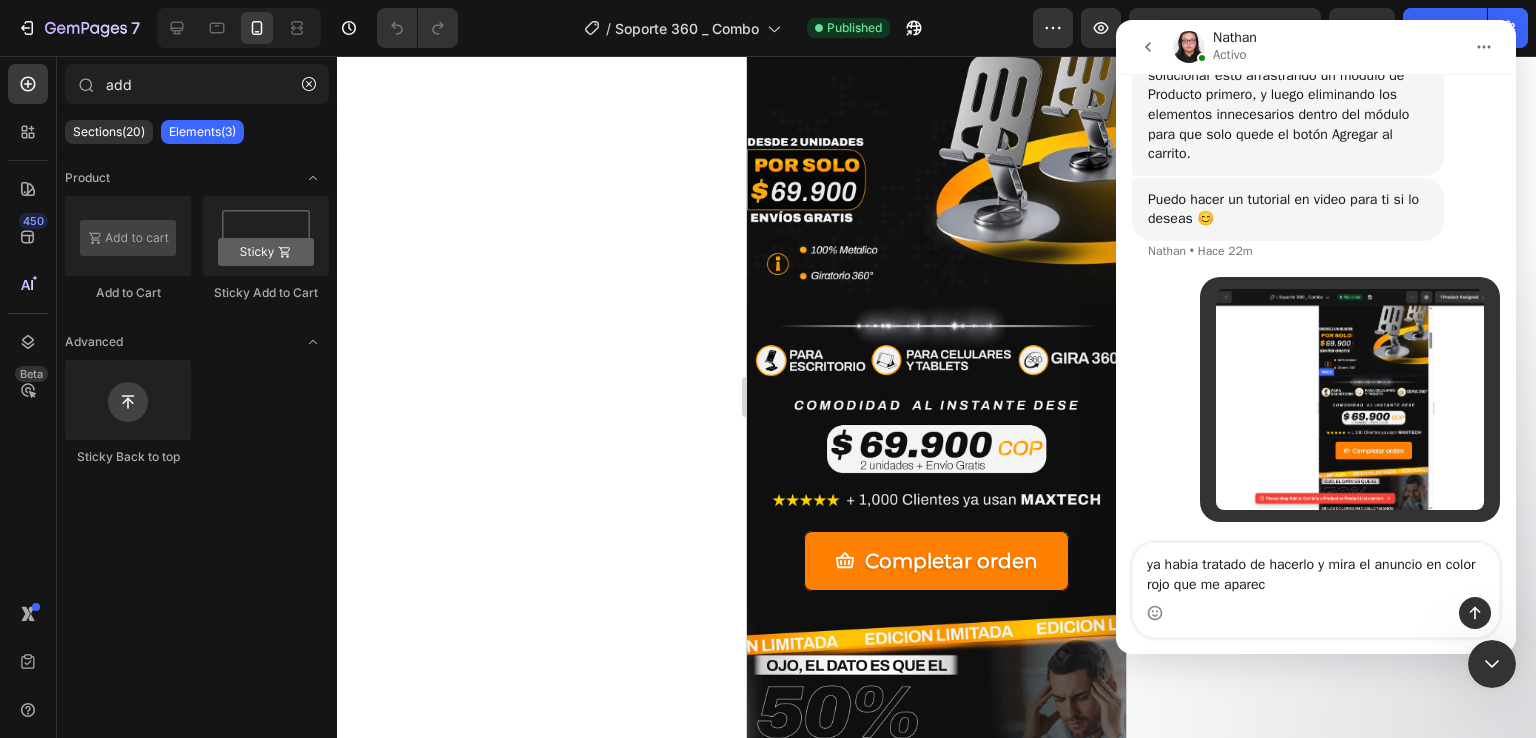 type on "ya habia tratado de hacerlo y mira el anuncio en color rojo que me aparece" 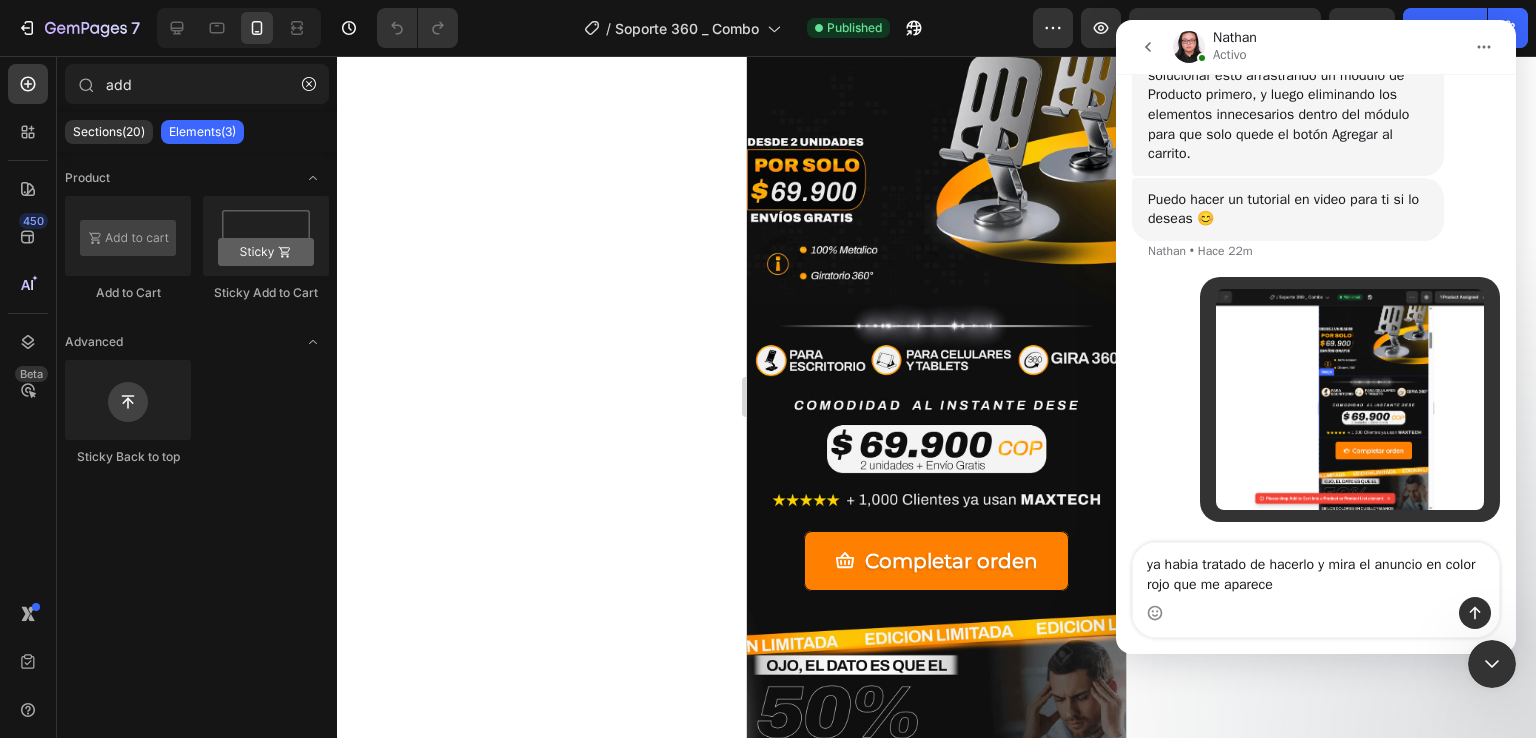 type 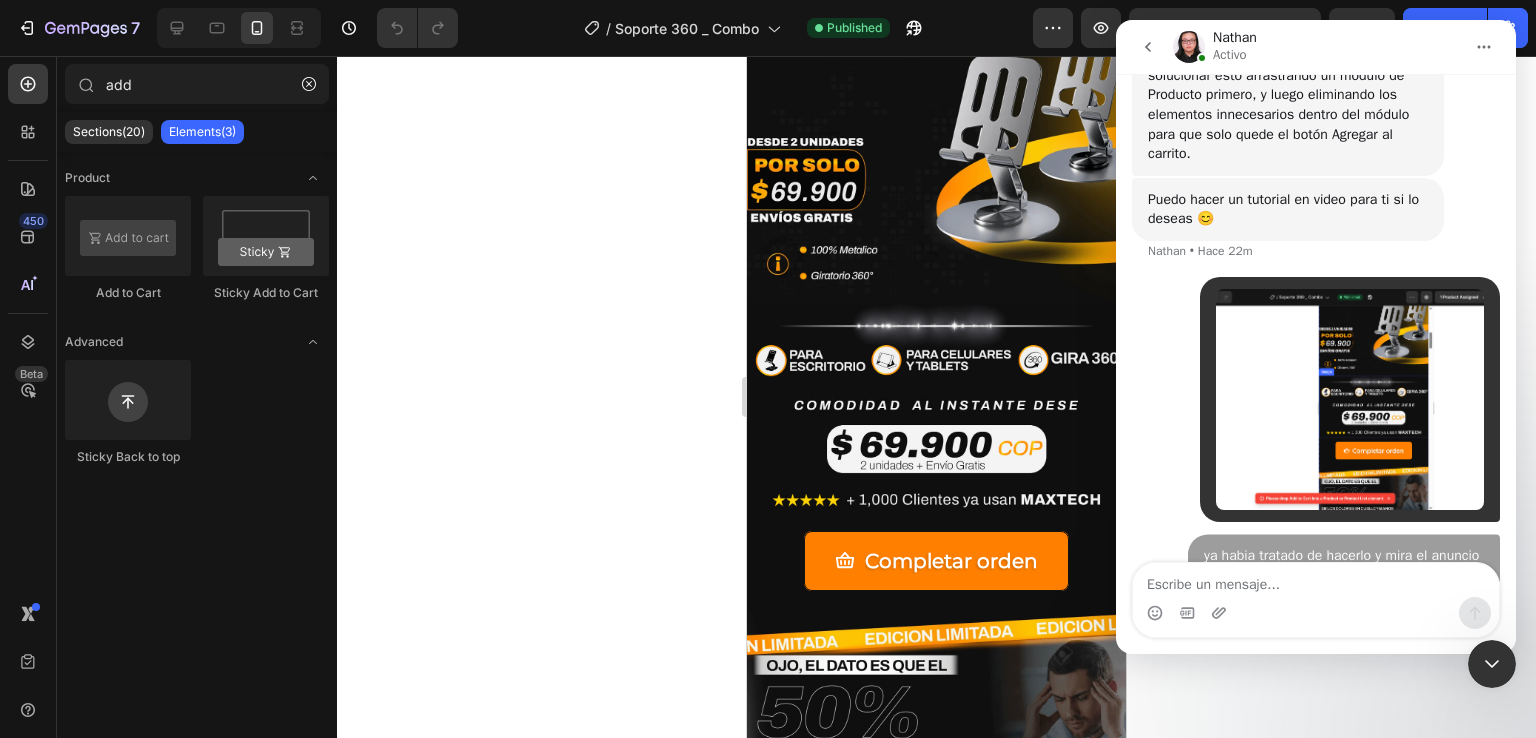scroll, scrollTop: 1964, scrollLeft: 0, axis: vertical 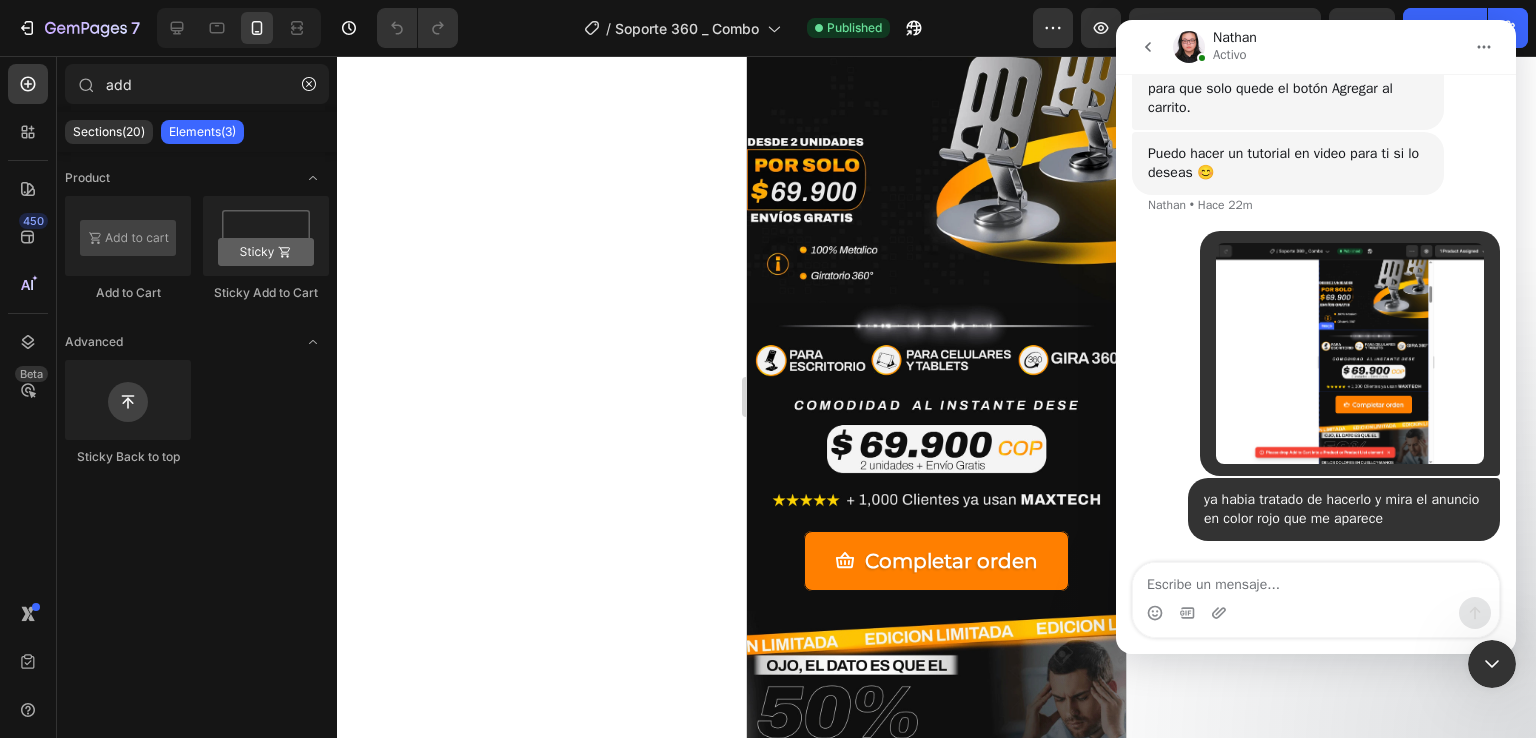 click at bounding box center [1492, 664] 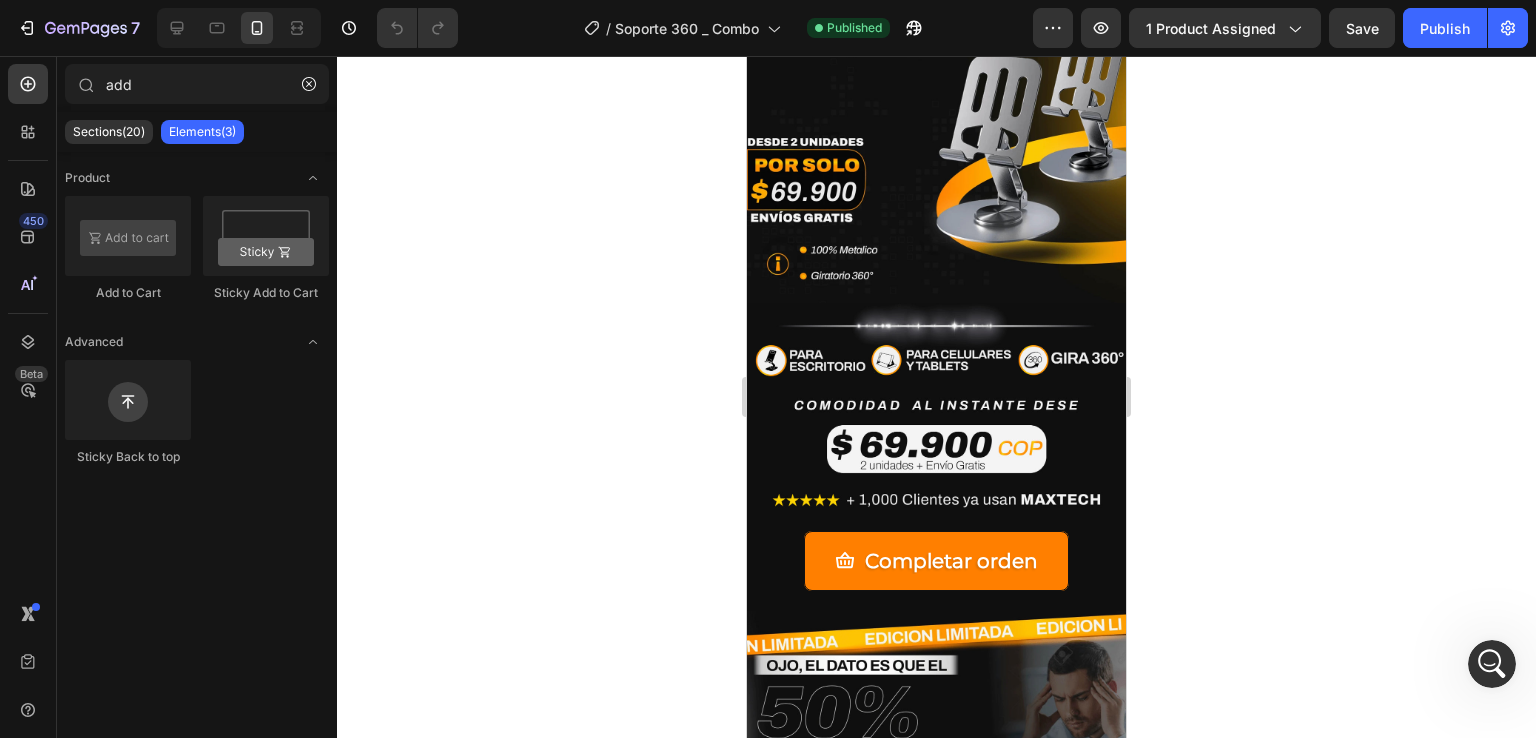 scroll, scrollTop: 0, scrollLeft: 0, axis: both 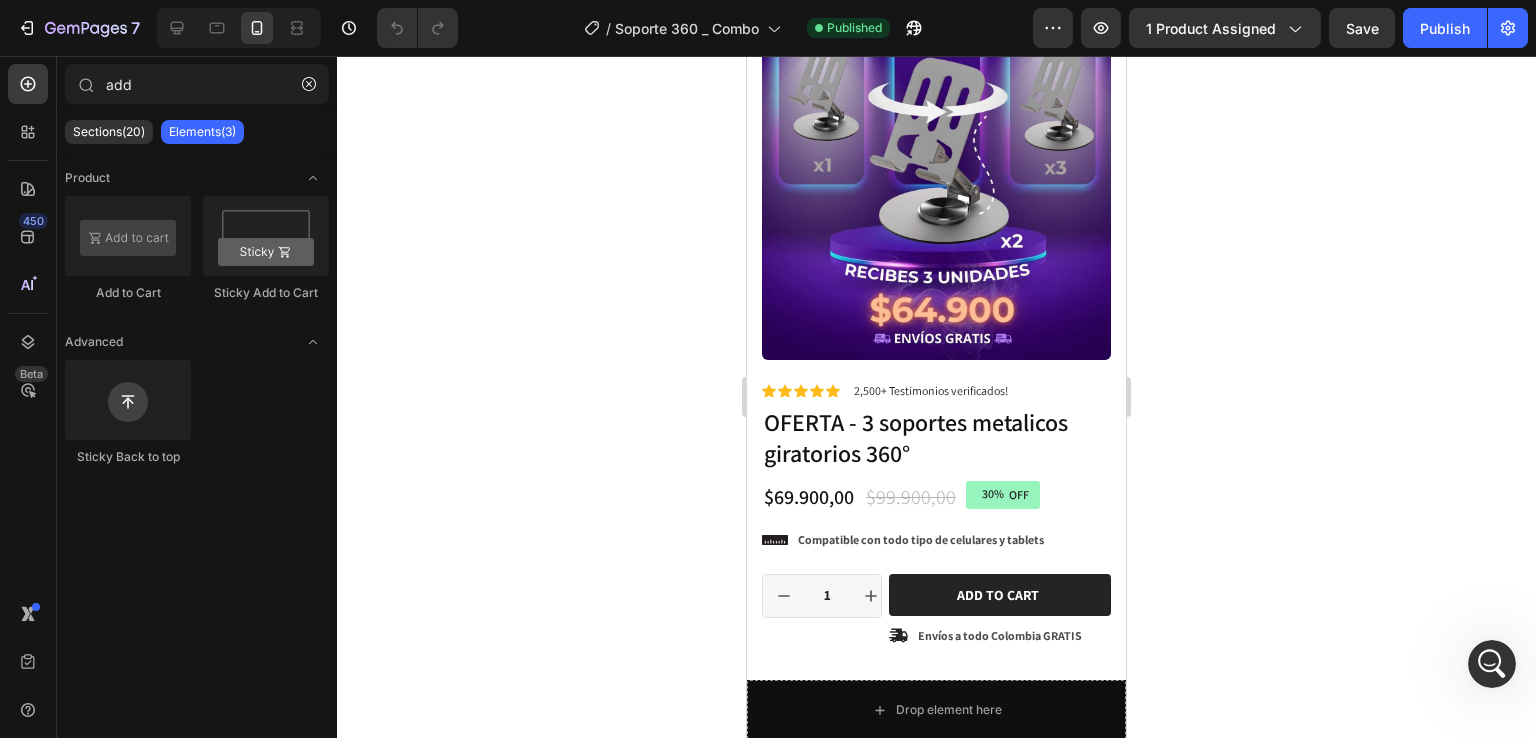 click at bounding box center [1492, 664] 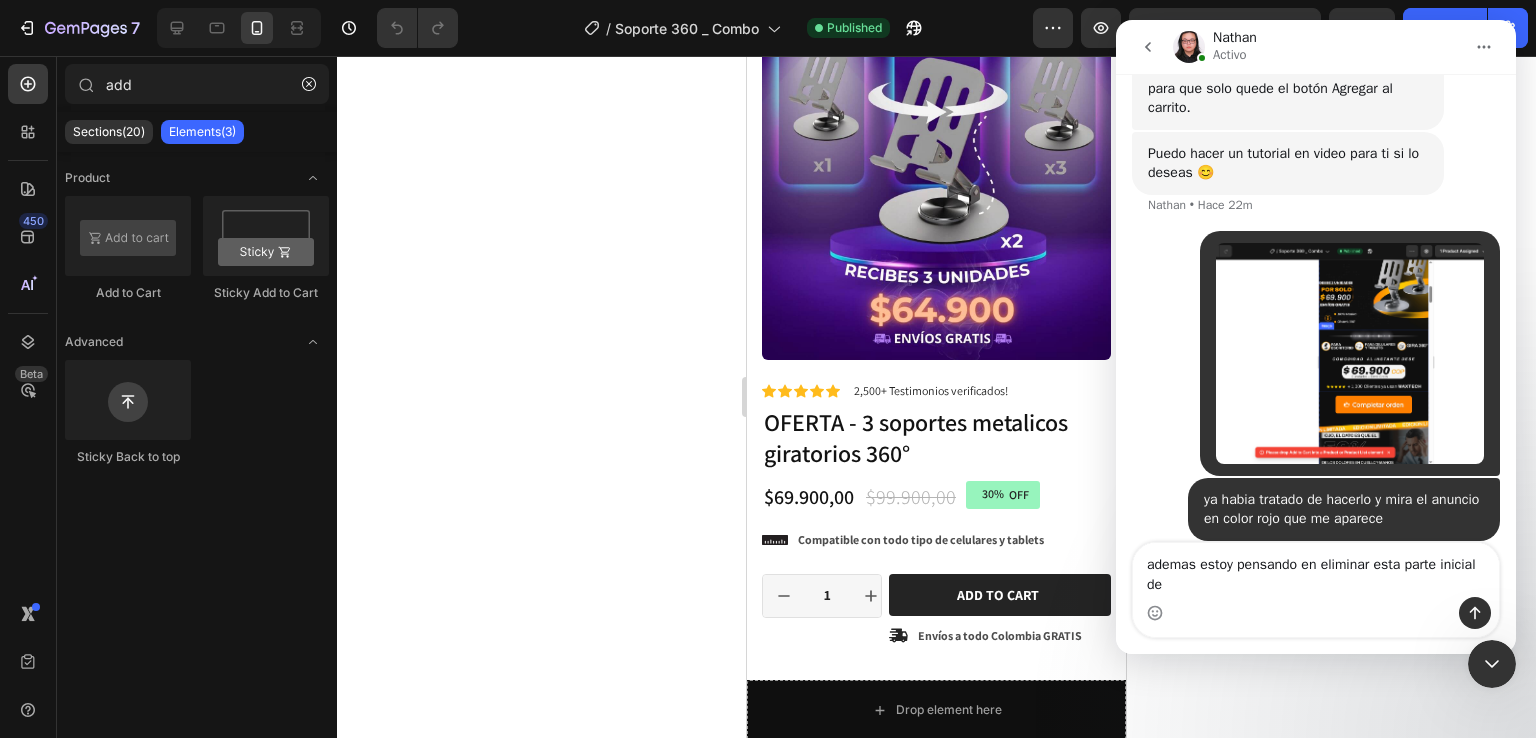 scroll, scrollTop: 1984, scrollLeft: 0, axis: vertical 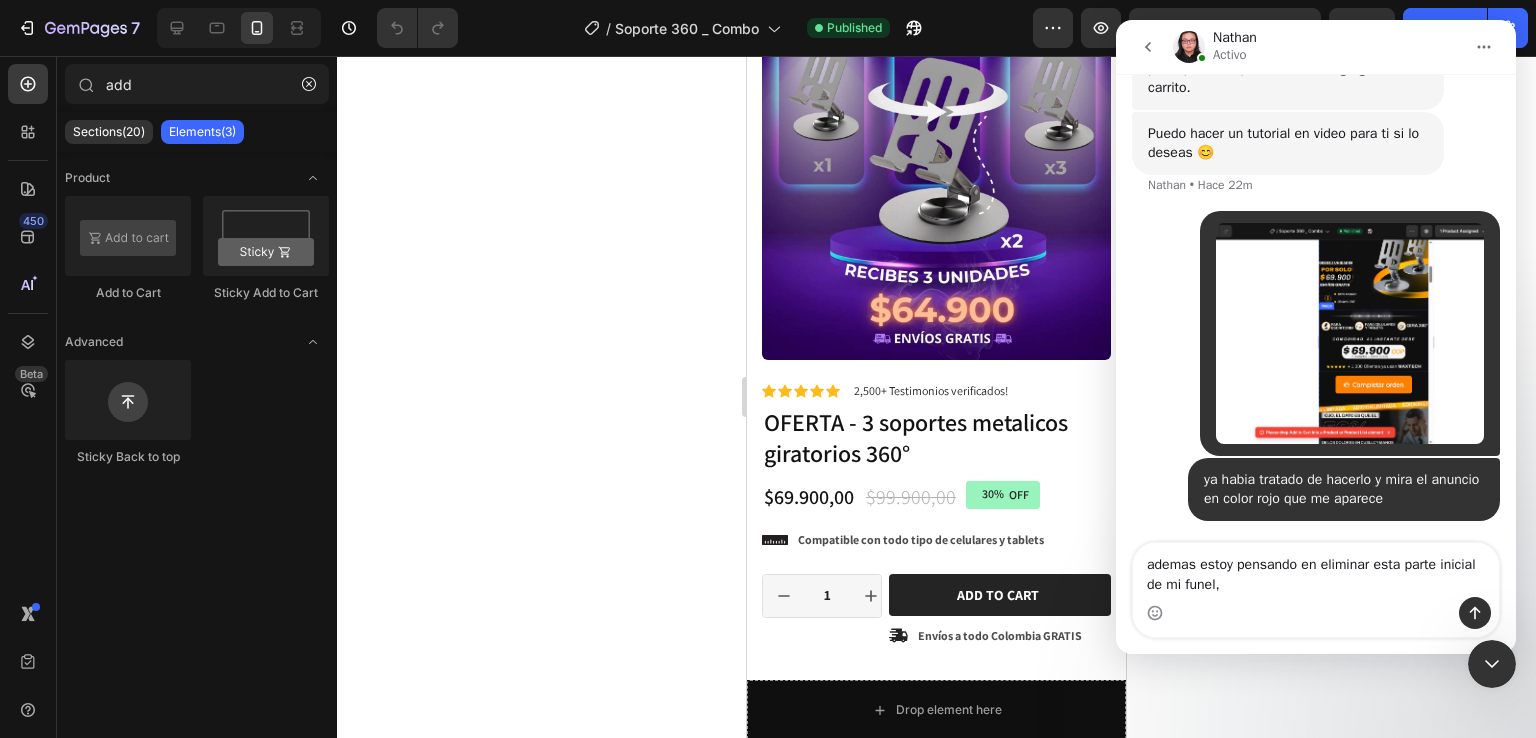 type on "ademas estoy pensando en eliminar esta parte inicial de mi funel" 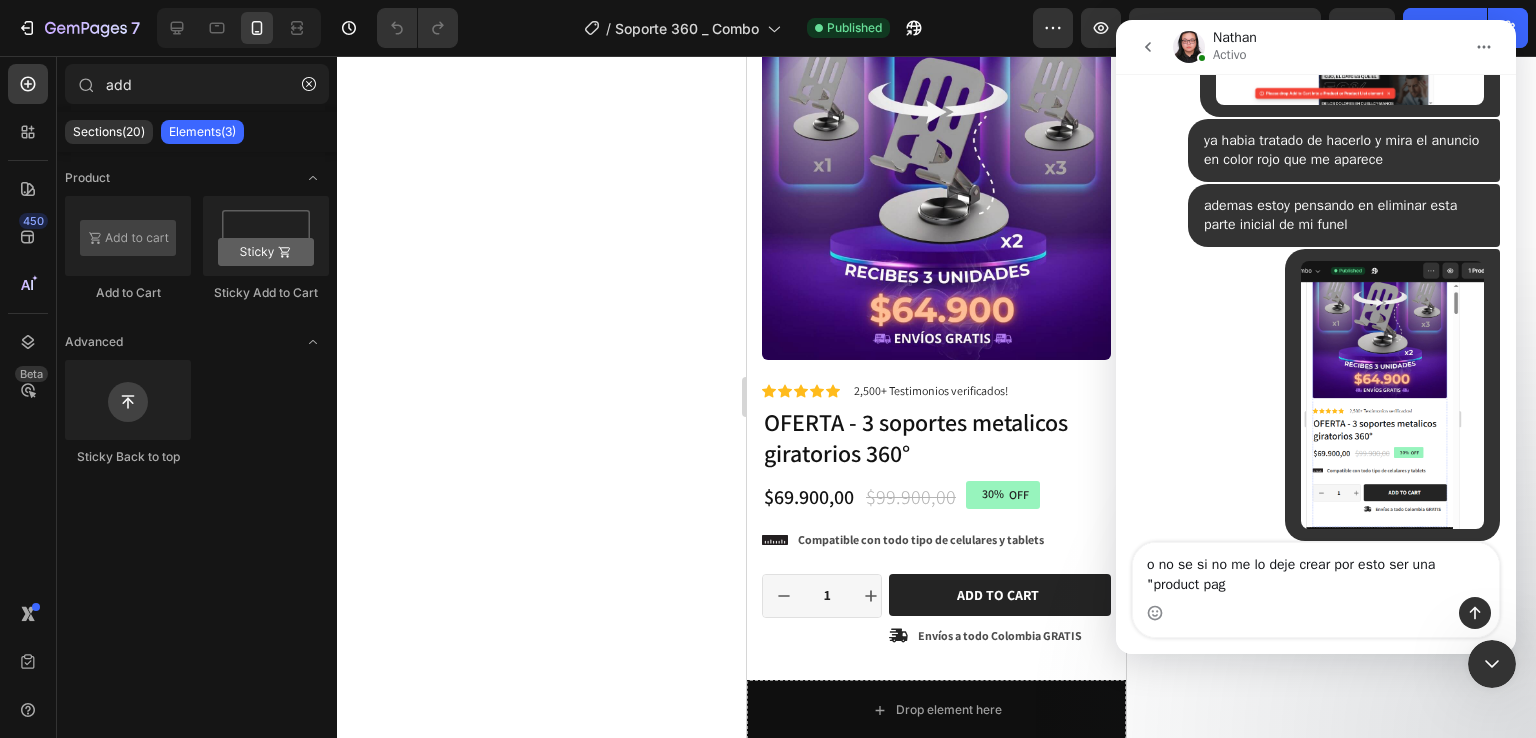 scroll, scrollTop: 2343, scrollLeft: 0, axis: vertical 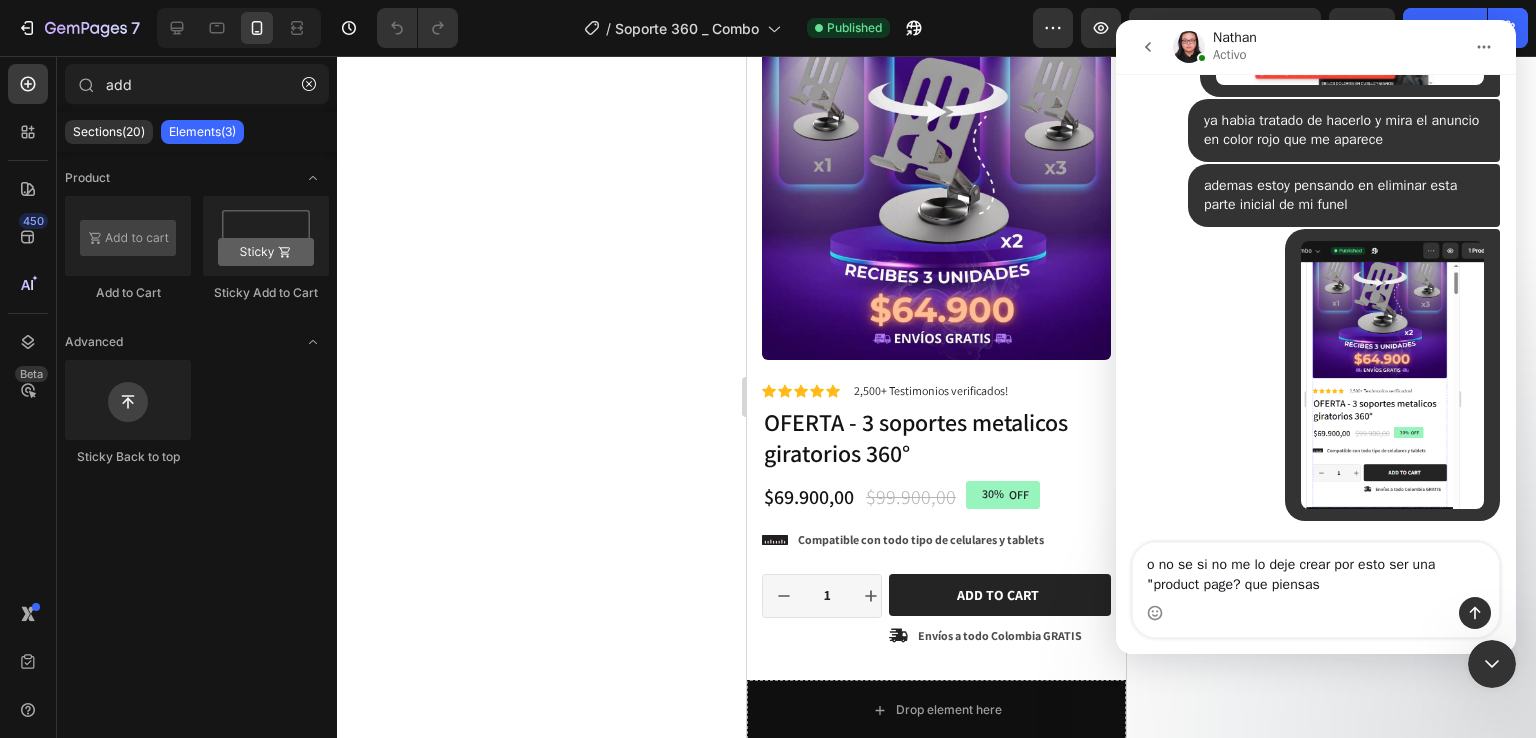 type on "o no se si no me lo deje crear por esto ser una "product page? que piensas ?" 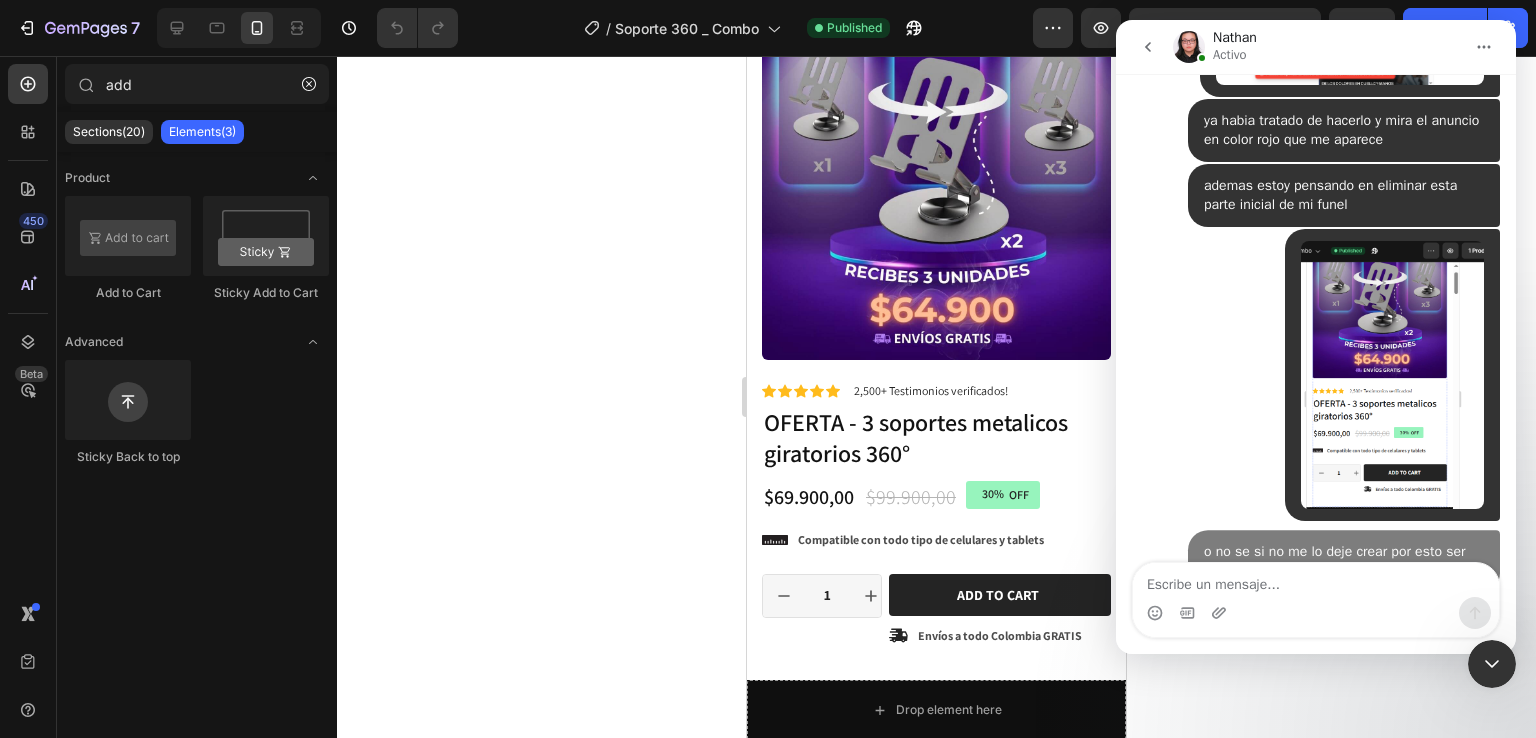 scroll, scrollTop: 2388, scrollLeft: 0, axis: vertical 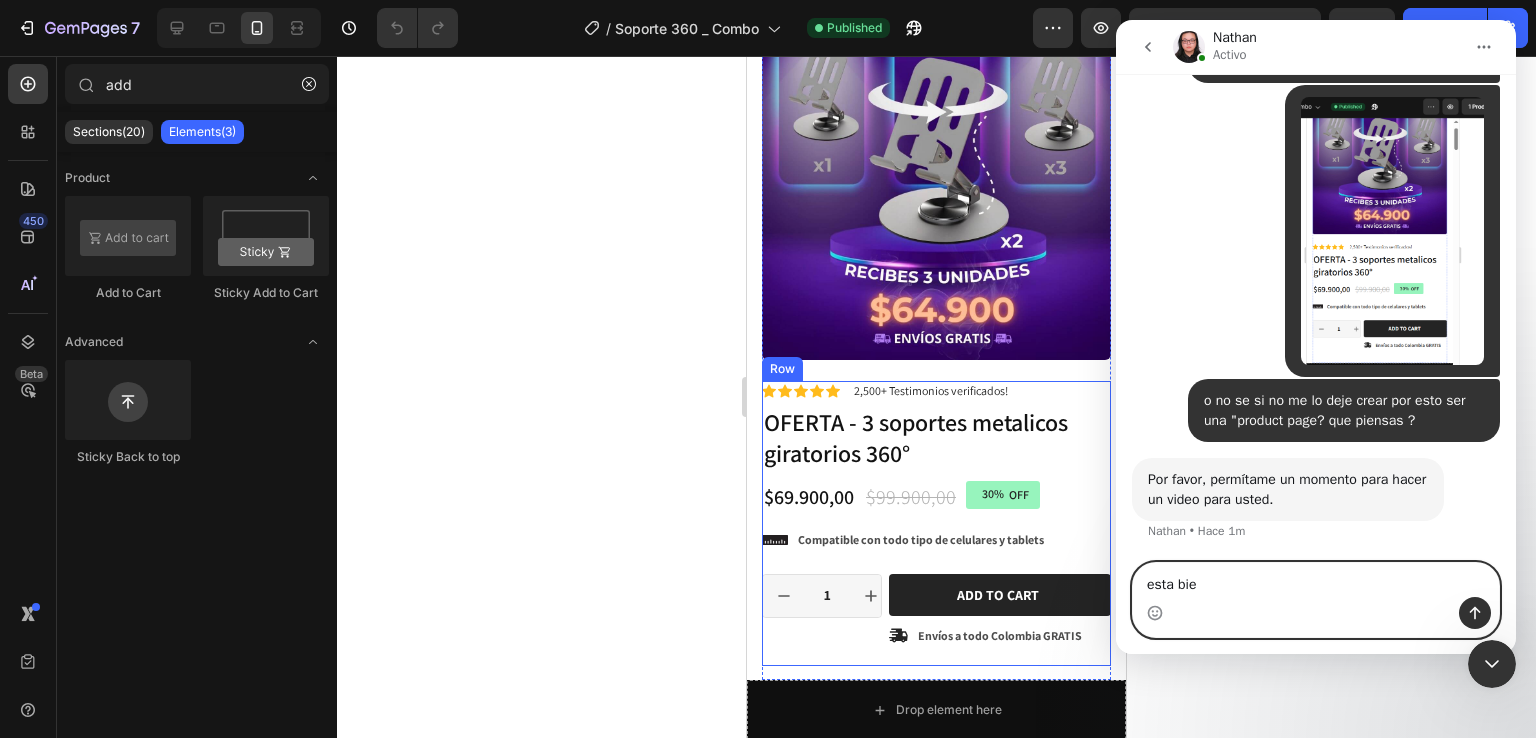 type on "esta bien" 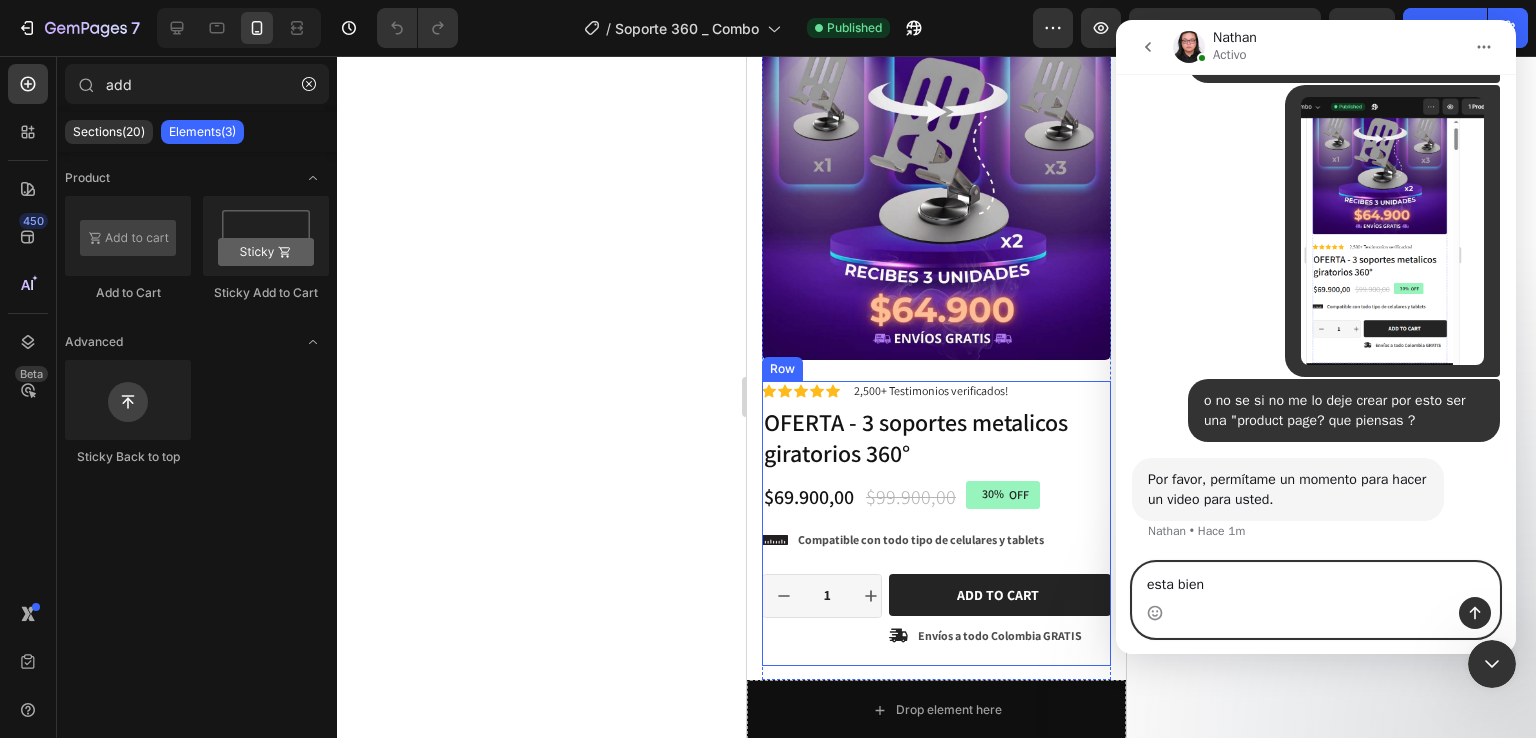 type 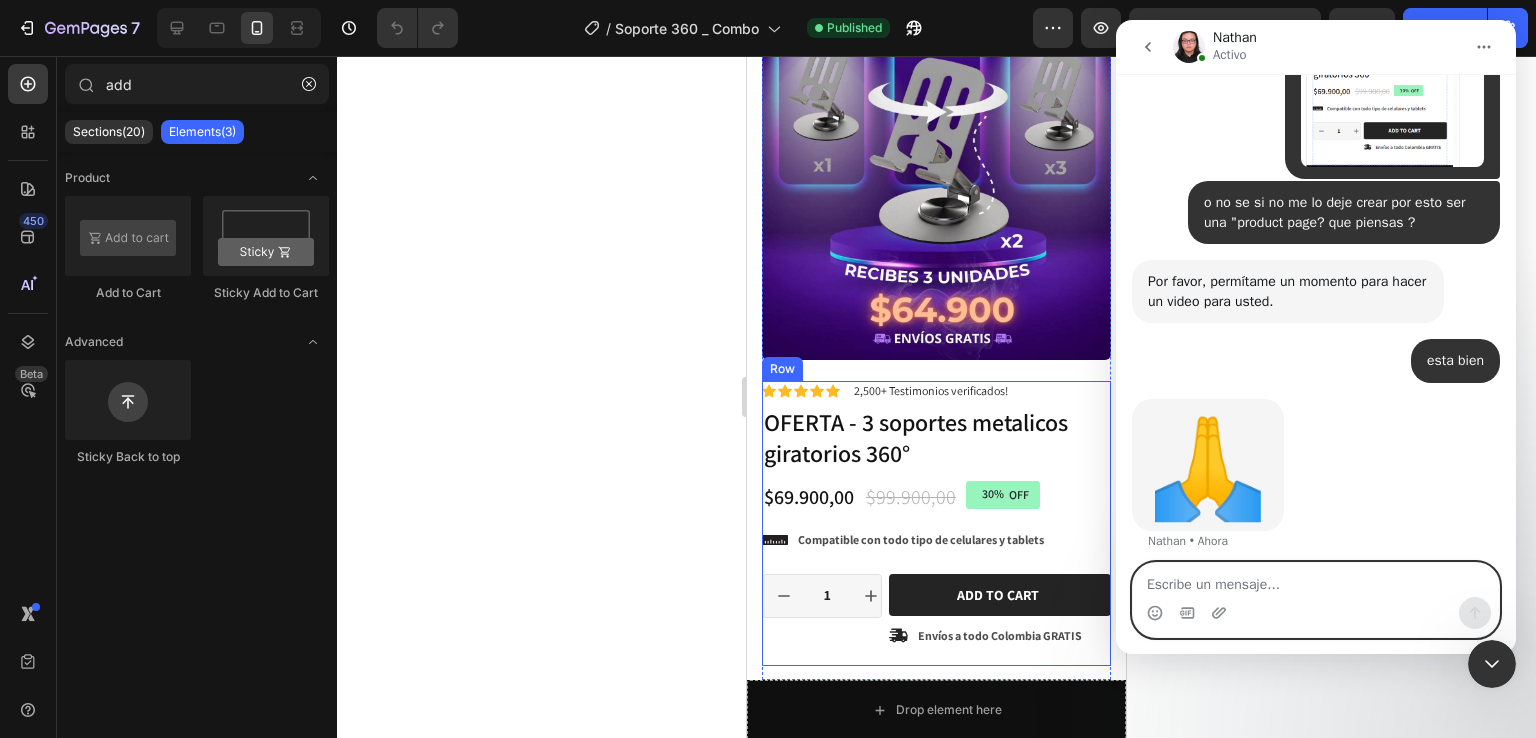 scroll, scrollTop: 2675, scrollLeft: 0, axis: vertical 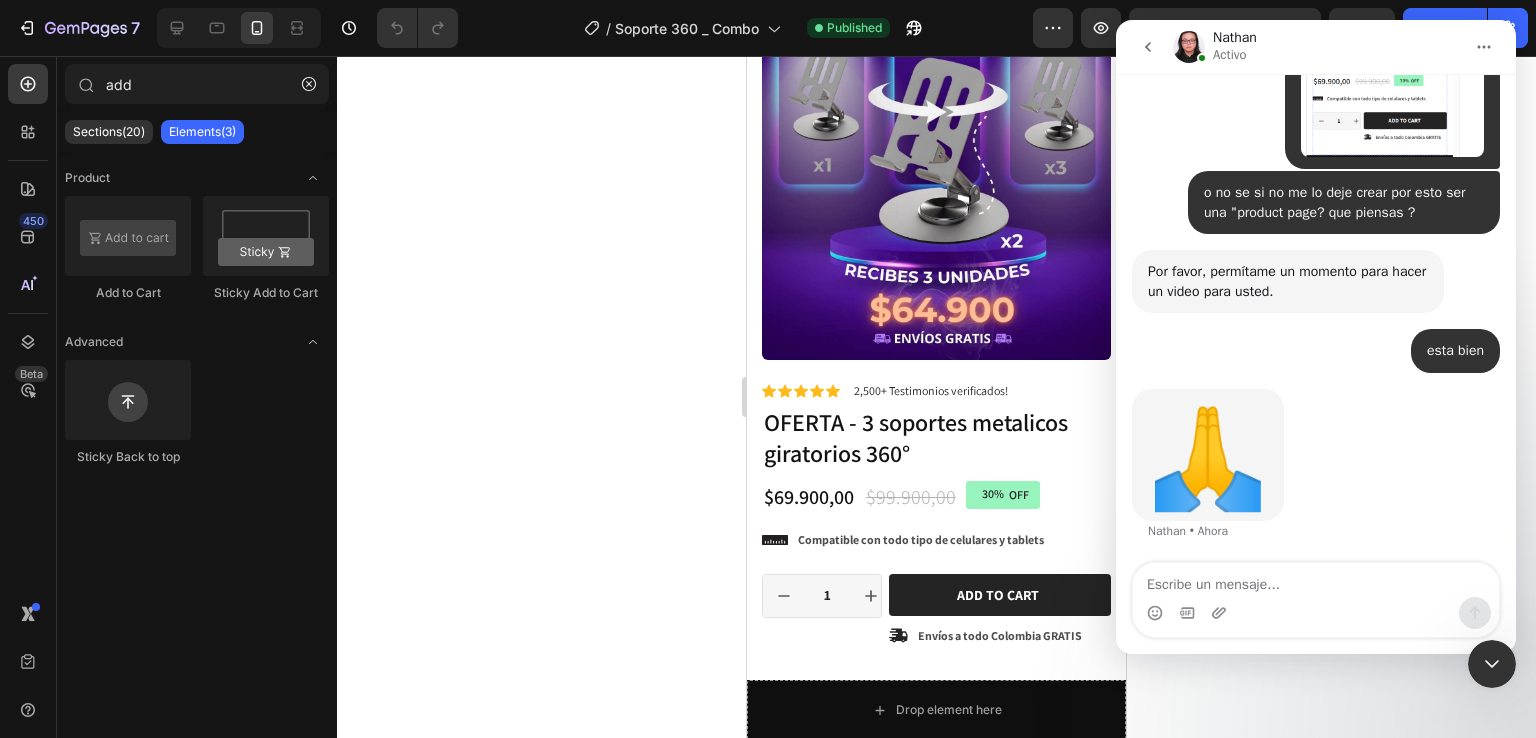 click 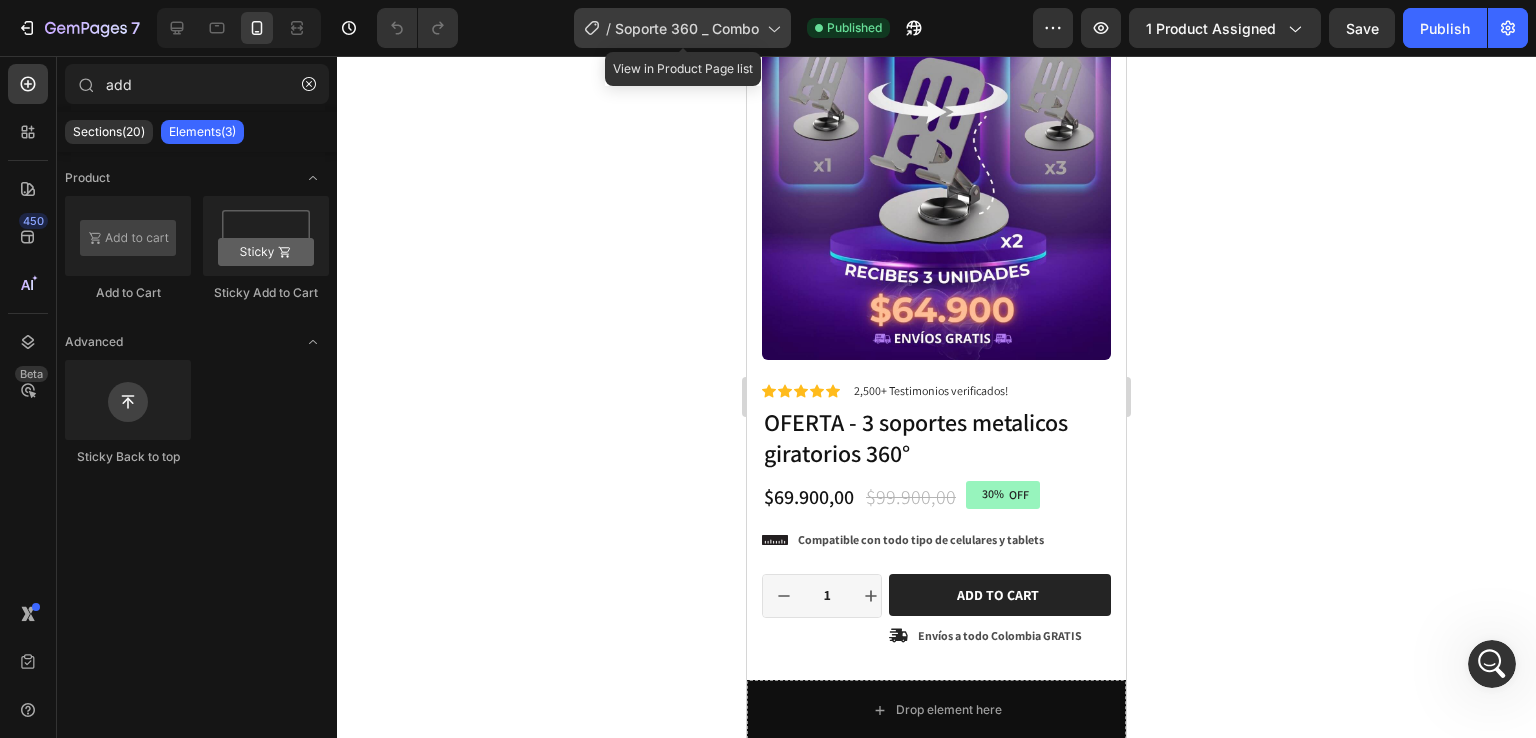 click 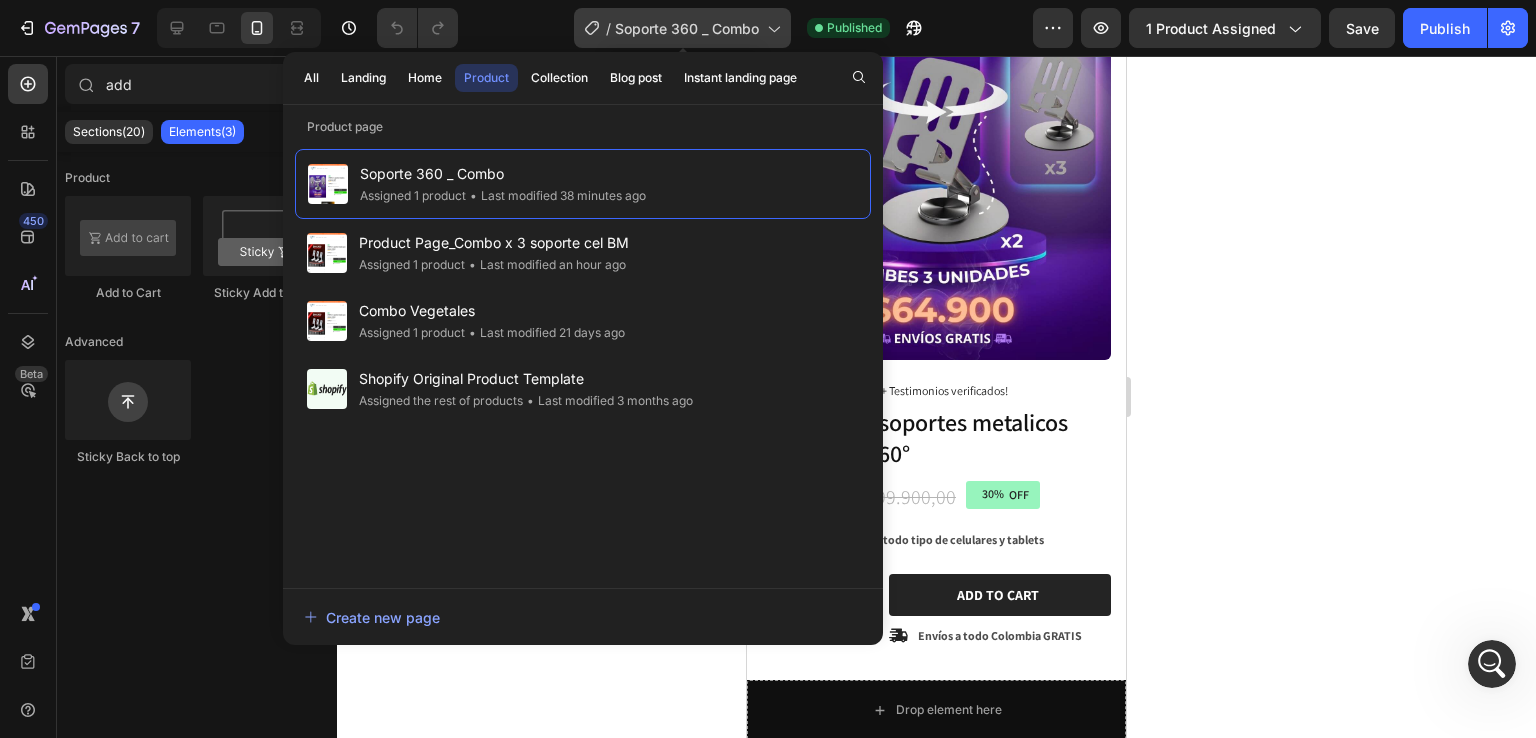 click 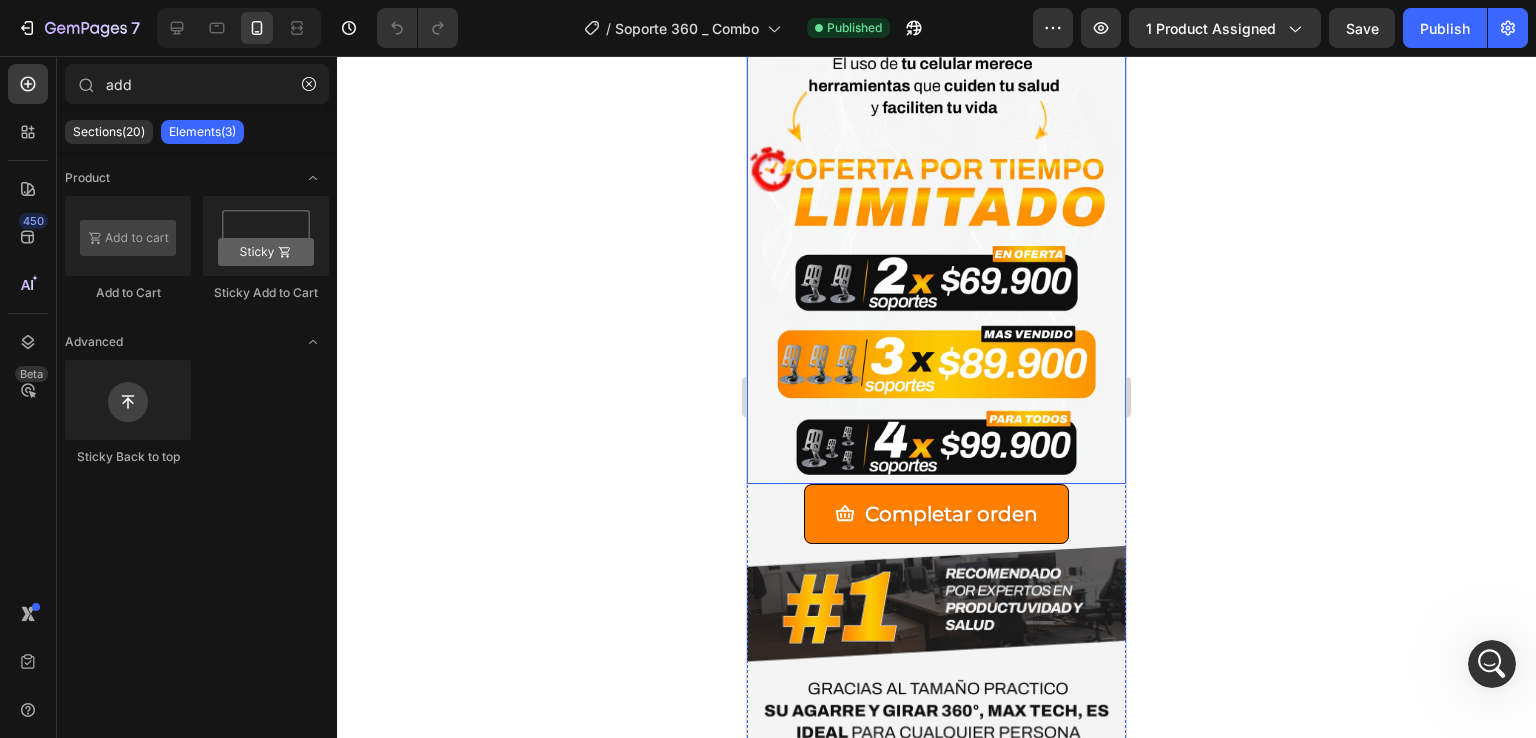 scroll, scrollTop: 3700, scrollLeft: 0, axis: vertical 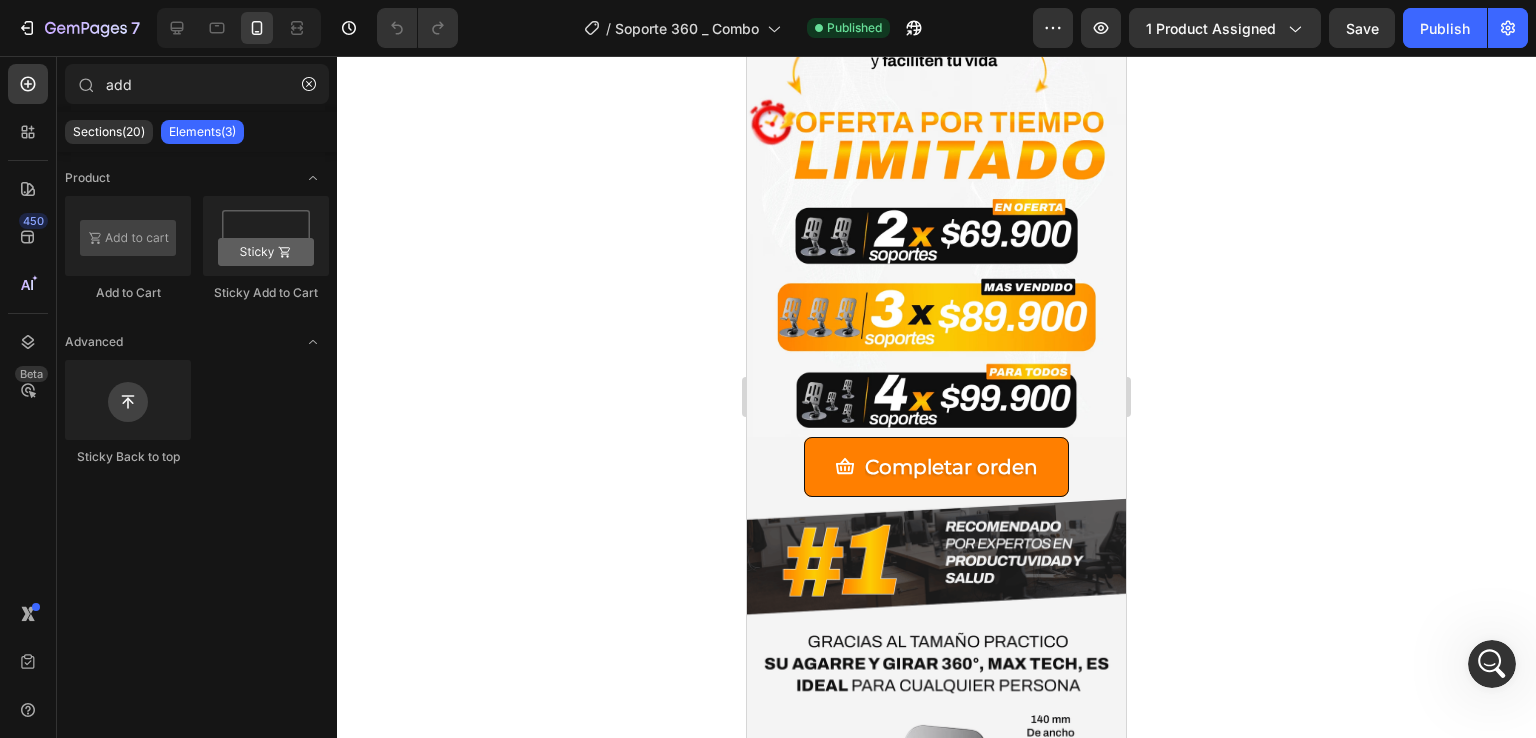 click at bounding box center [1492, 664] 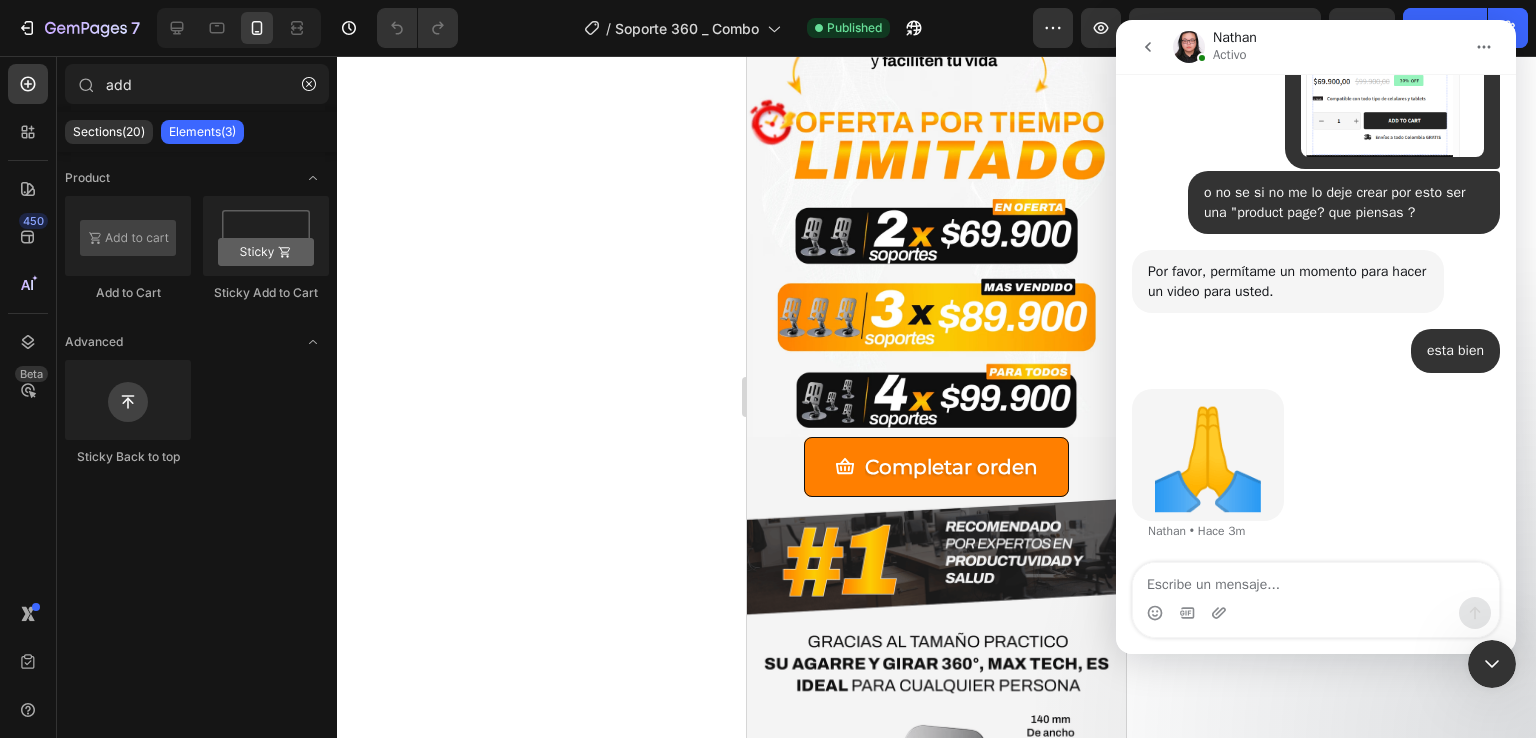 scroll, scrollTop: 2674, scrollLeft: 0, axis: vertical 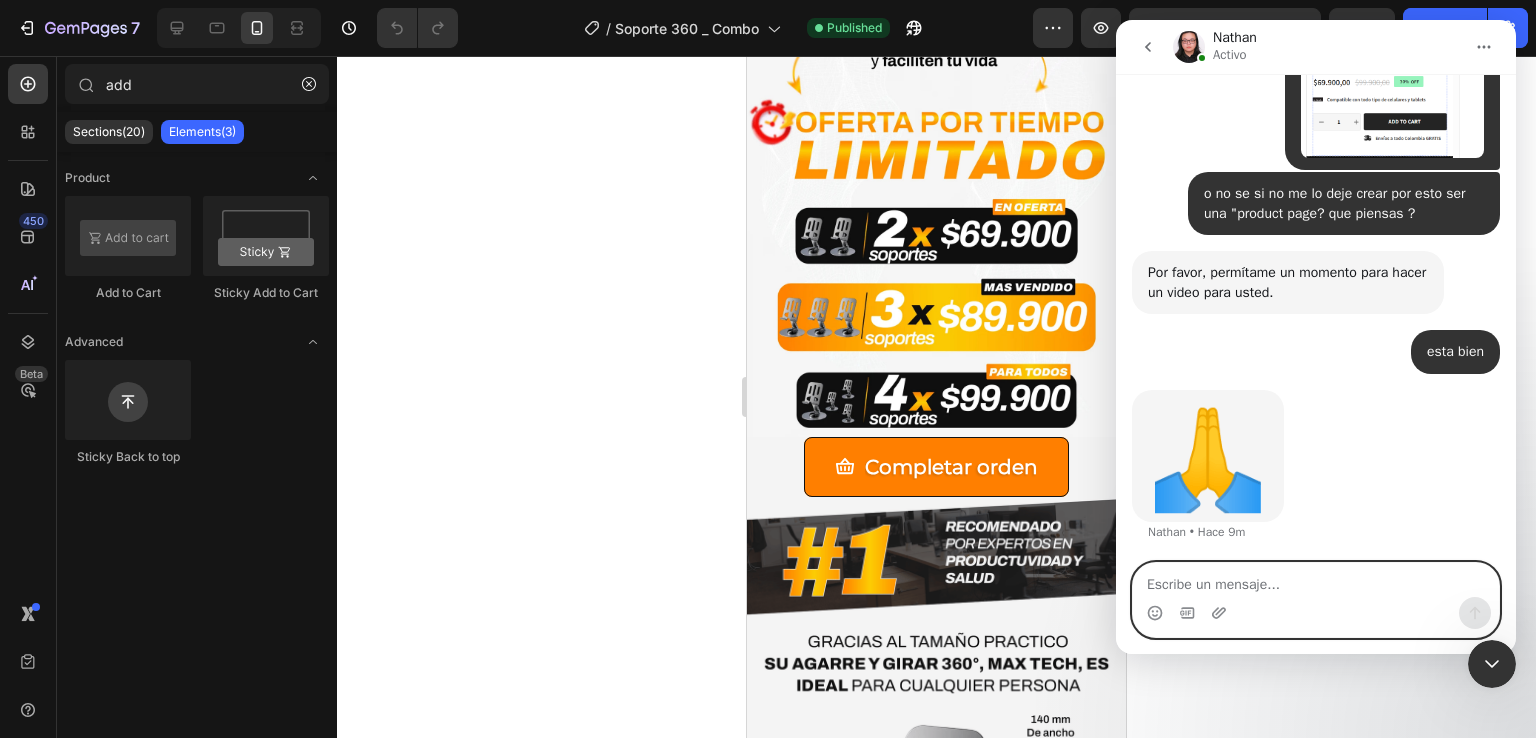click at bounding box center [1316, 580] 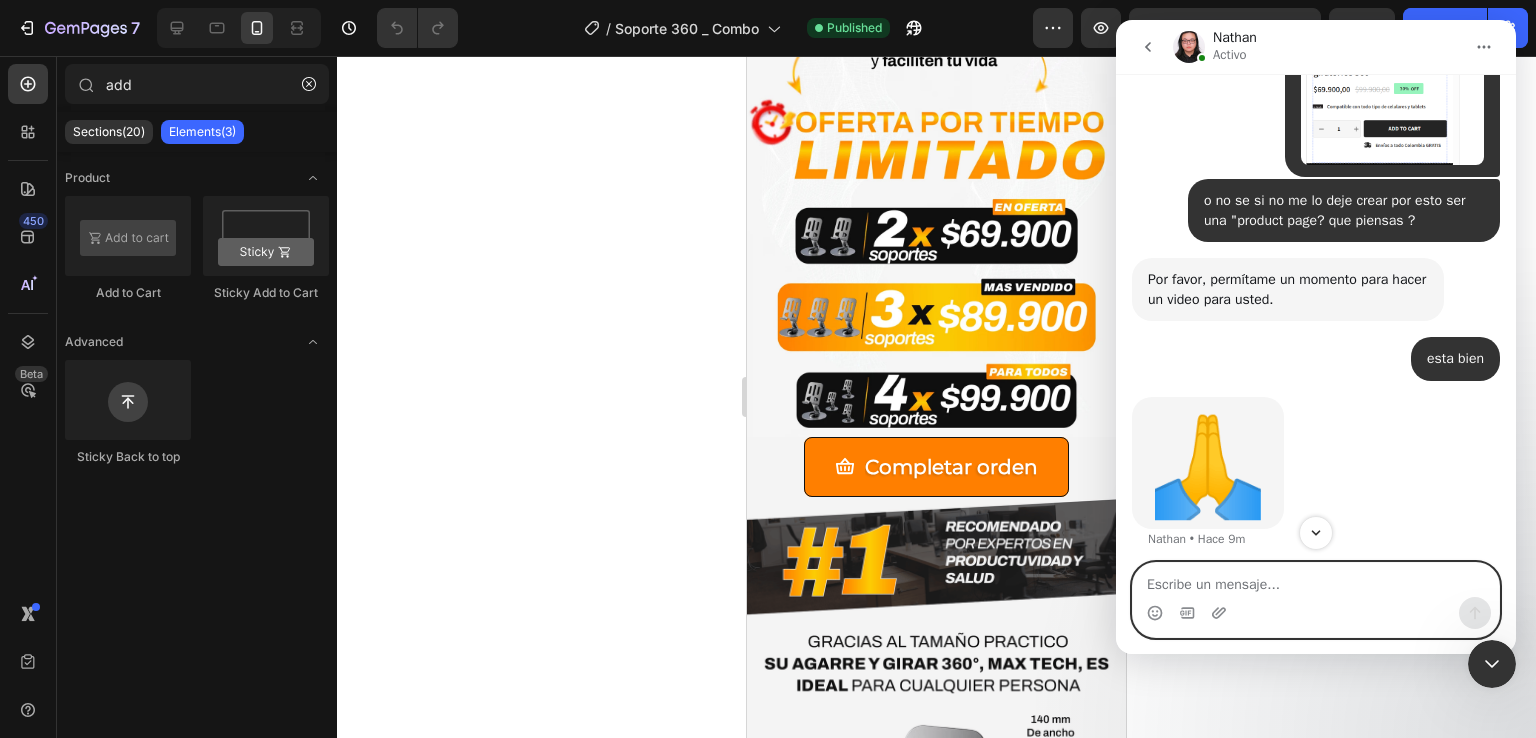 scroll, scrollTop: 2674, scrollLeft: 0, axis: vertical 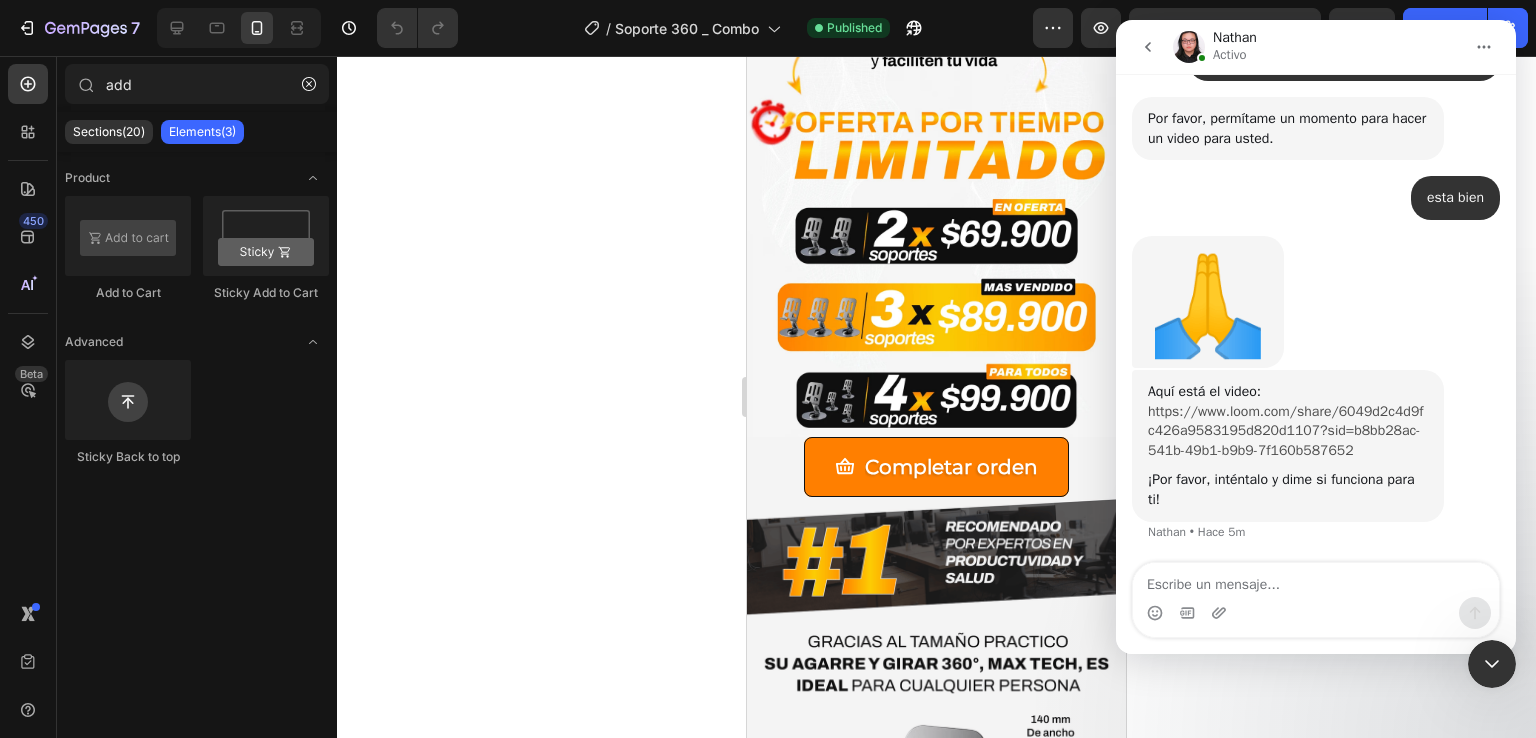 click on "https://www.loom.com/share/6049d2c4d9fc426a9583195d820d1107?sid=b8bb28ac-541b-49b1-b9b9-7f160b587652" at bounding box center [1285, 431] 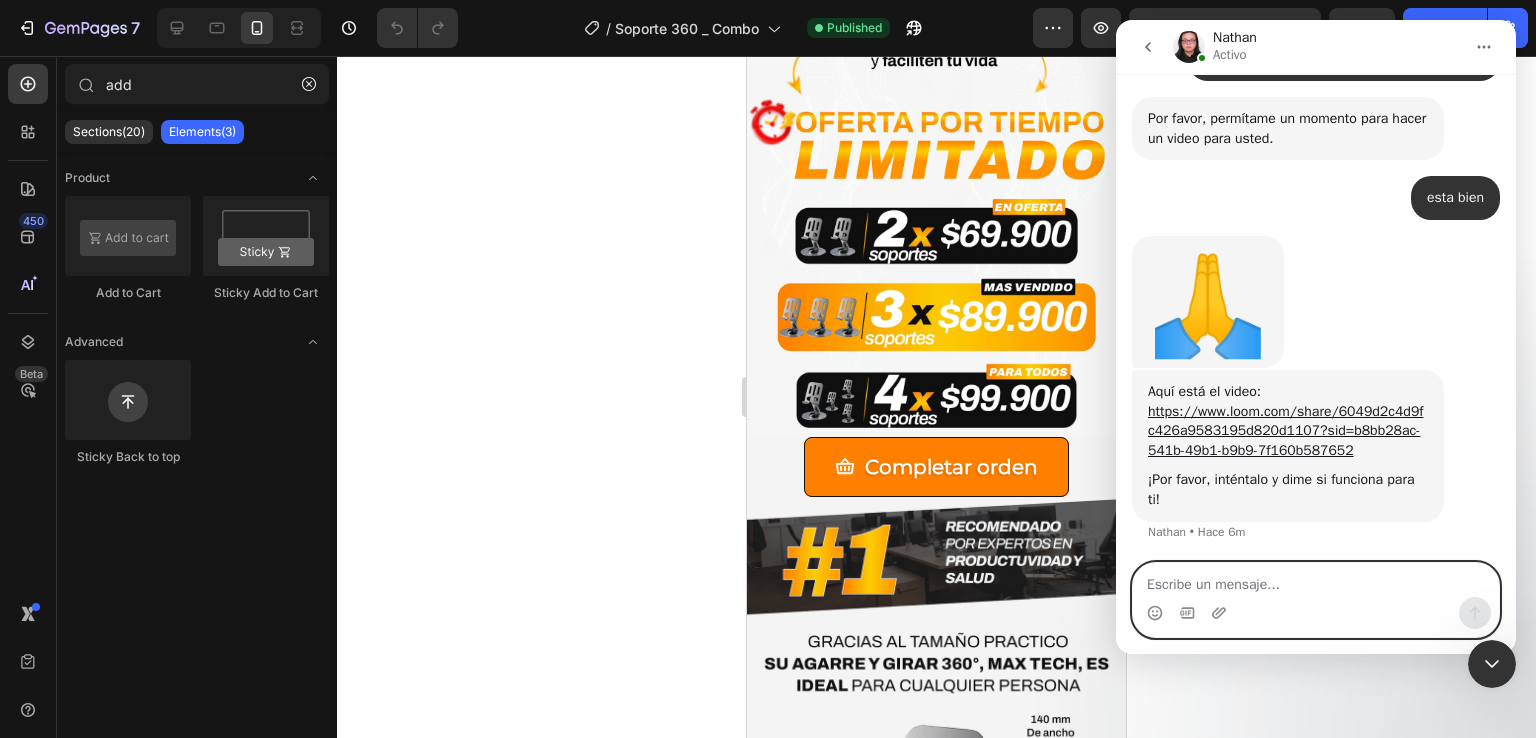 click at bounding box center [1316, 580] 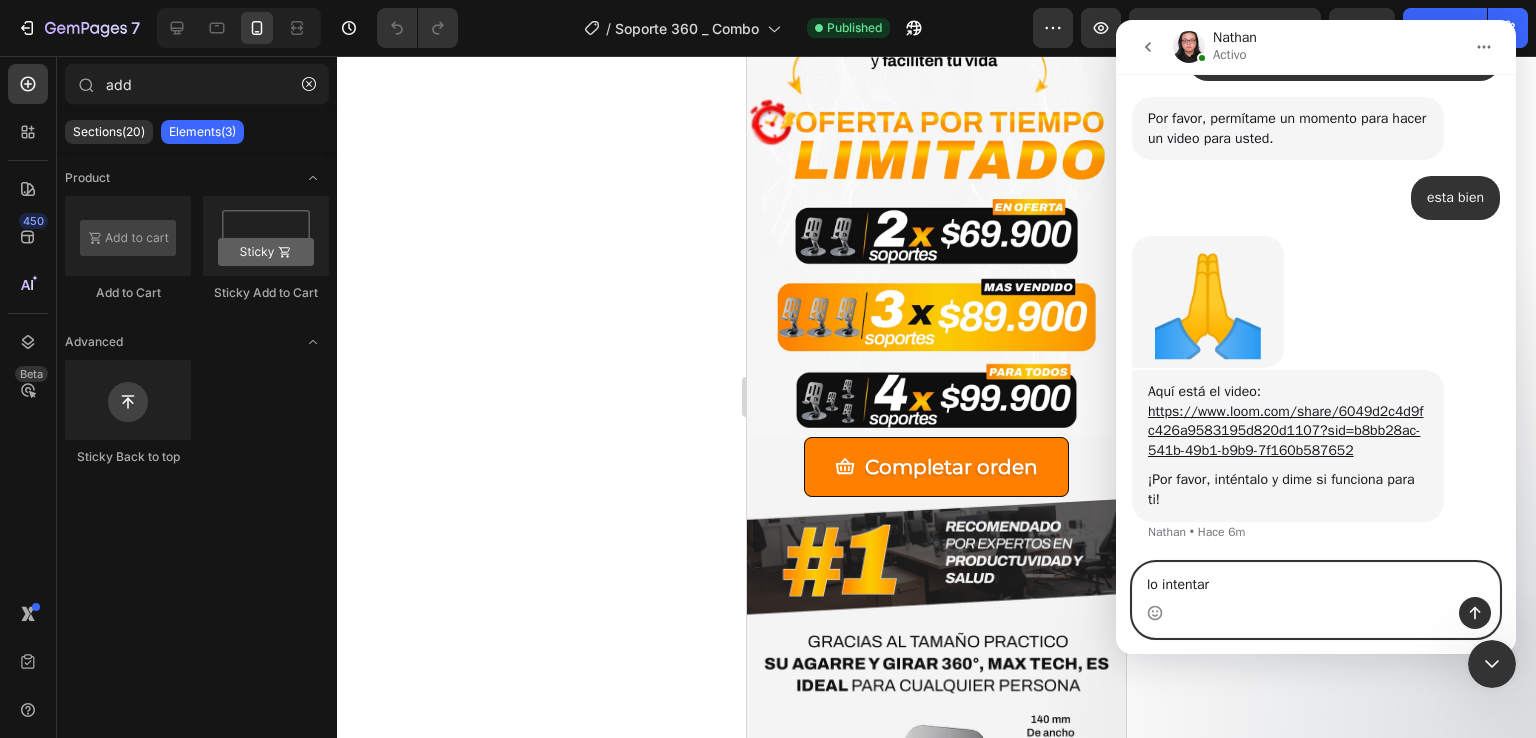 type on "lo intentare" 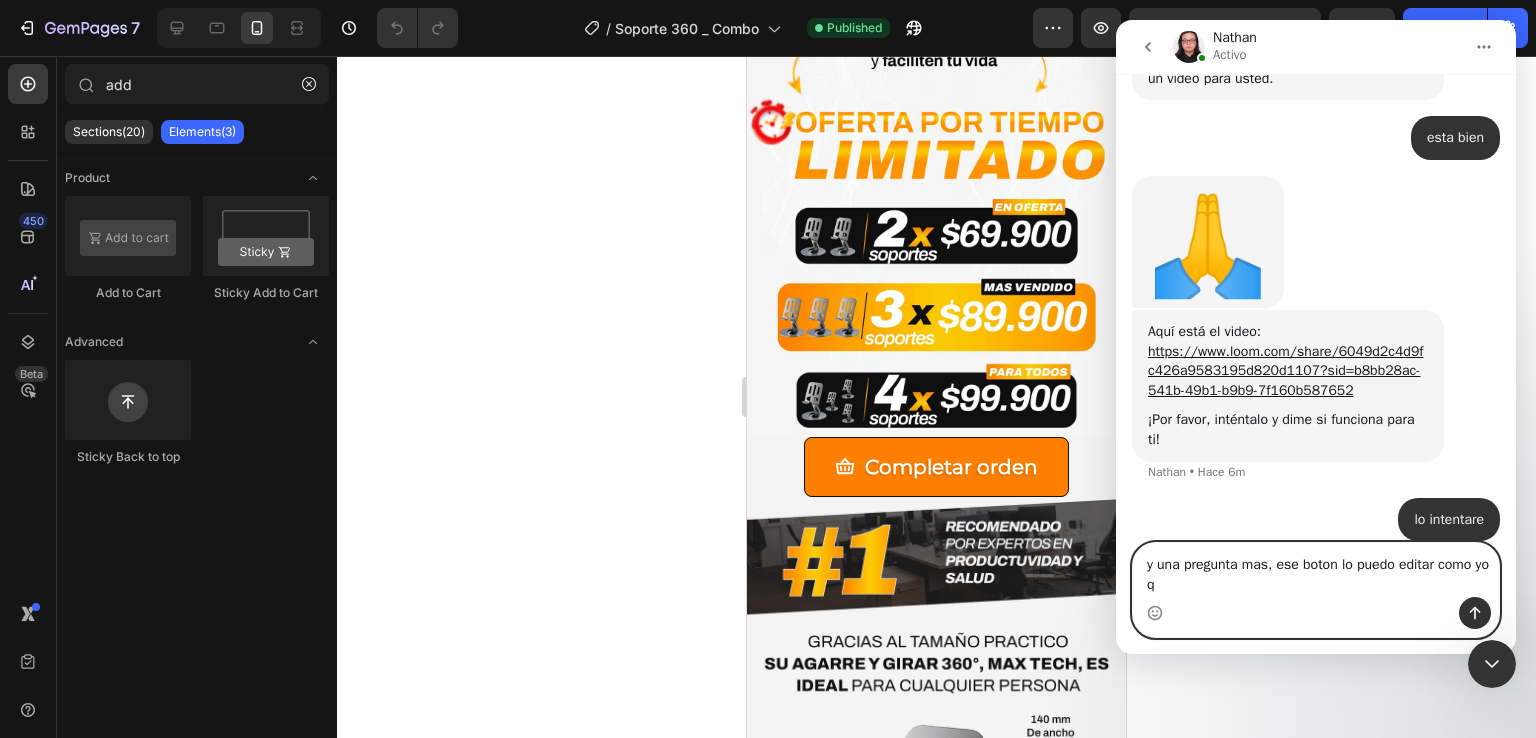 scroll, scrollTop: 2908, scrollLeft: 0, axis: vertical 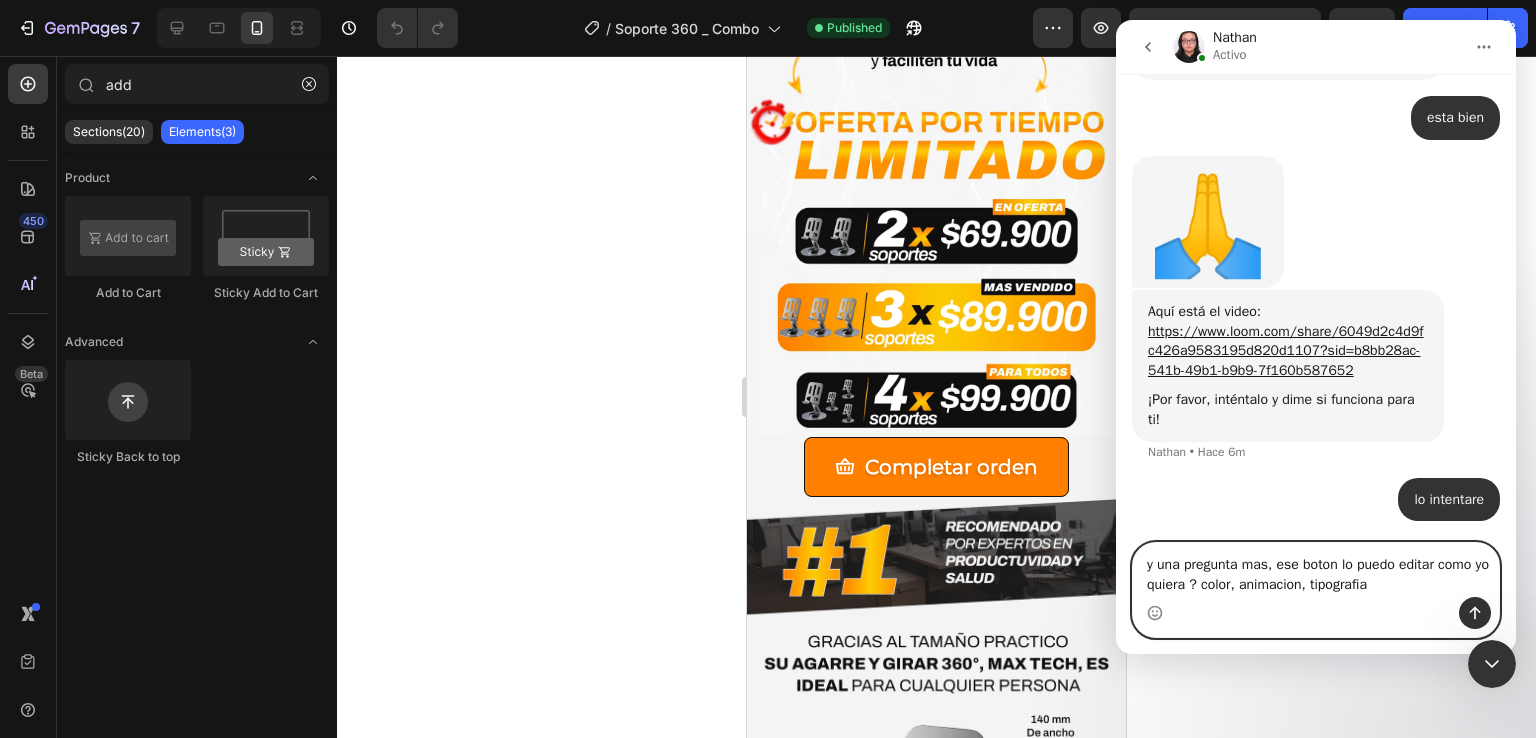 type on "y una pregunta mas, ese boton lo puedo editar como yo quiera ? color, animacion, tipografia ?" 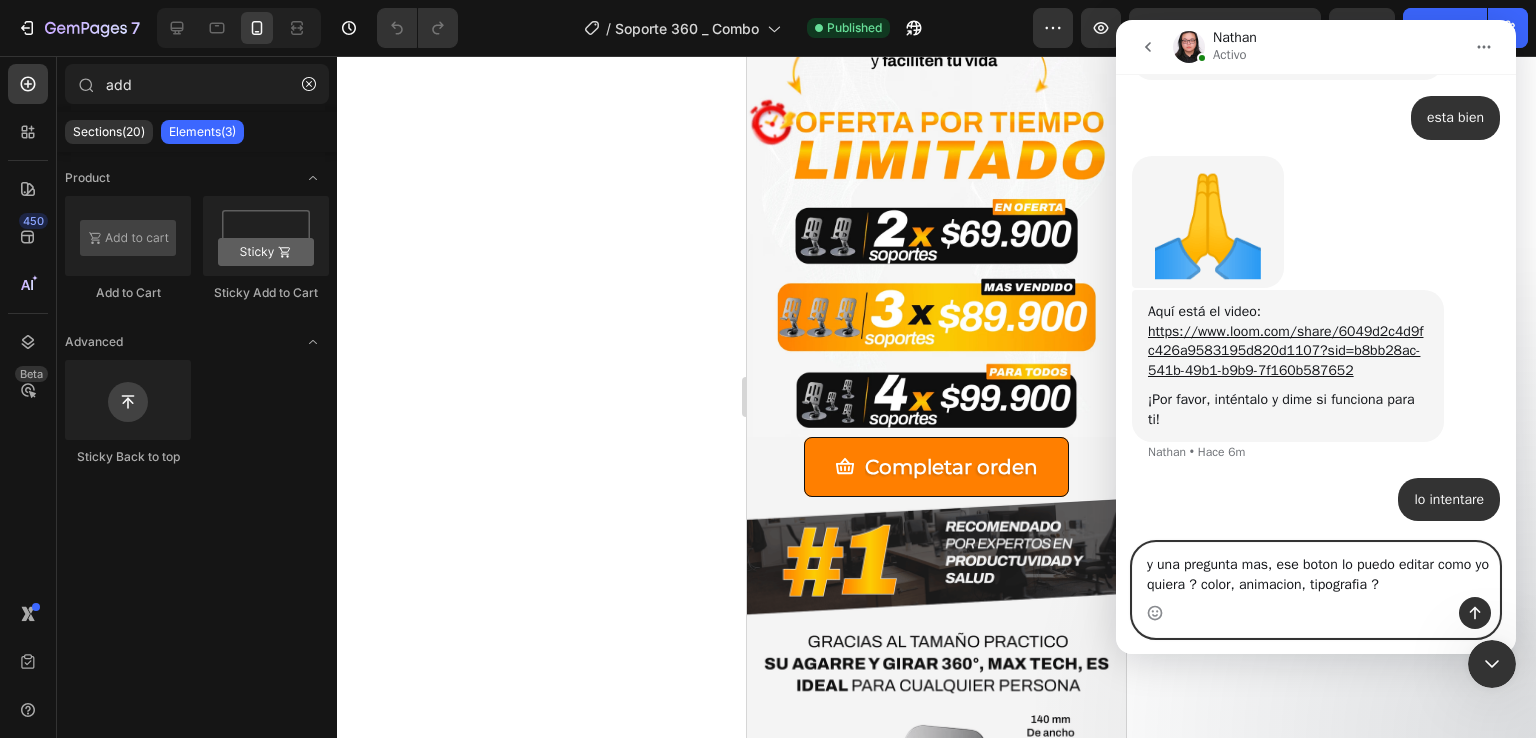 type 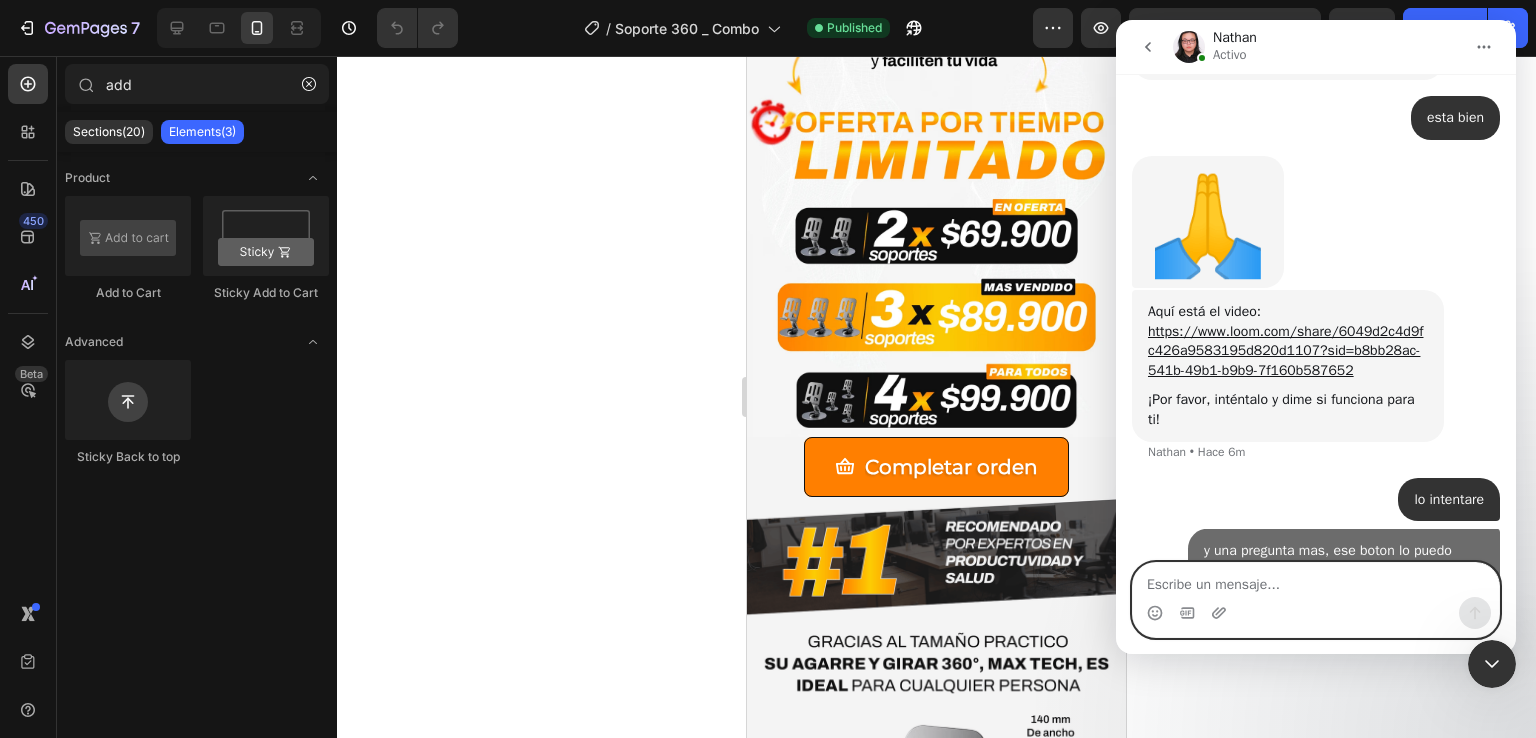 scroll, scrollTop: 2972, scrollLeft: 0, axis: vertical 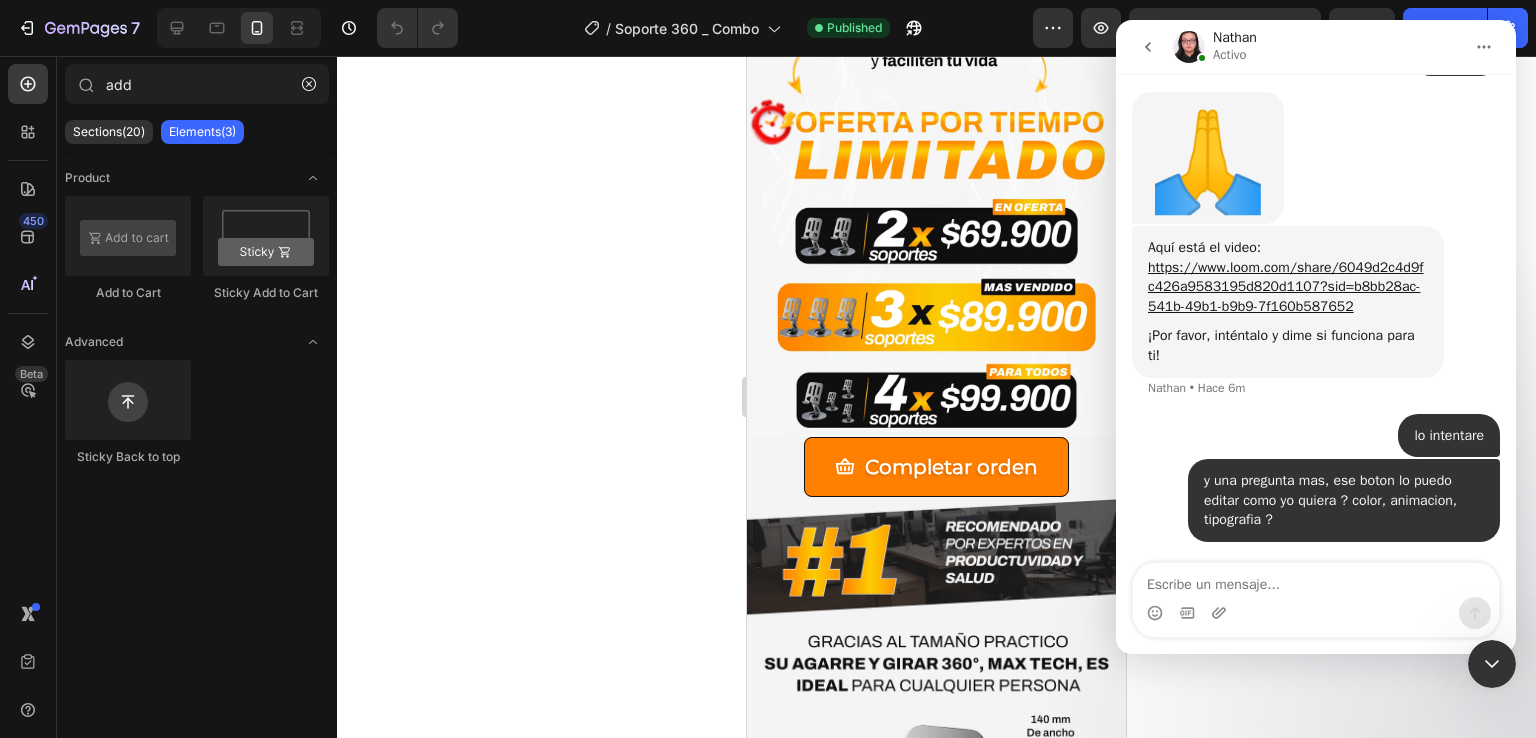 click 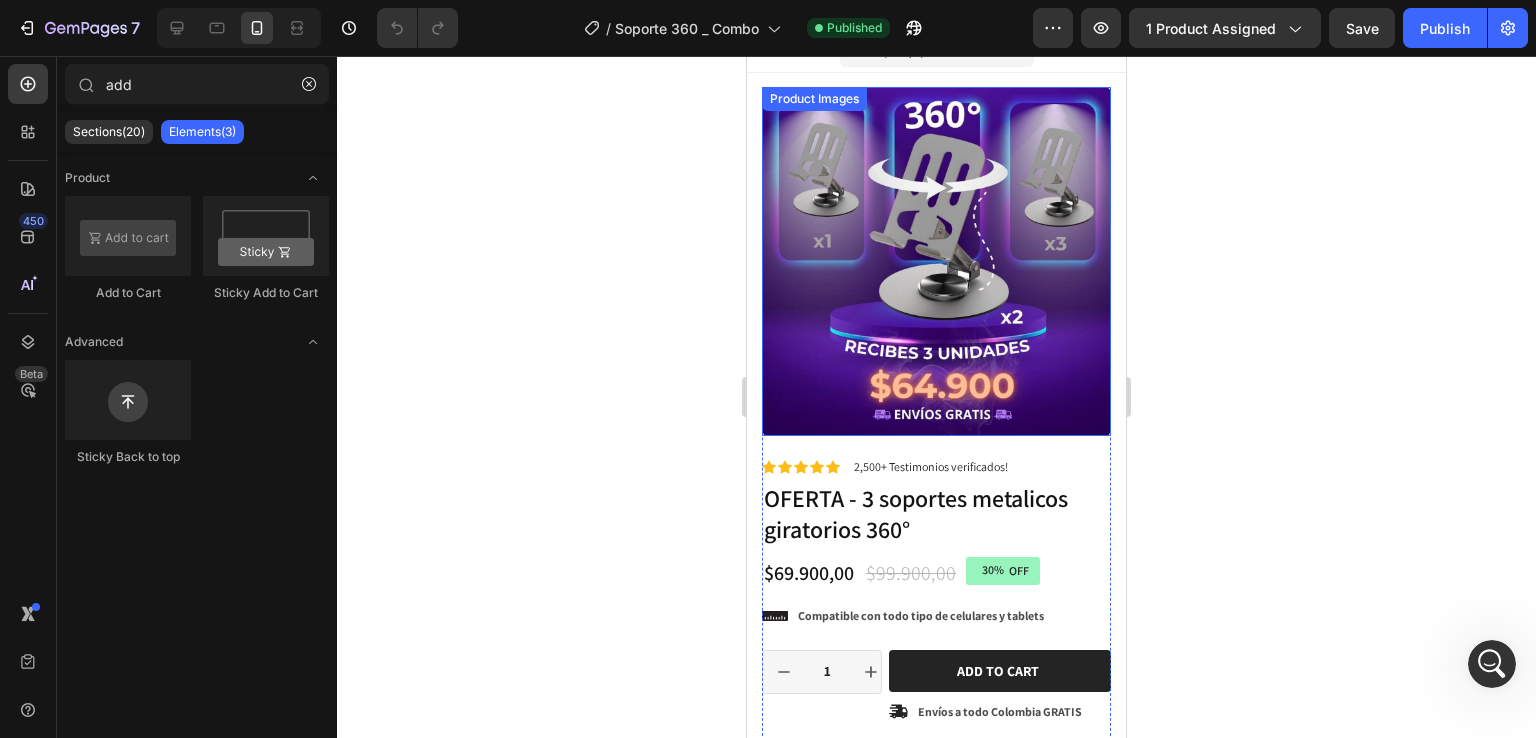 scroll, scrollTop: 200, scrollLeft: 0, axis: vertical 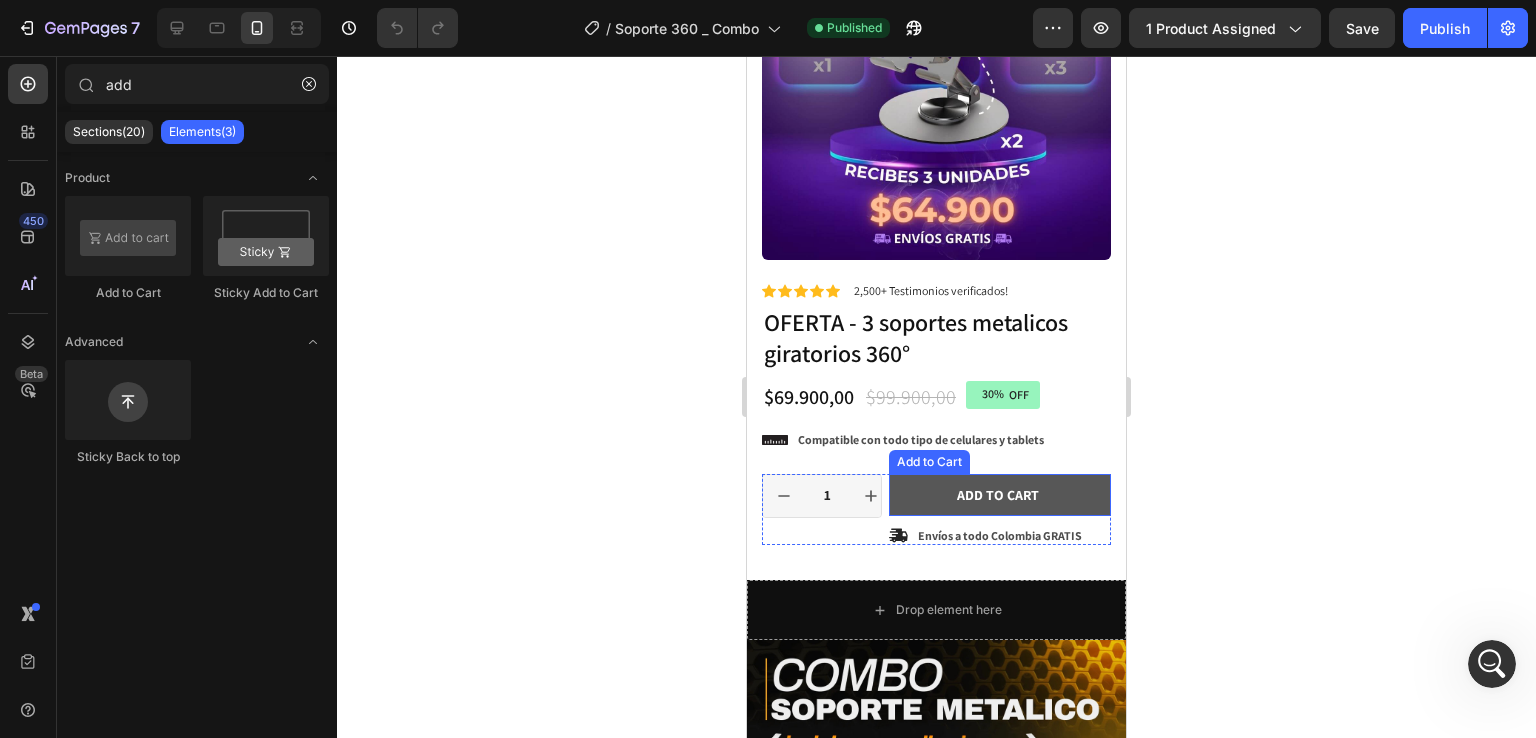 click on "Add to cart" at bounding box center [1000, 495] 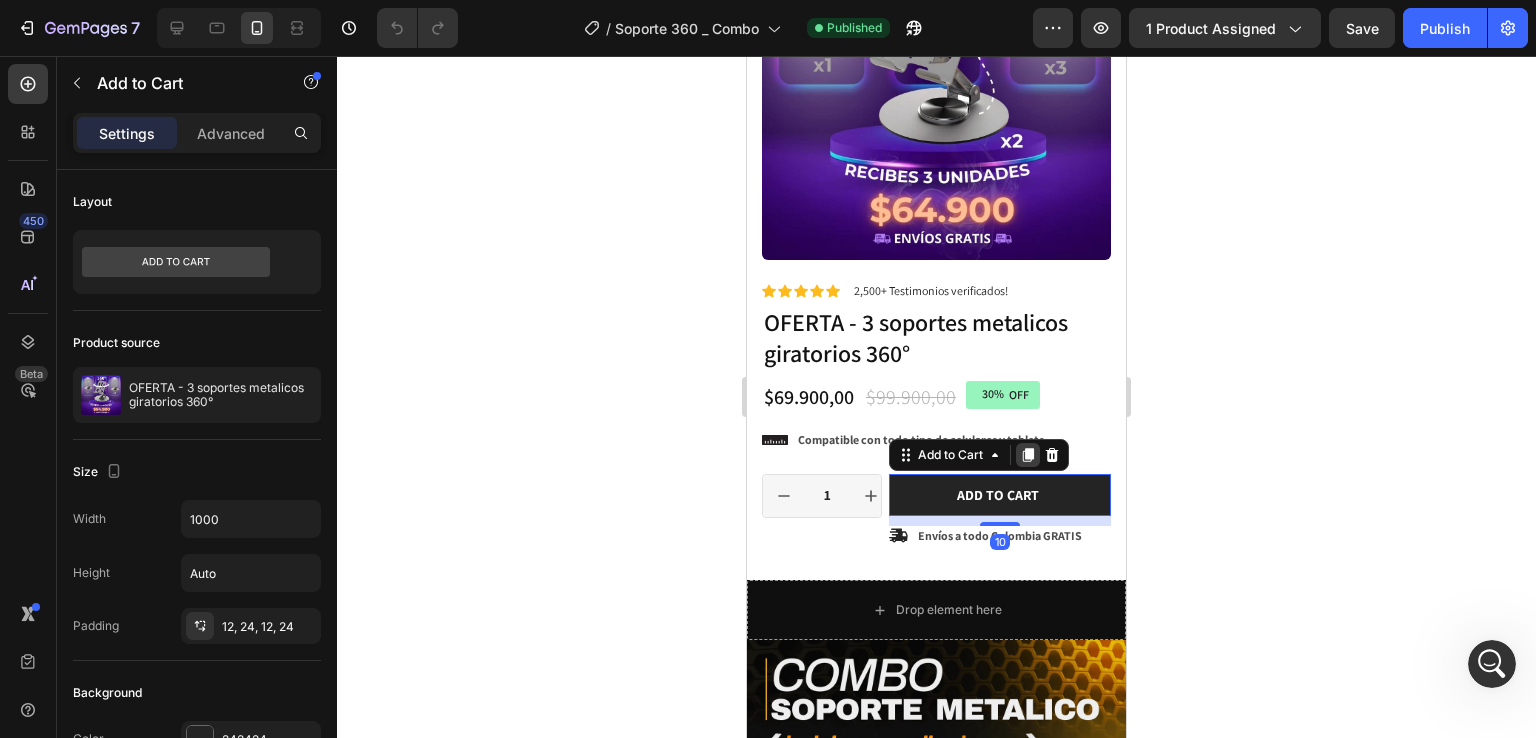 click 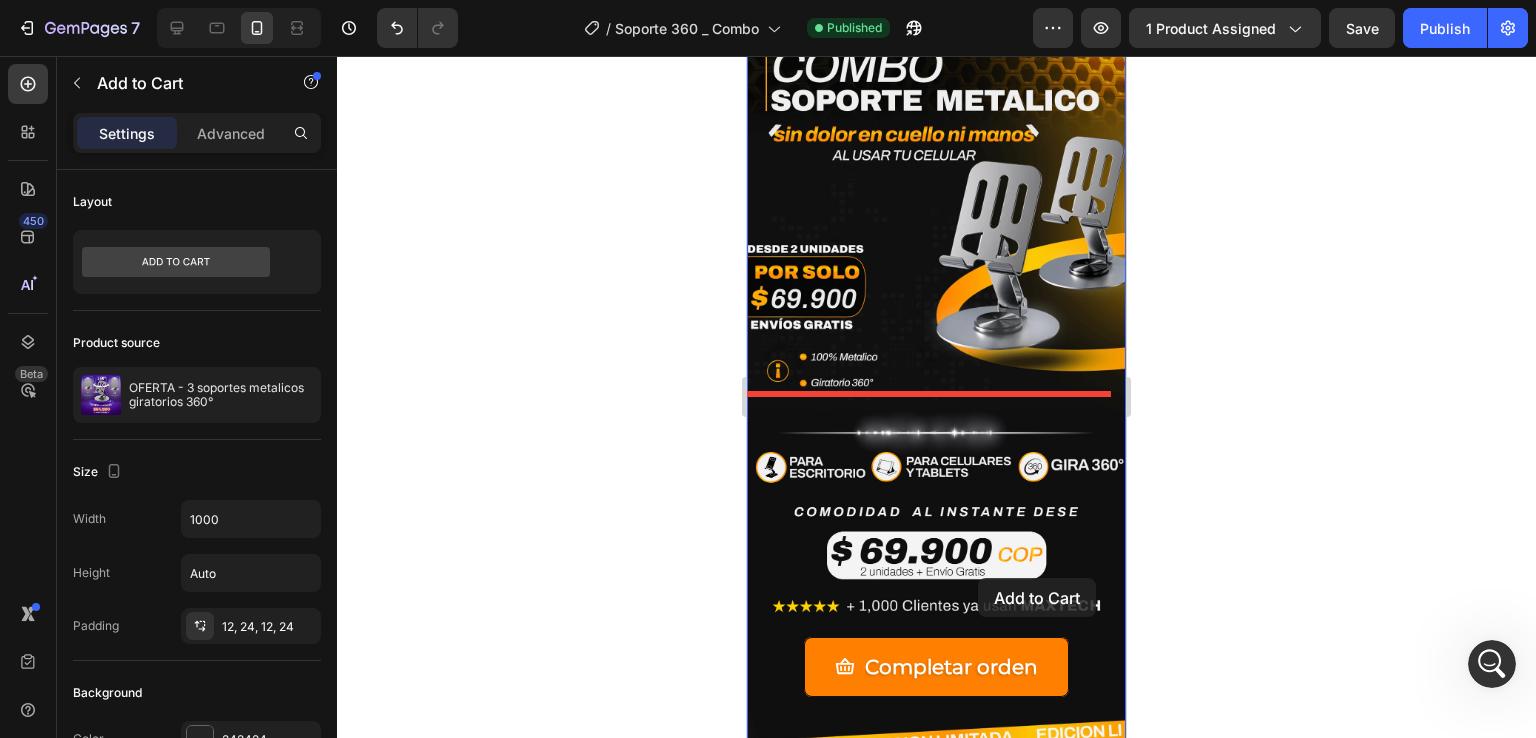 scroll, scrollTop: 870, scrollLeft: 0, axis: vertical 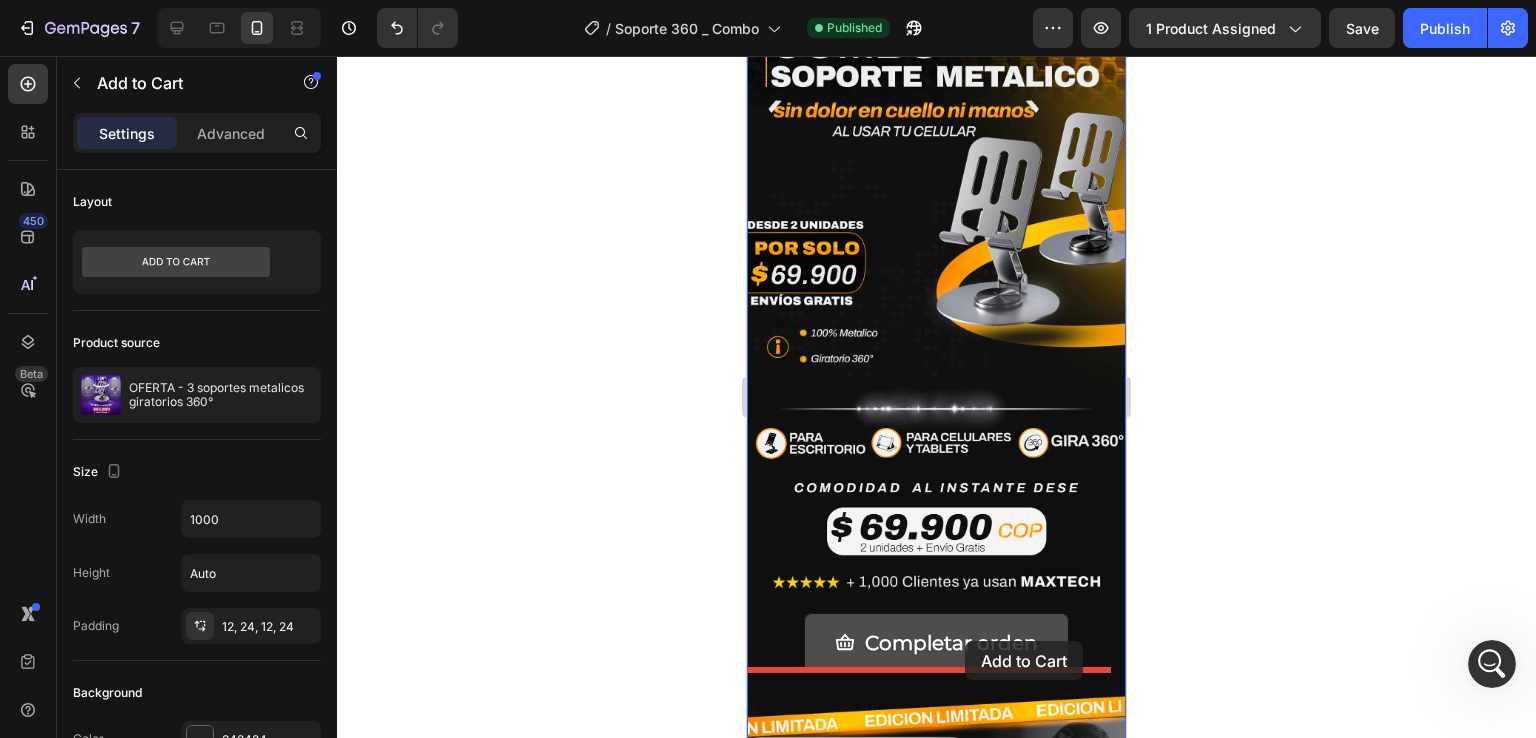 drag, startPoint x: 1048, startPoint y: 525, endPoint x: 965, endPoint y: 642, distance: 143.45033 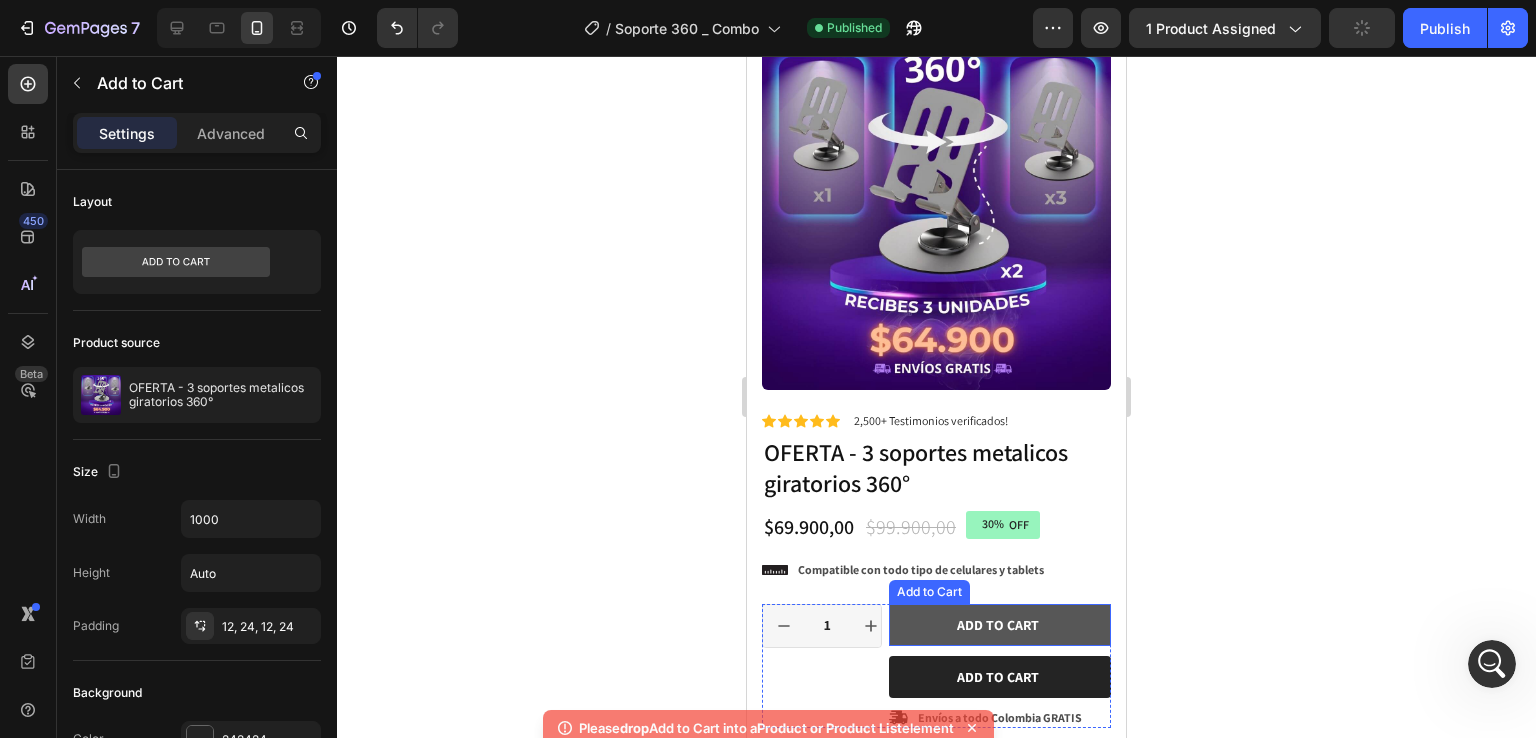scroll, scrollTop: 170, scrollLeft: 0, axis: vertical 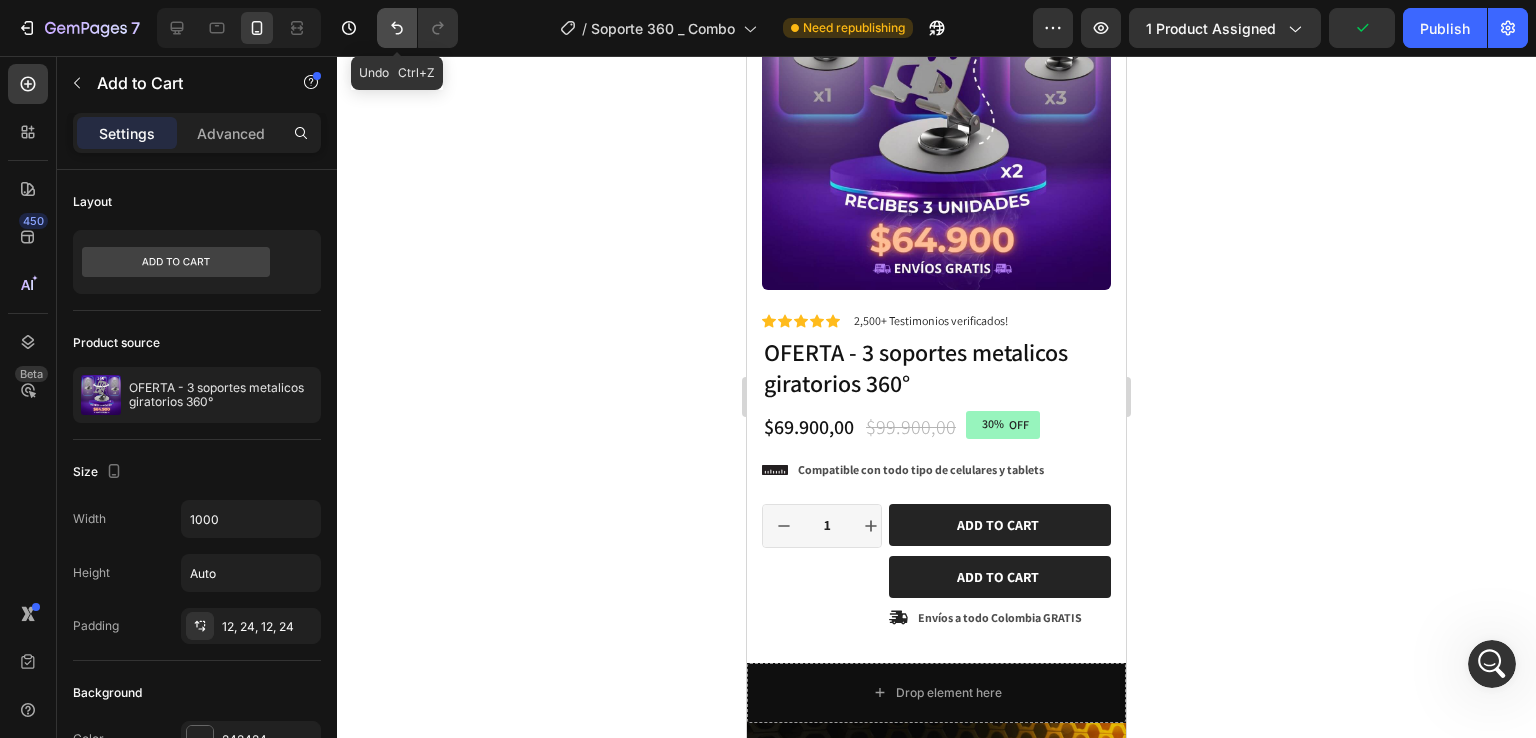 click 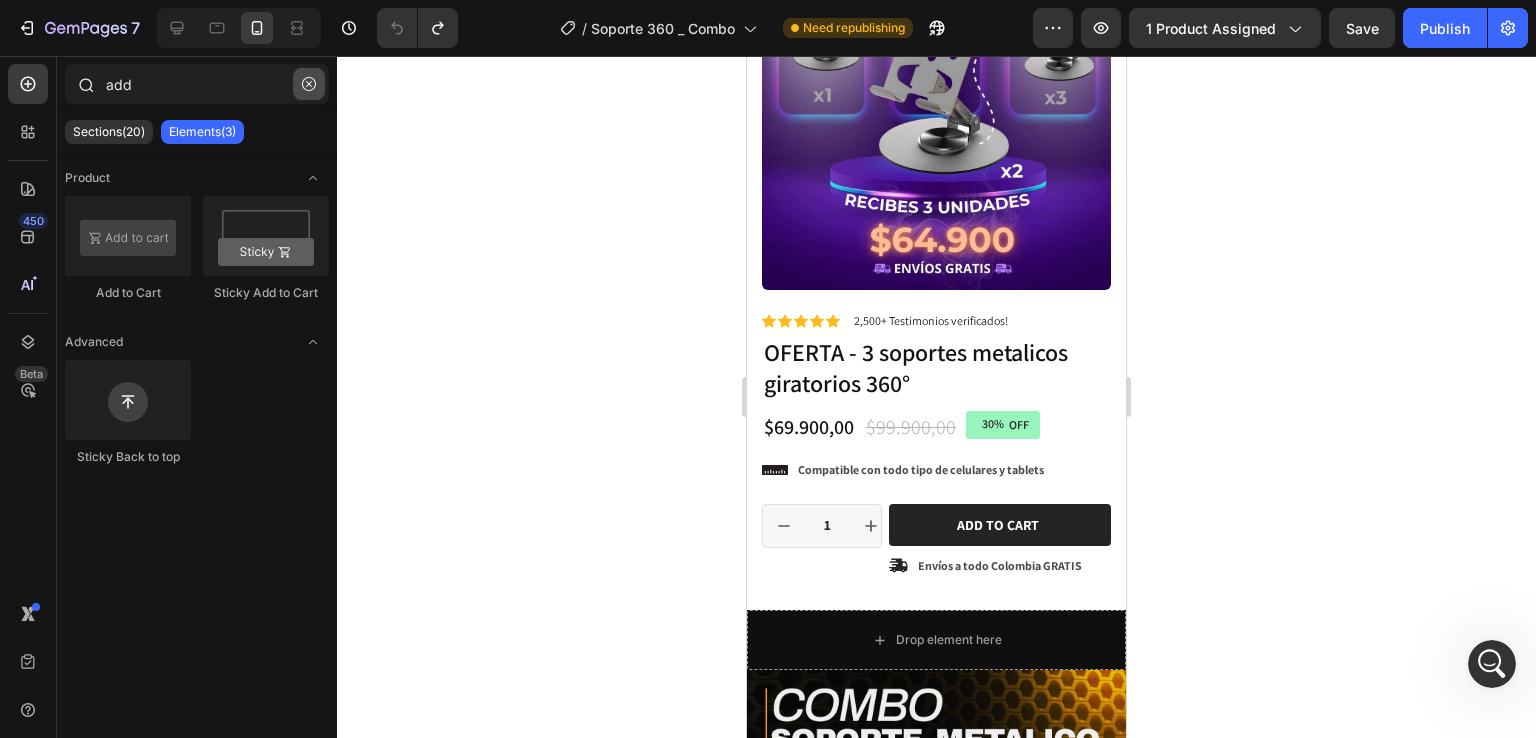 click at bounding box center [309, 84] 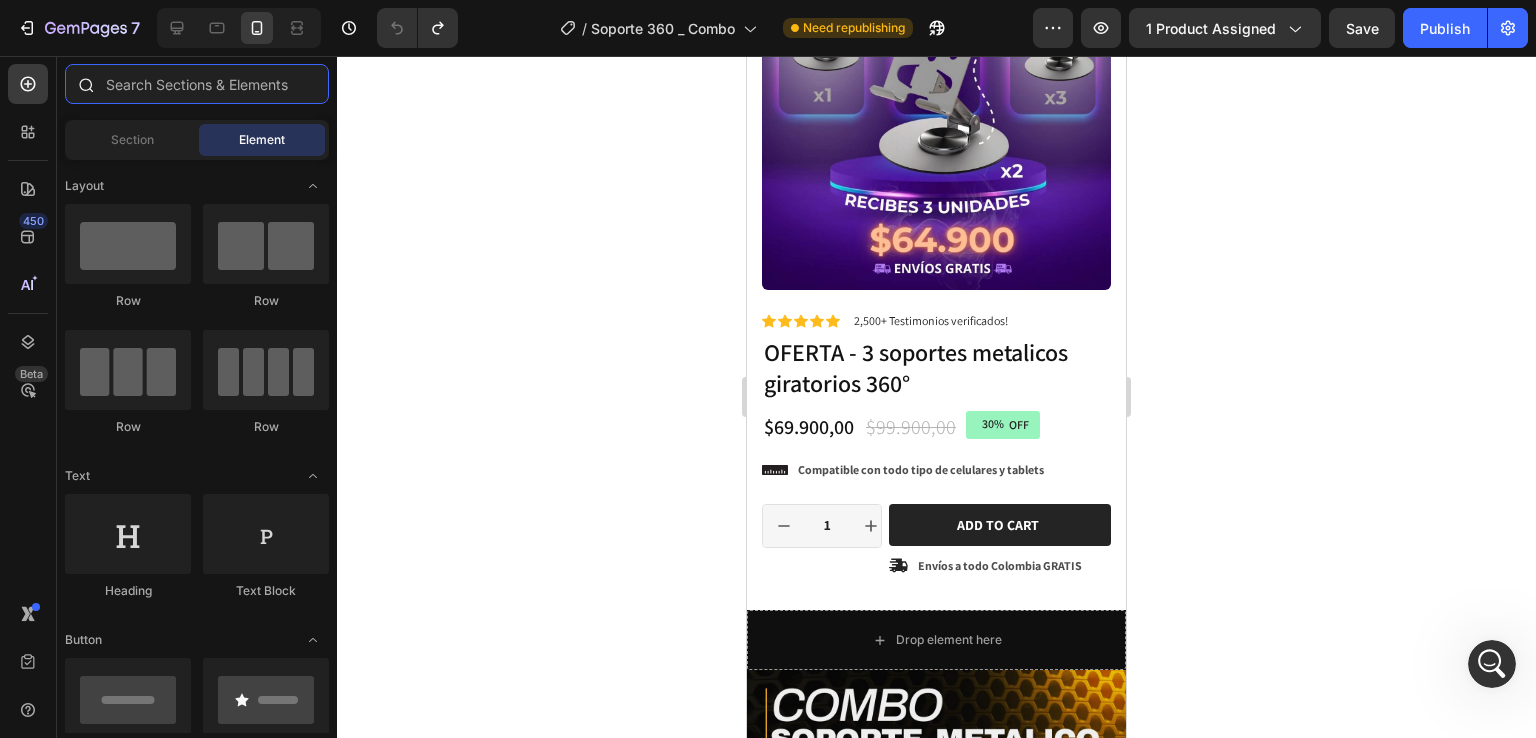 click at bounding box center [197, 84] 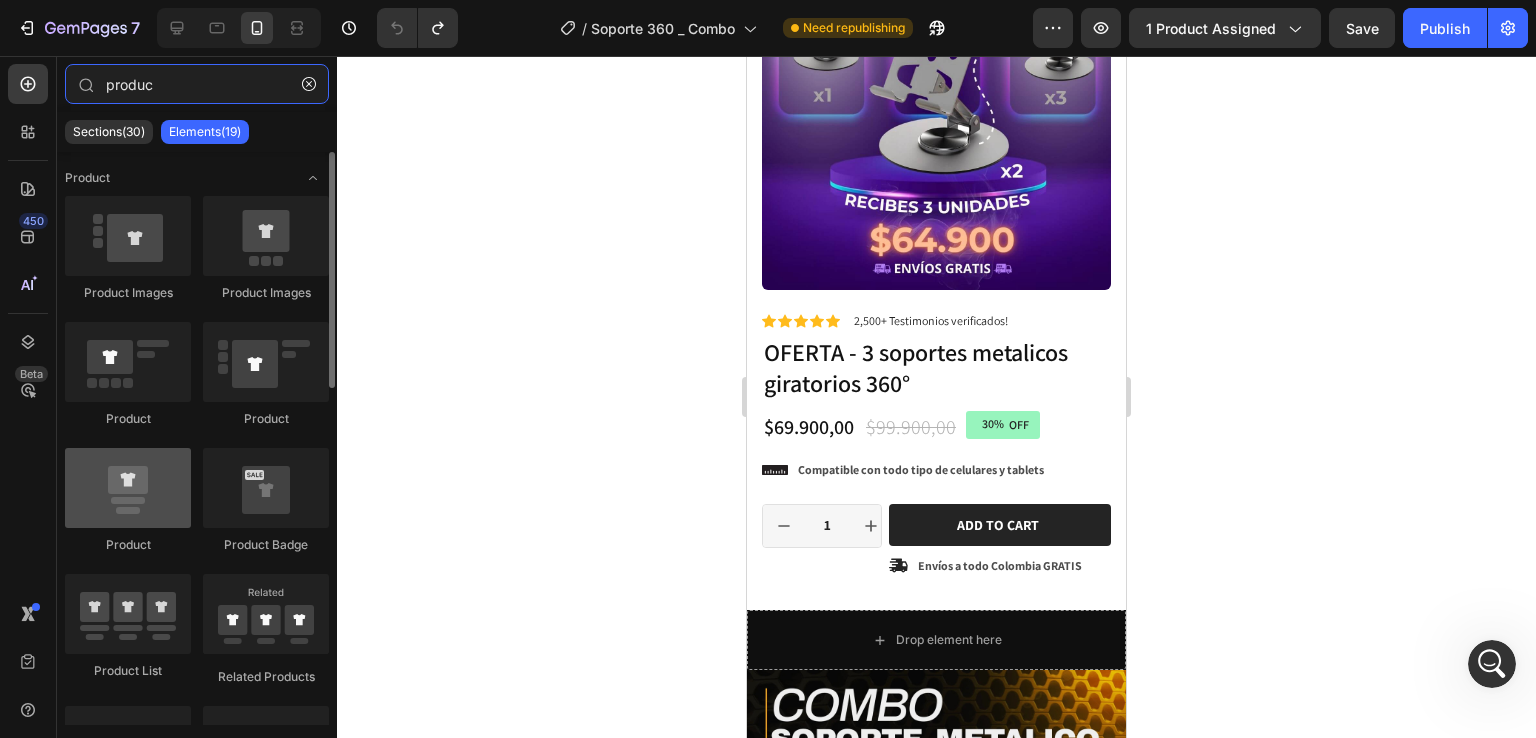 type on "produc" 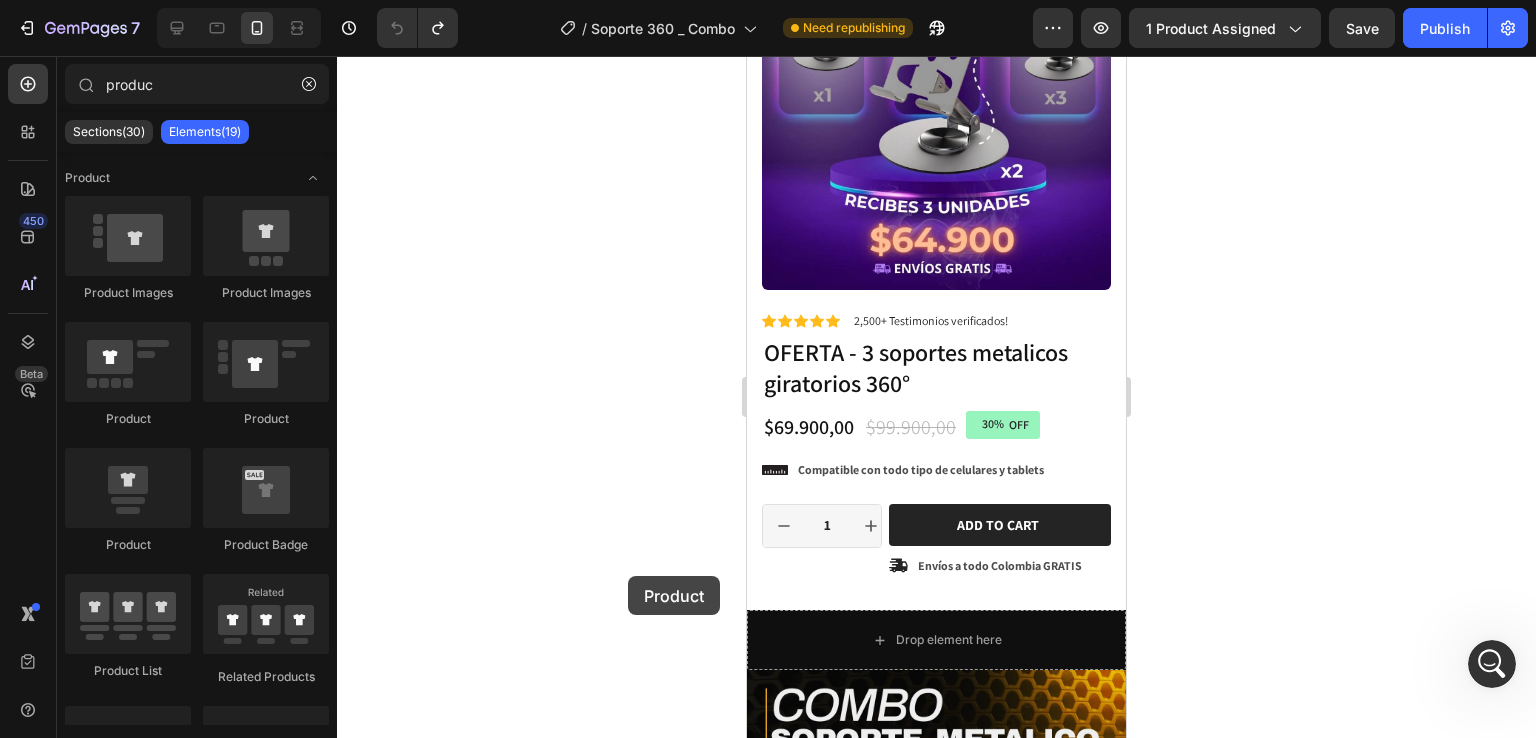scroll, scrollTop: 197, scrollLeft: 0, axis: vertical 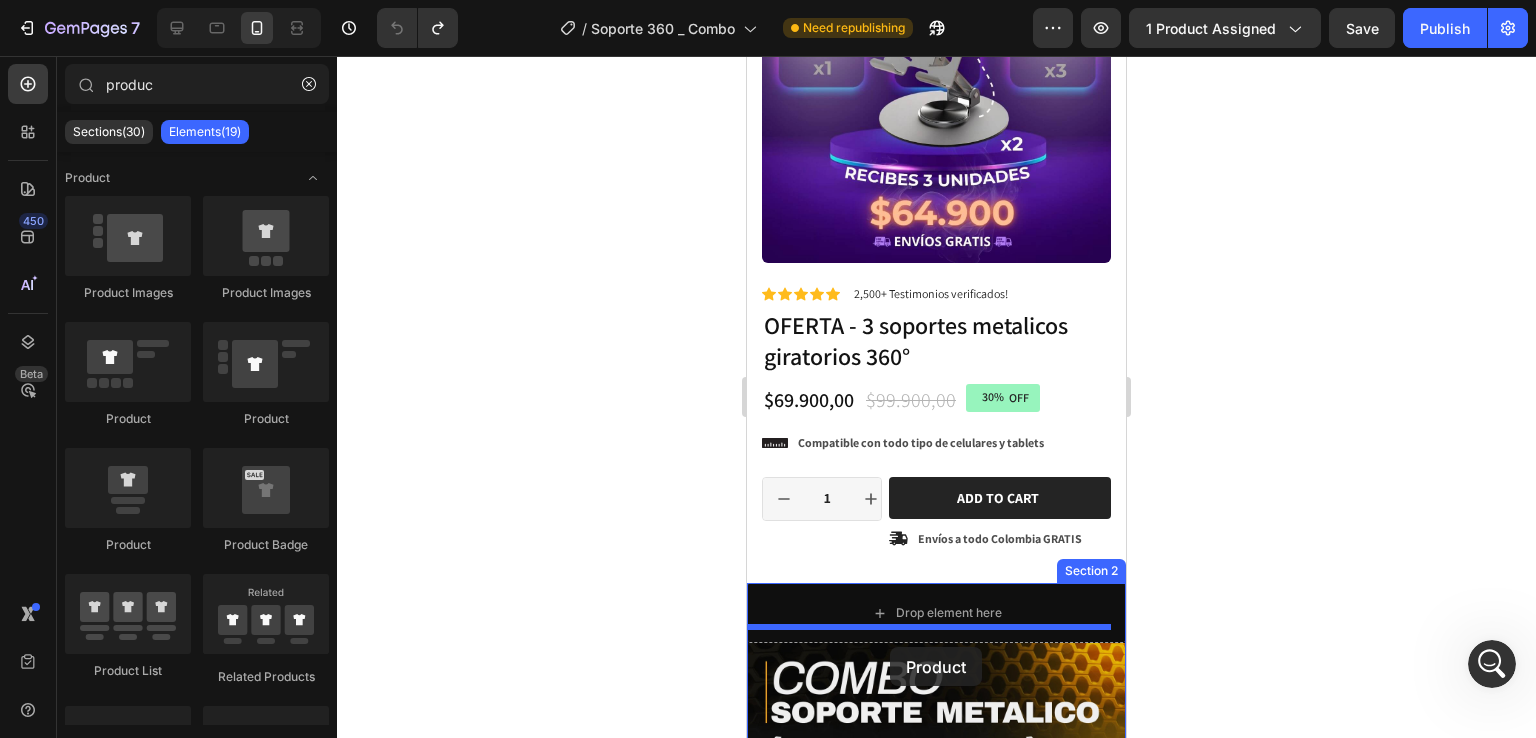 drag, startPoint x: 891, startPoint y: 533, endPoint x: 890, endPoint y: 647, distance: 114.00439 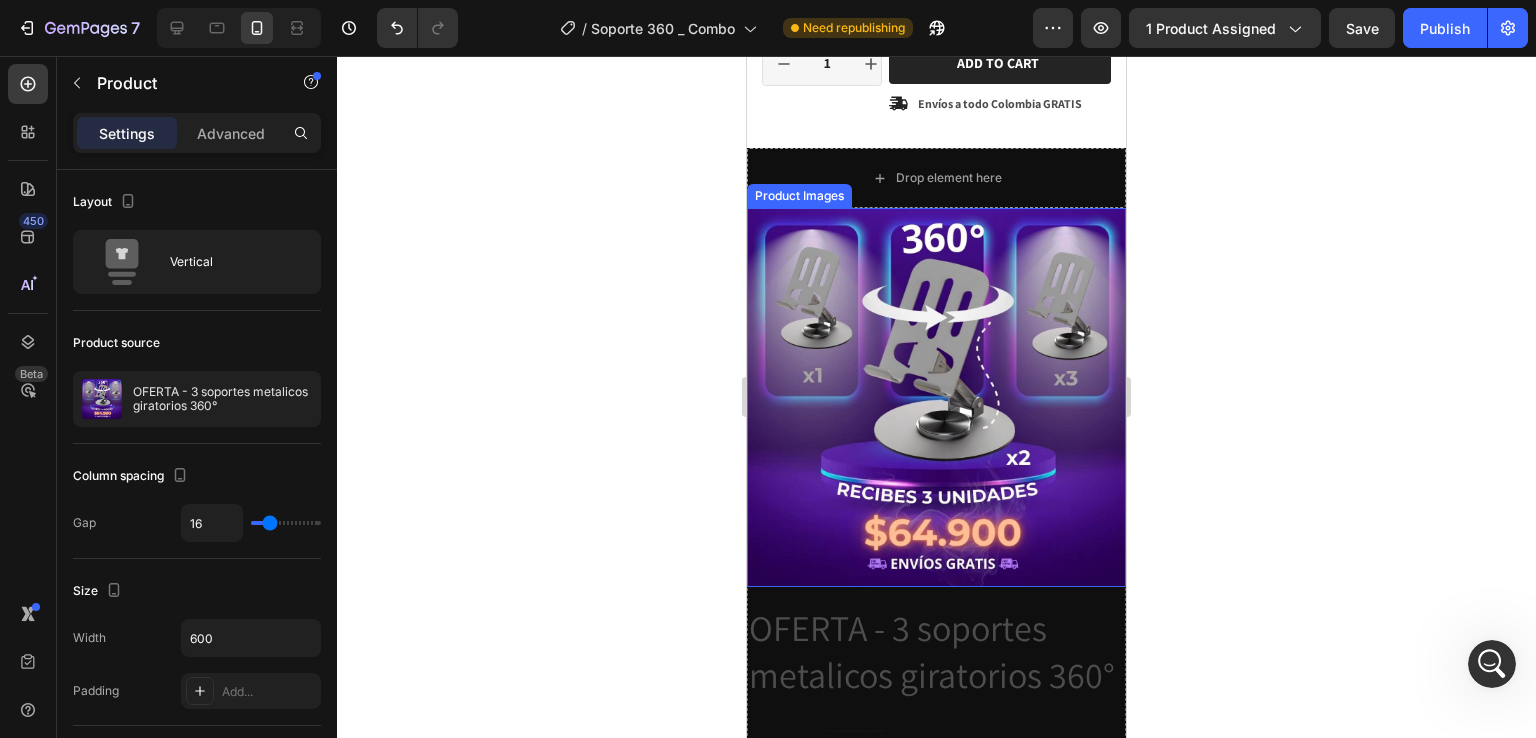 scroll, scrollTop: 597, scrollLeft: 0, axis: vertical 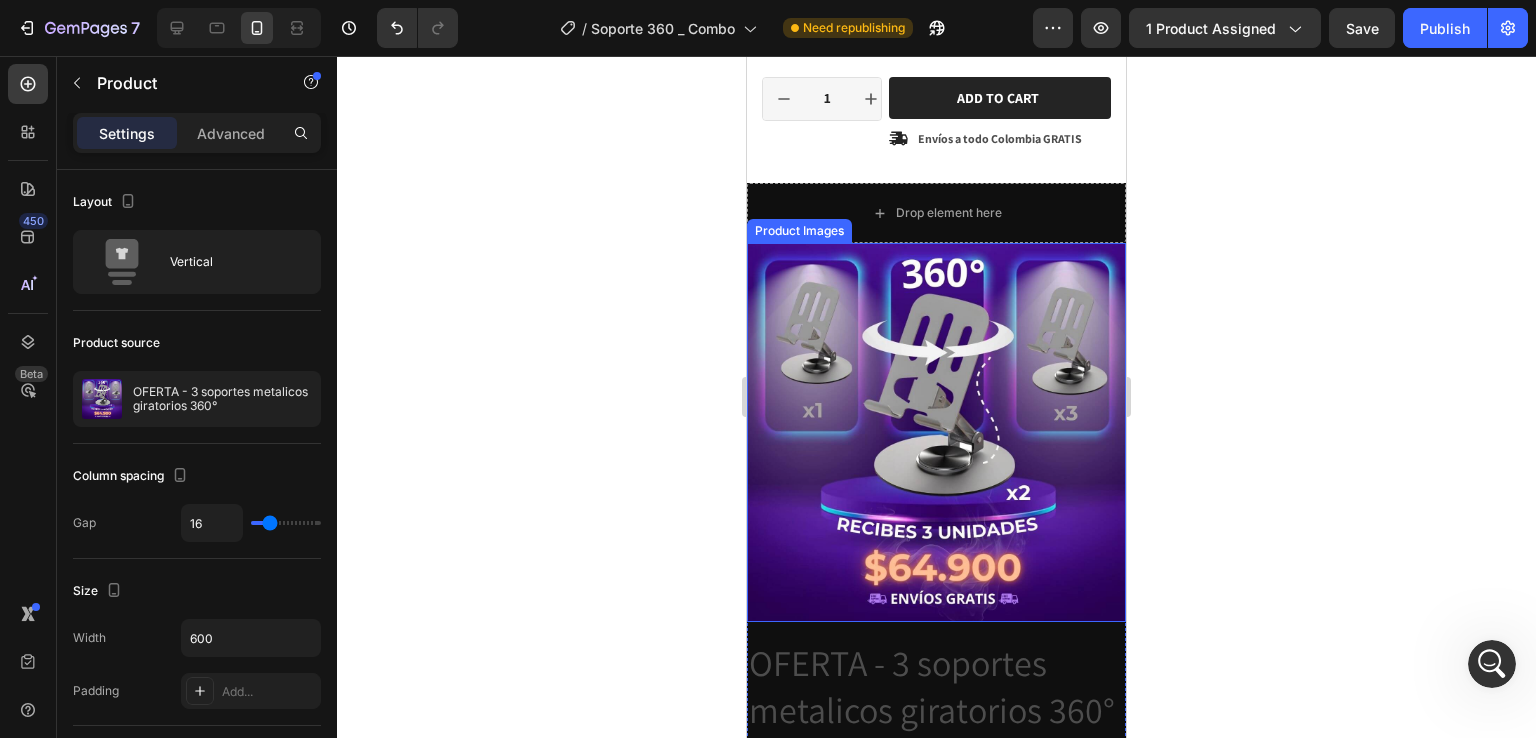 click at bounding box center (936, 432) 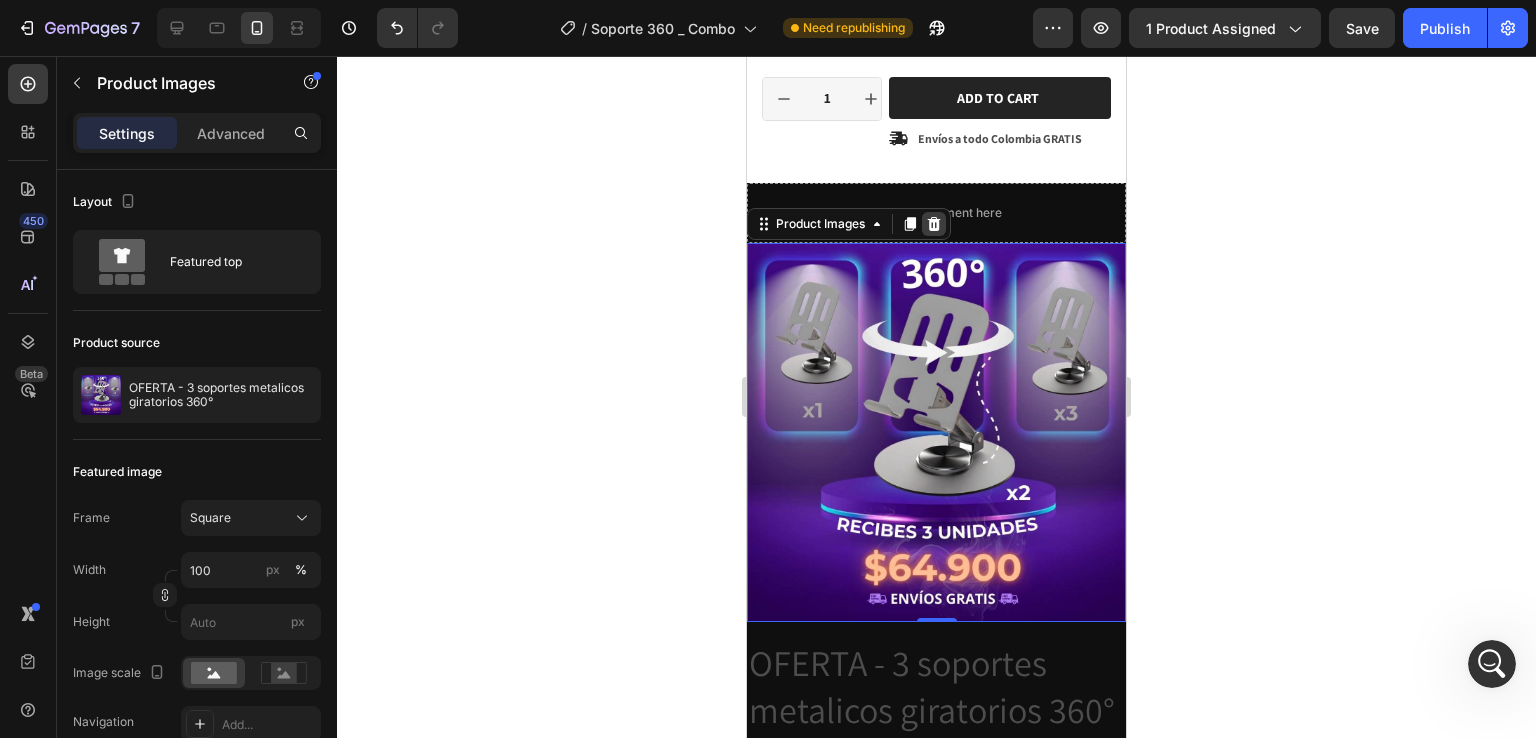 click 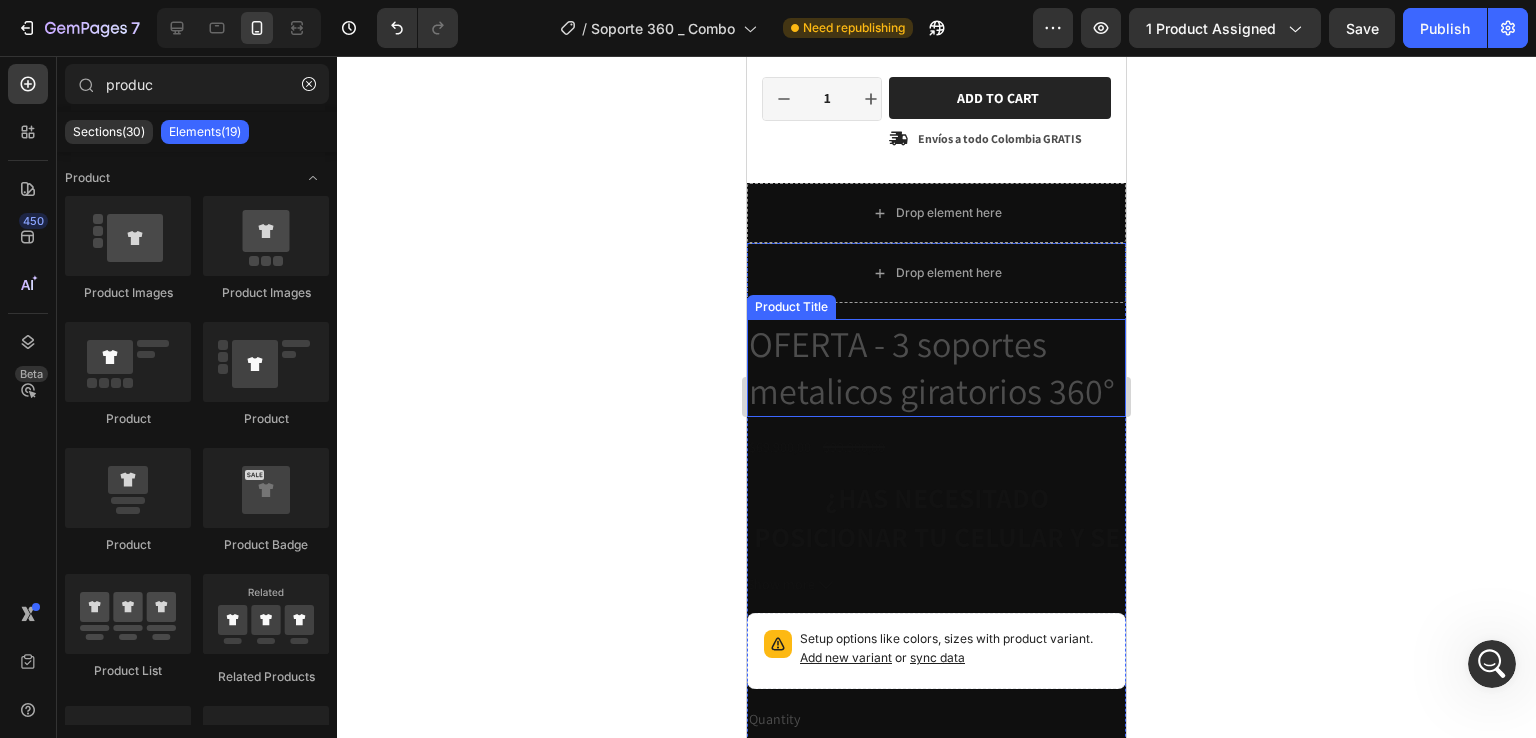 click on "OFERTA - 3 soportes metalicos giratorios 360°" at bounding box center (936, 368) 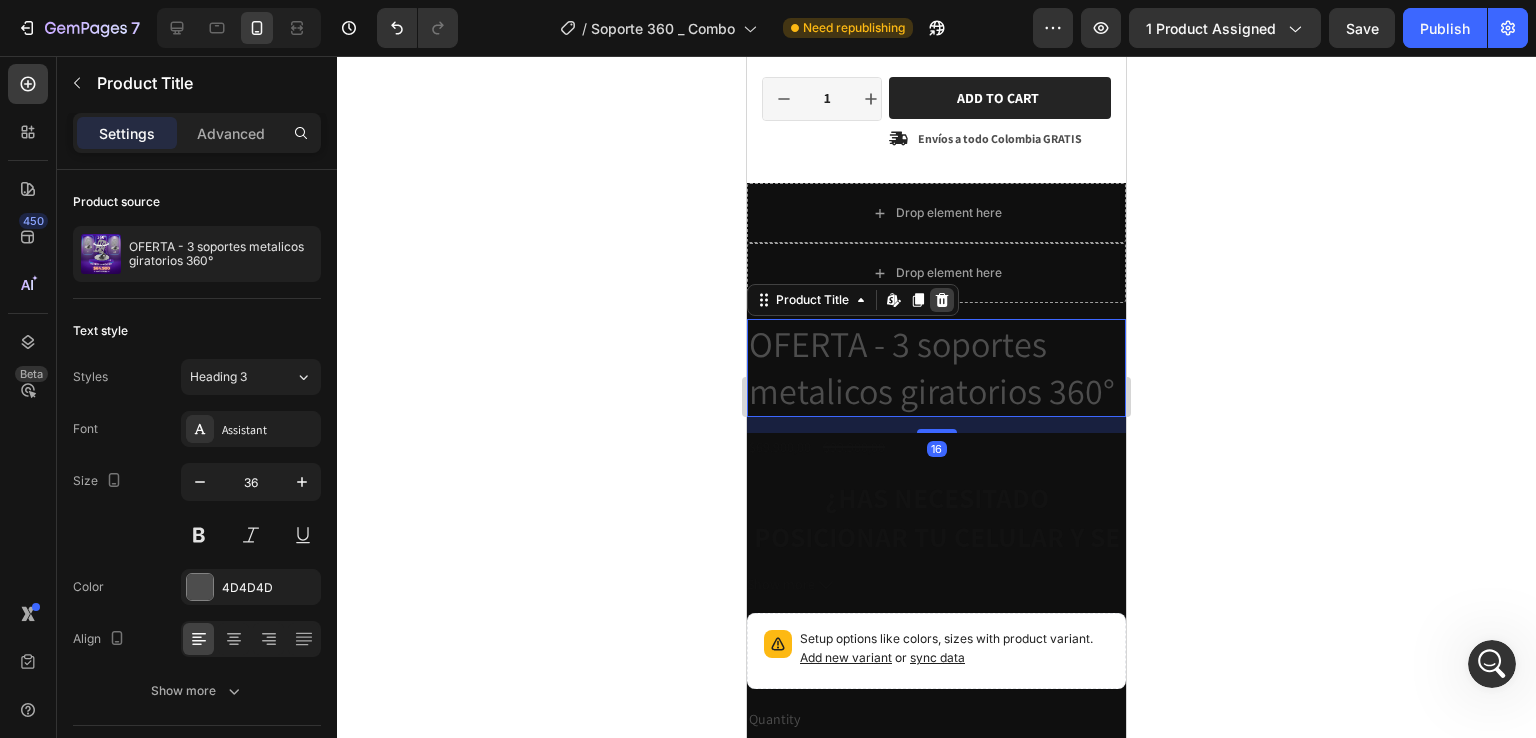 click 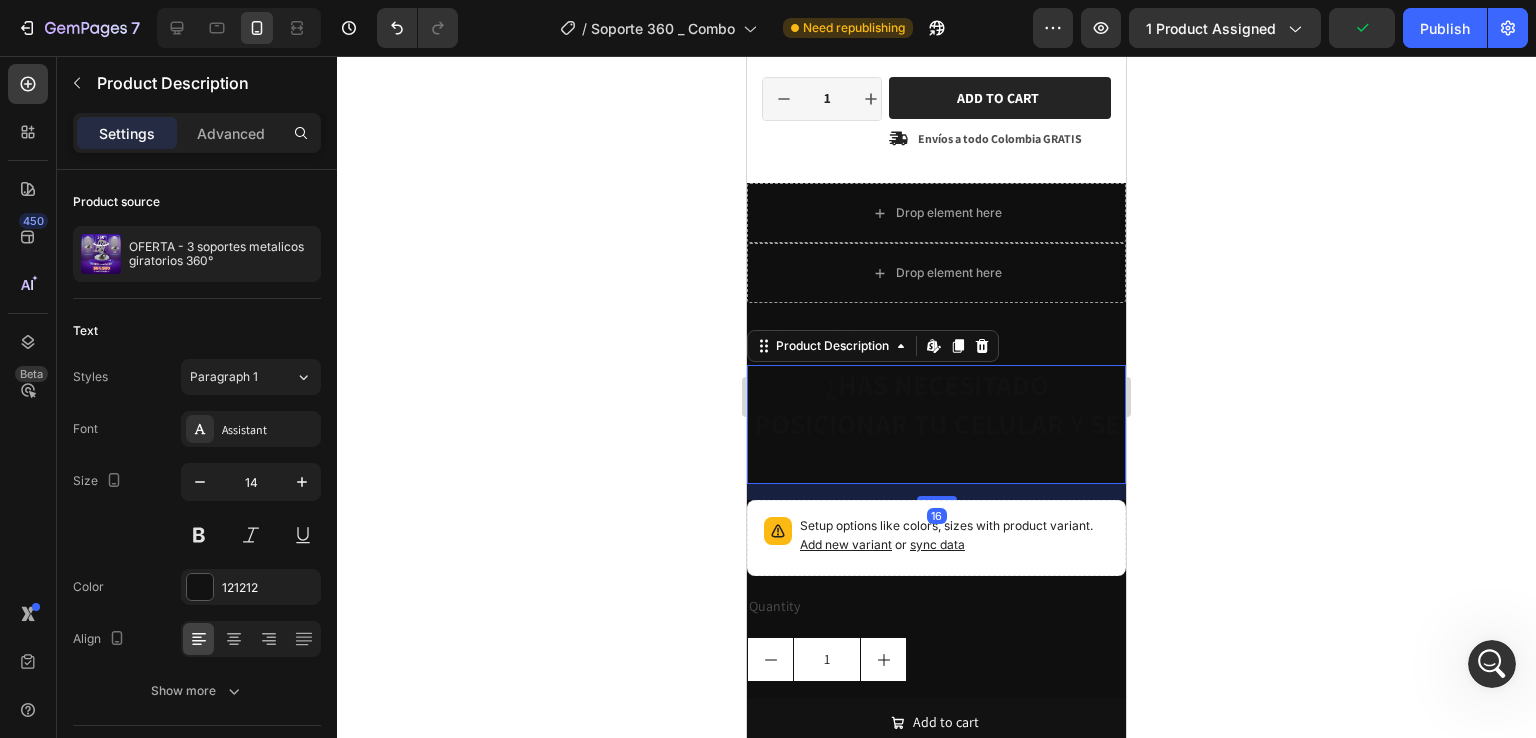 click on "¿HAS NECESITADO POSICIONAR TU CELULAR Y SE TE CAE?" at bounding box center [936, 424] 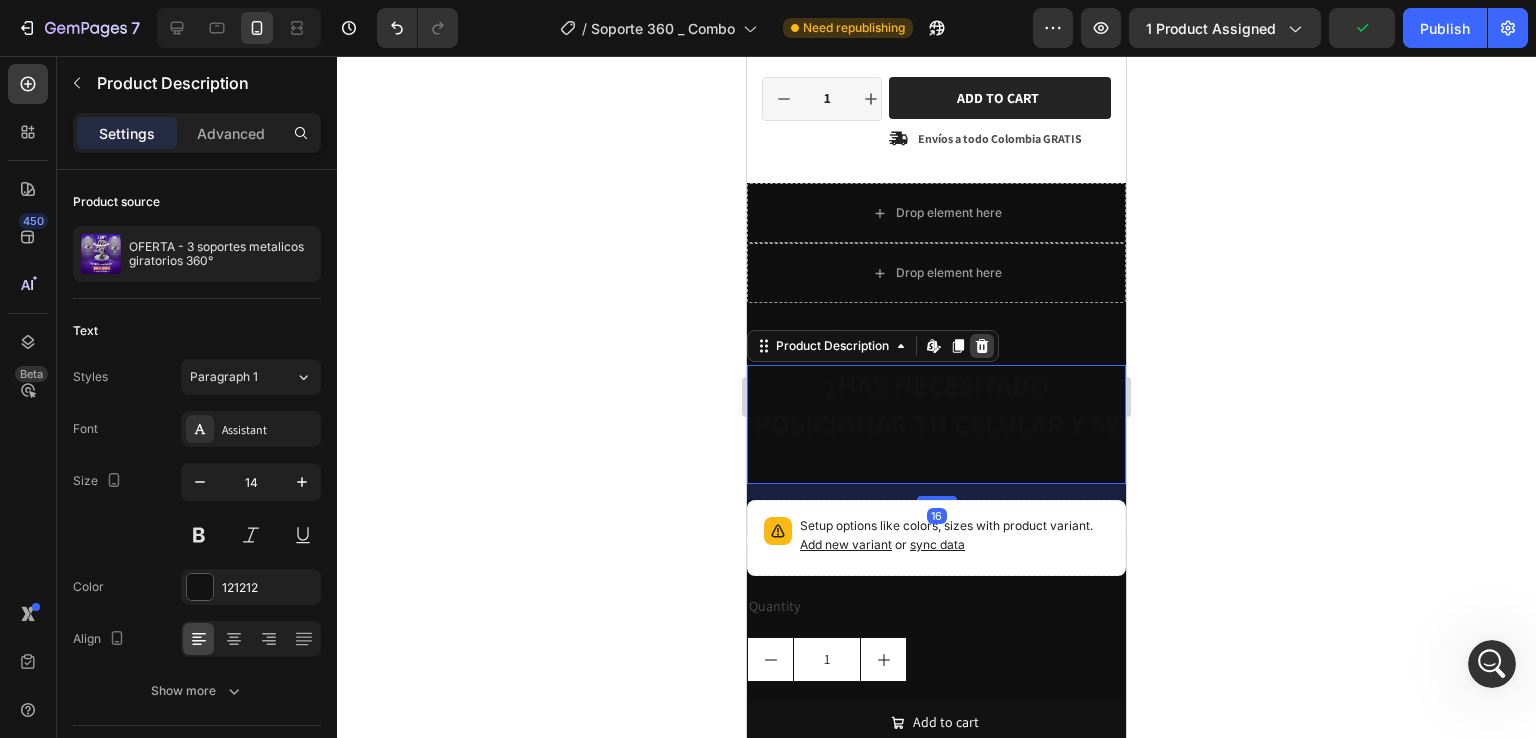 click 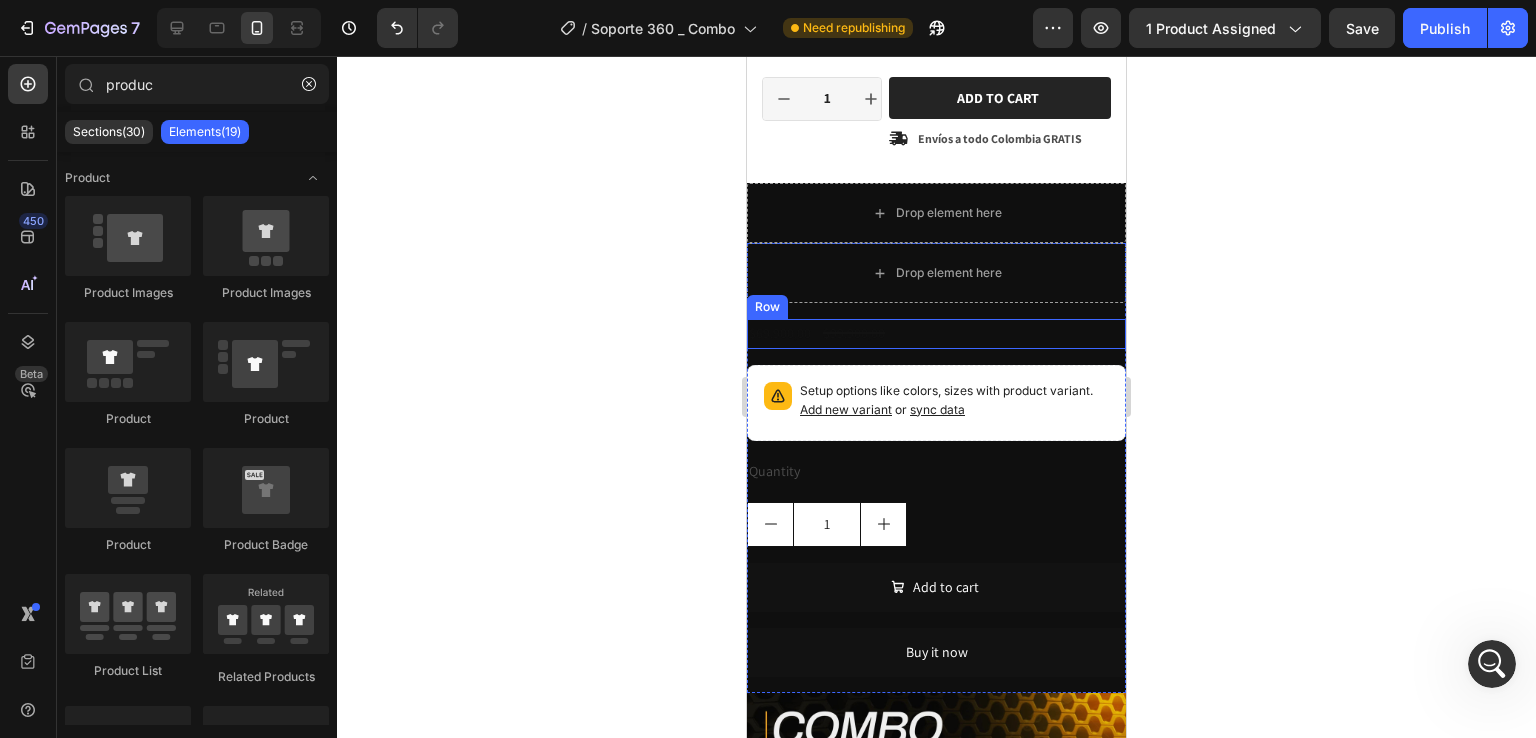 click on "$69.900,00 Product Price Product Price $99.900,00 Product Price Product Price Row" at bounding box center [936, 333] 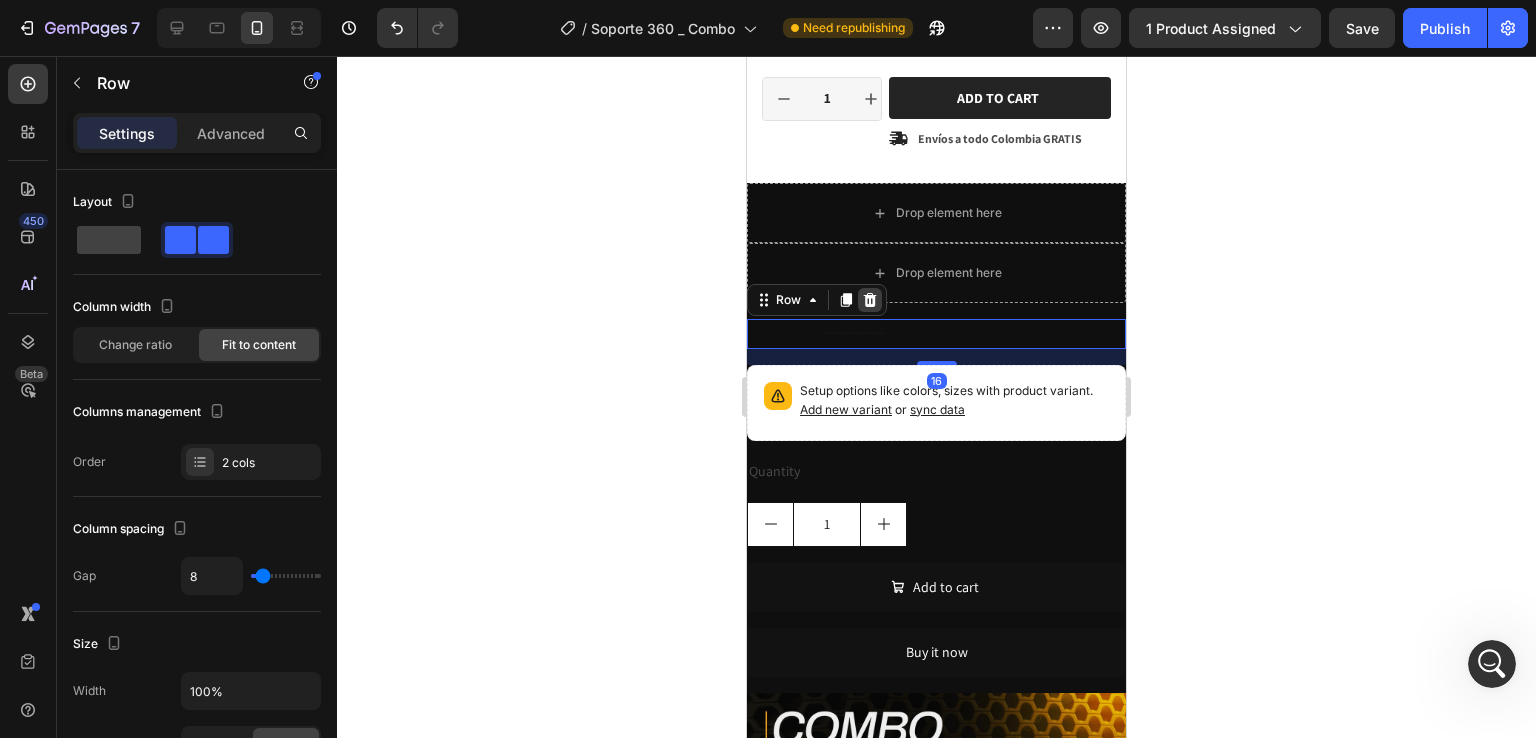 click 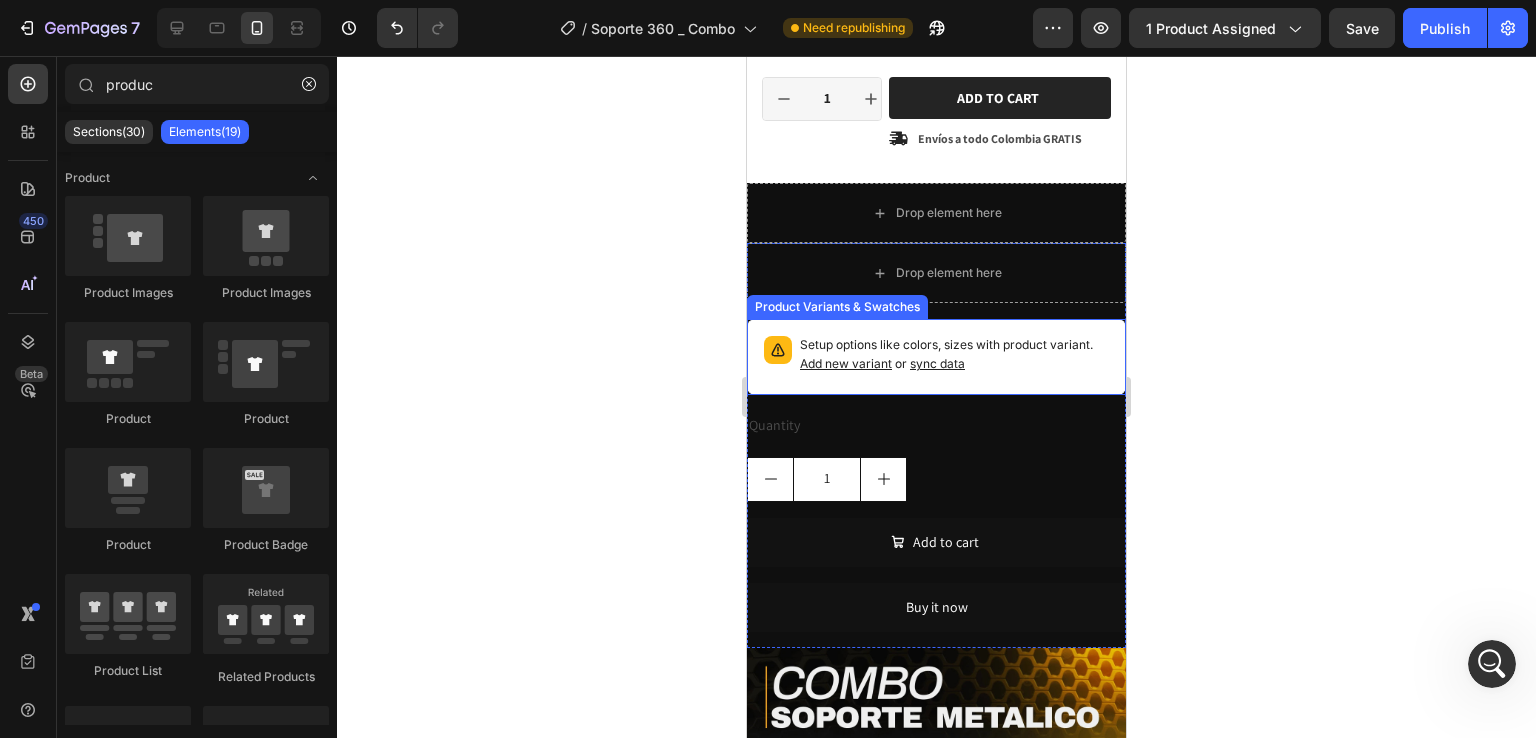 click on "Setup options like colors, sizes with product variant.       Add new variant   or   sync data" at bounding box center [936, 357] 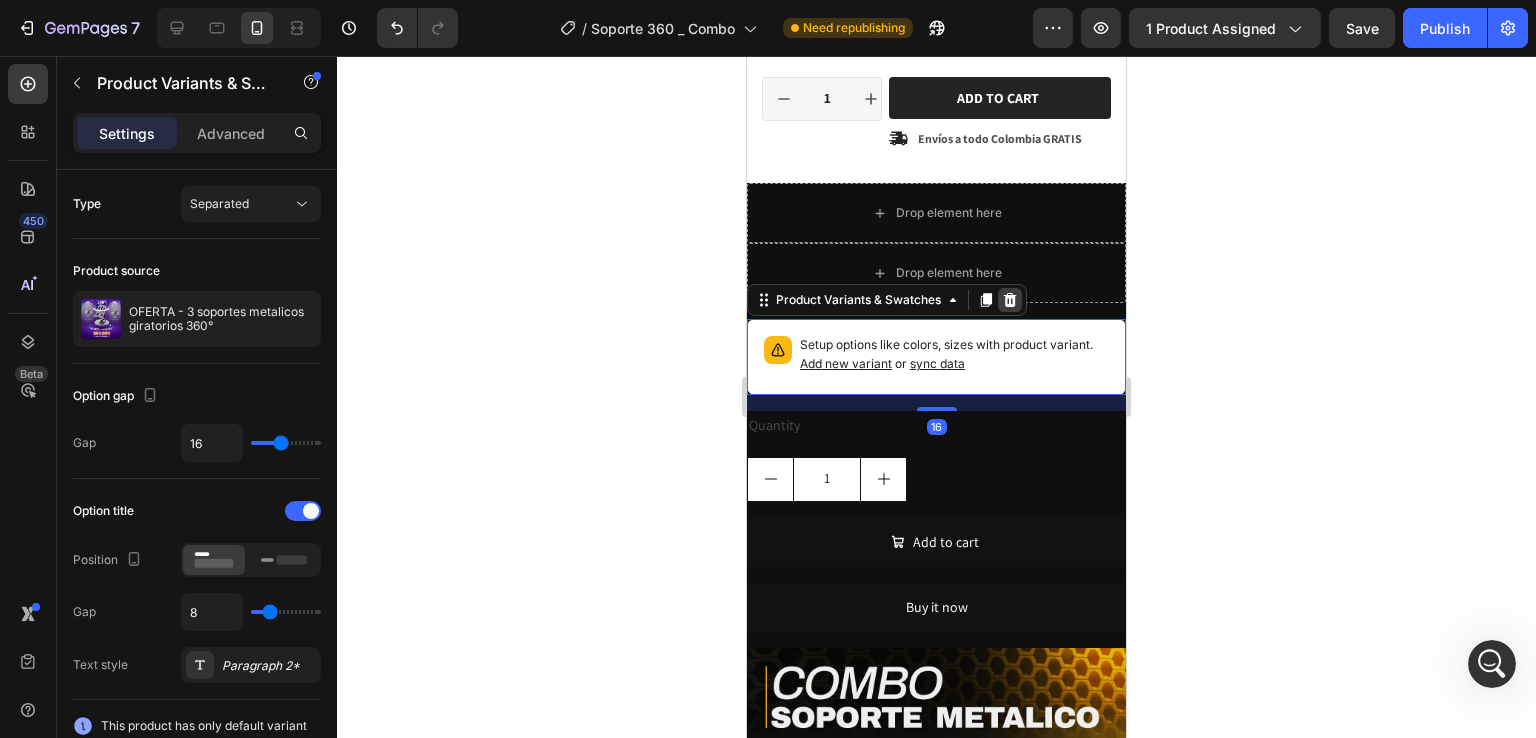 click 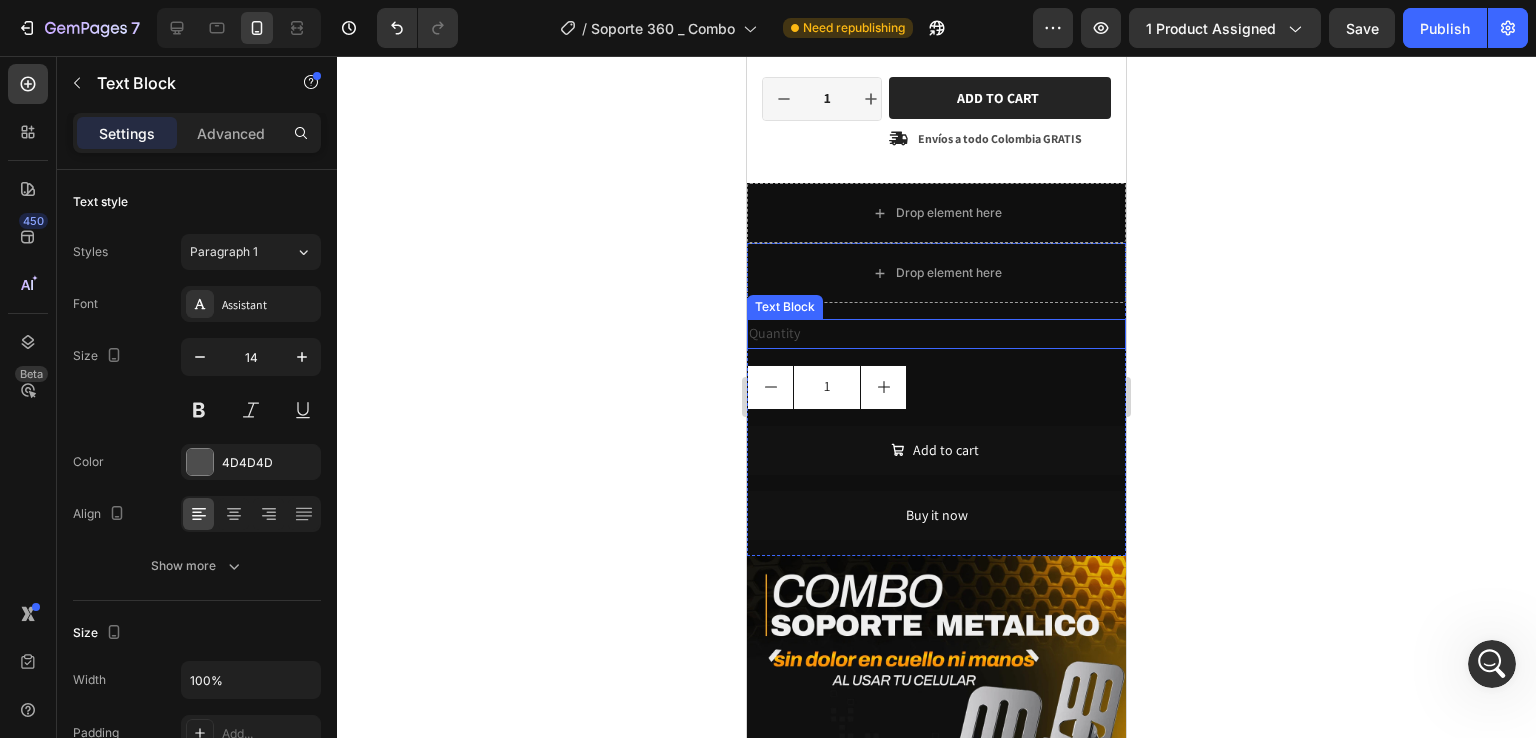 click on "Quantity" at bounding box center [936, 333] 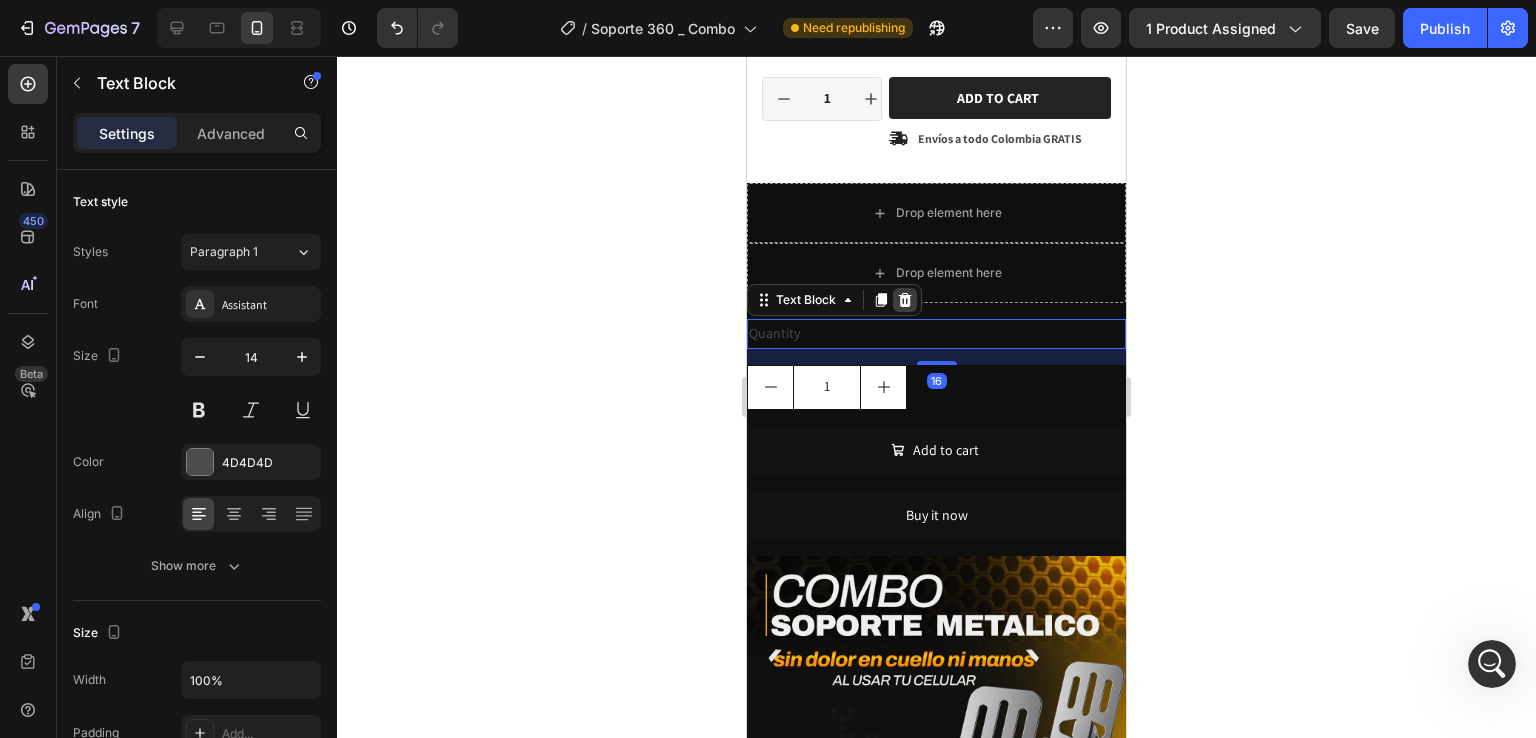 click 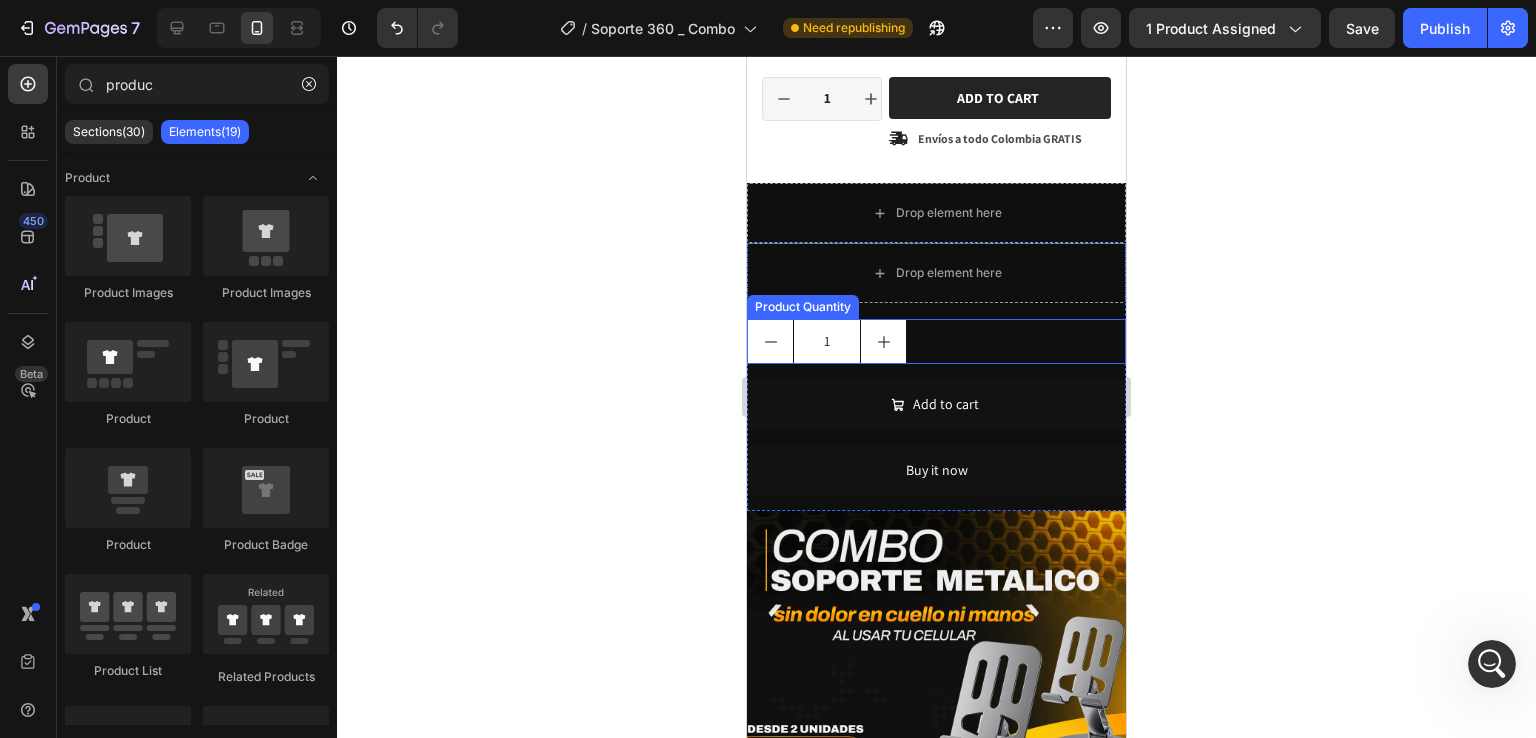 click on "1" at bounding box center [936, 341] 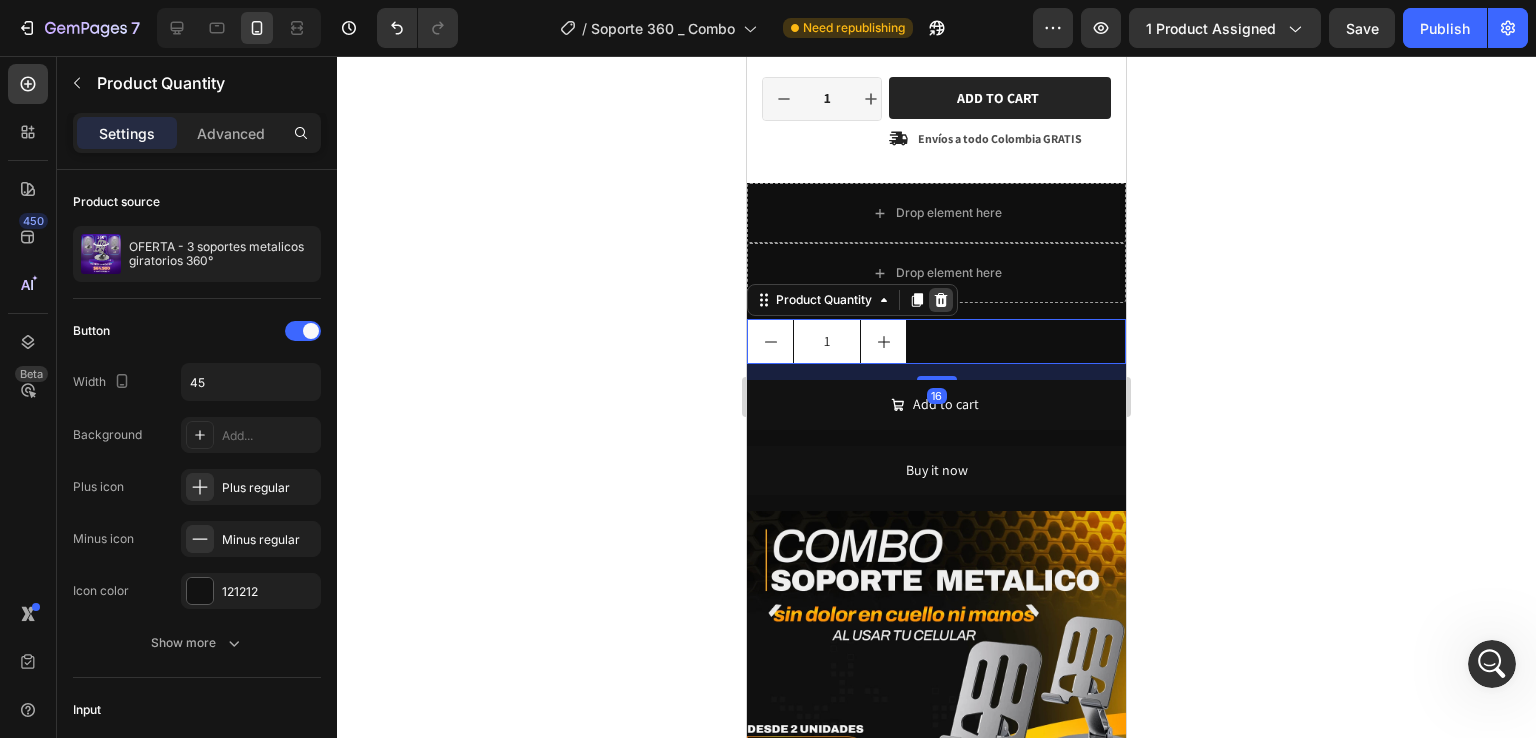 click 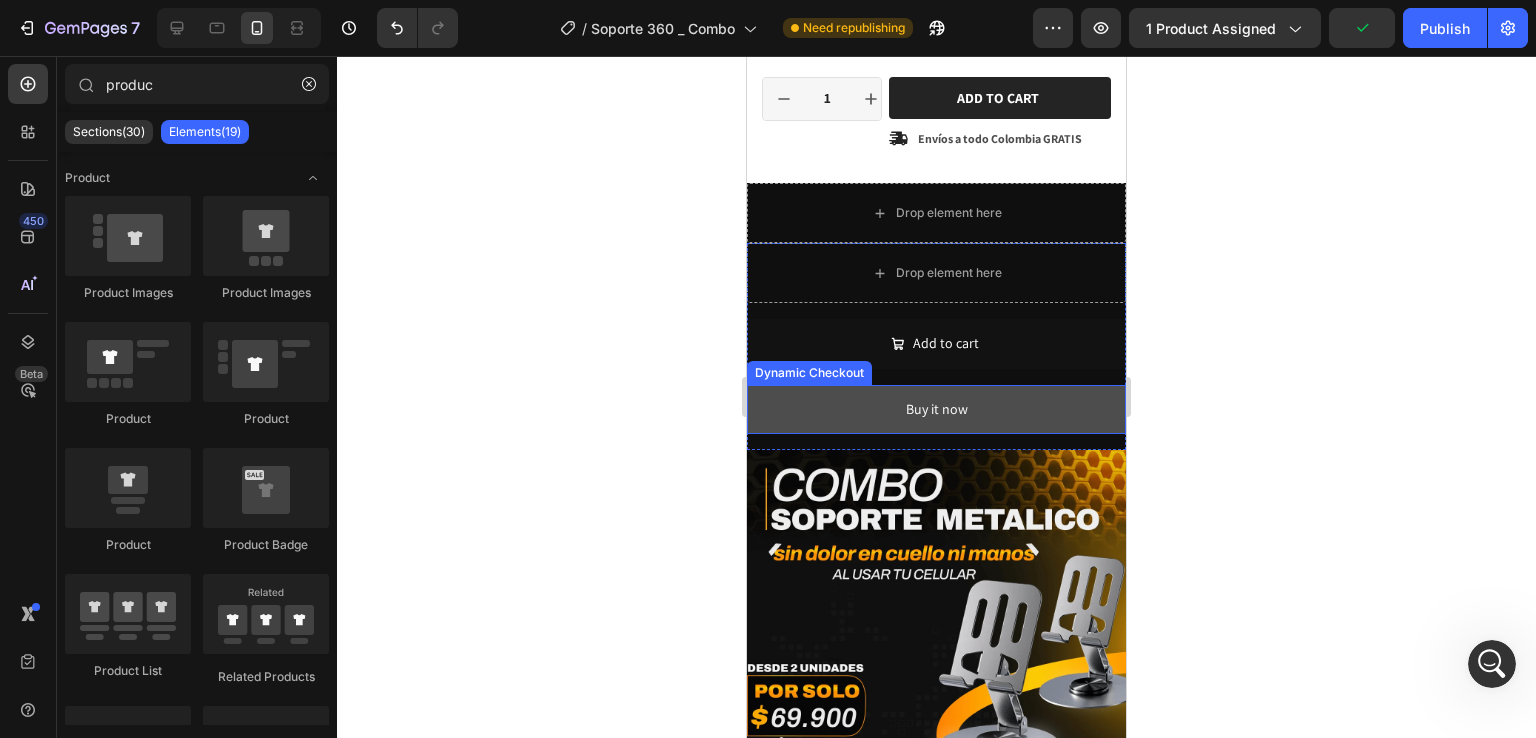 click on "Buy it now" at bounding box center [936, 409] 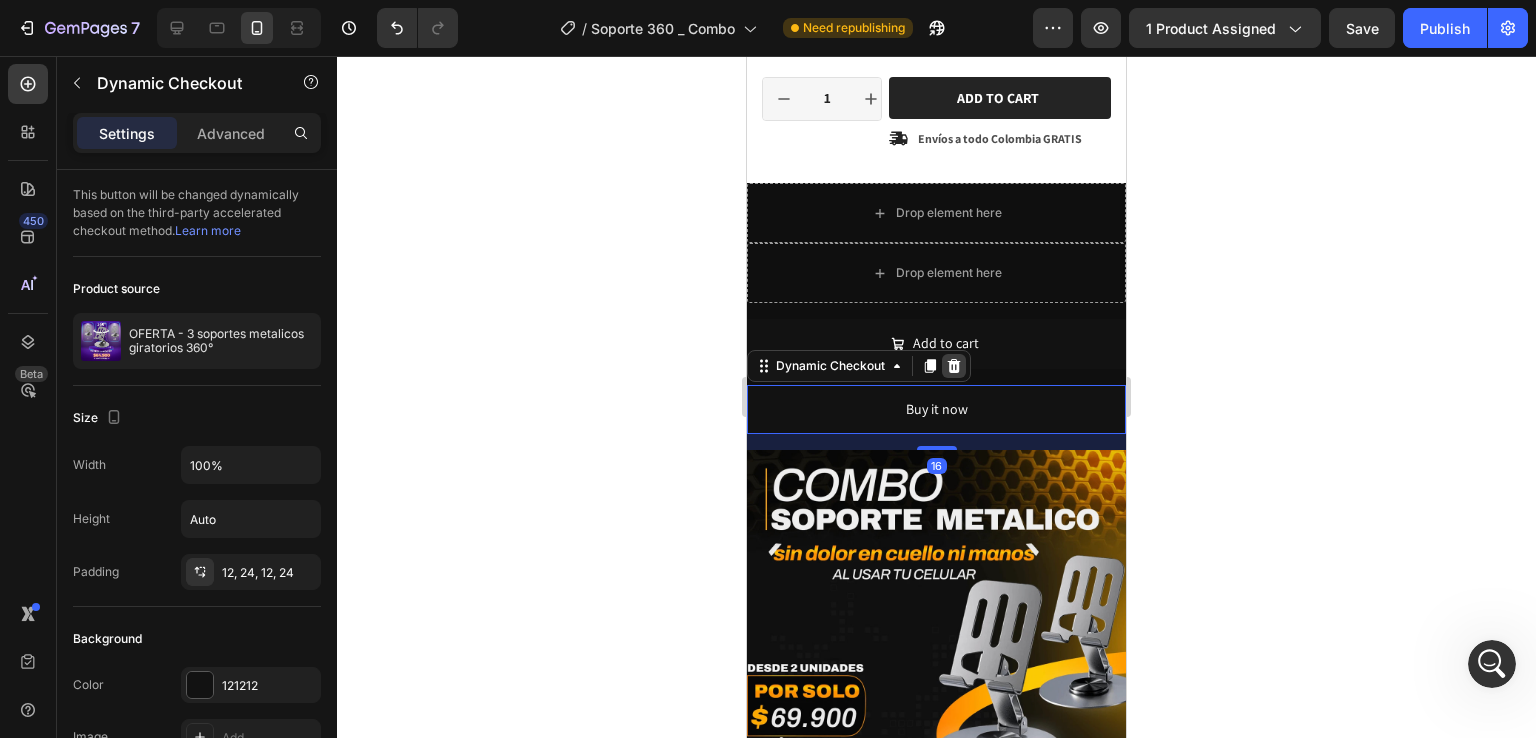 click 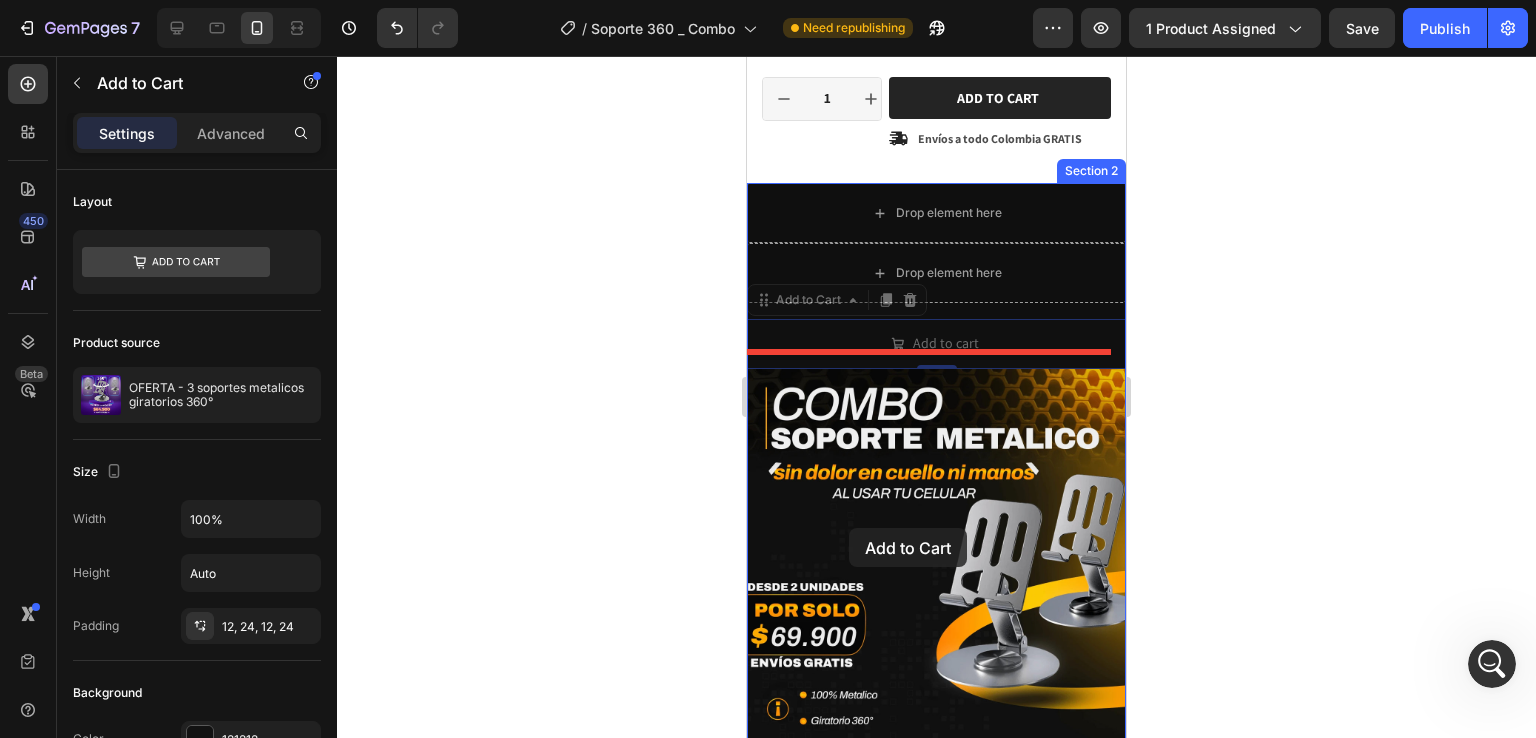 drag, startPoint x: 842, startPoint y: 317, endPoint x: 849, endPoint y: 528, distance: 211.11609 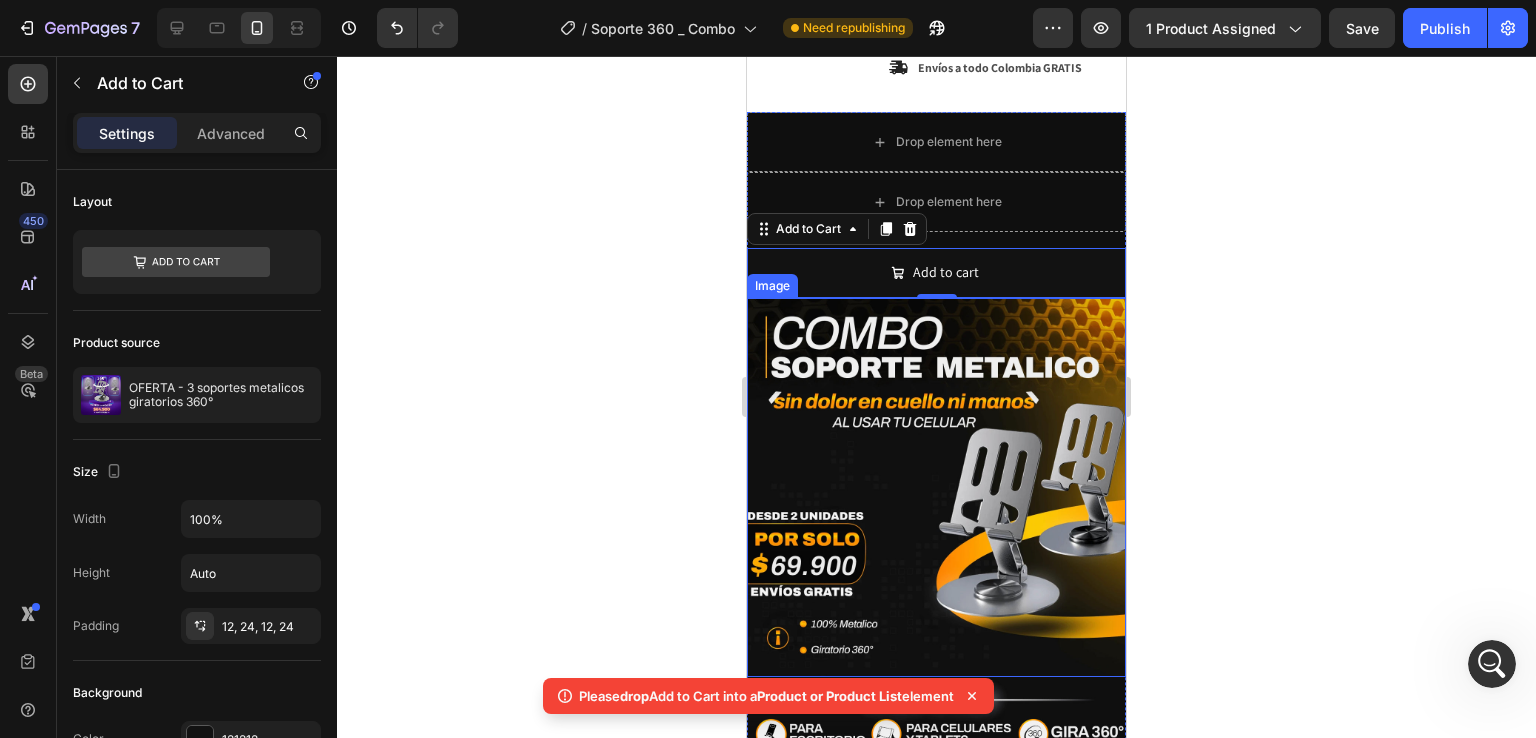 scroll, scrollTop: 697, scrollLeft: 0, axis: vertical 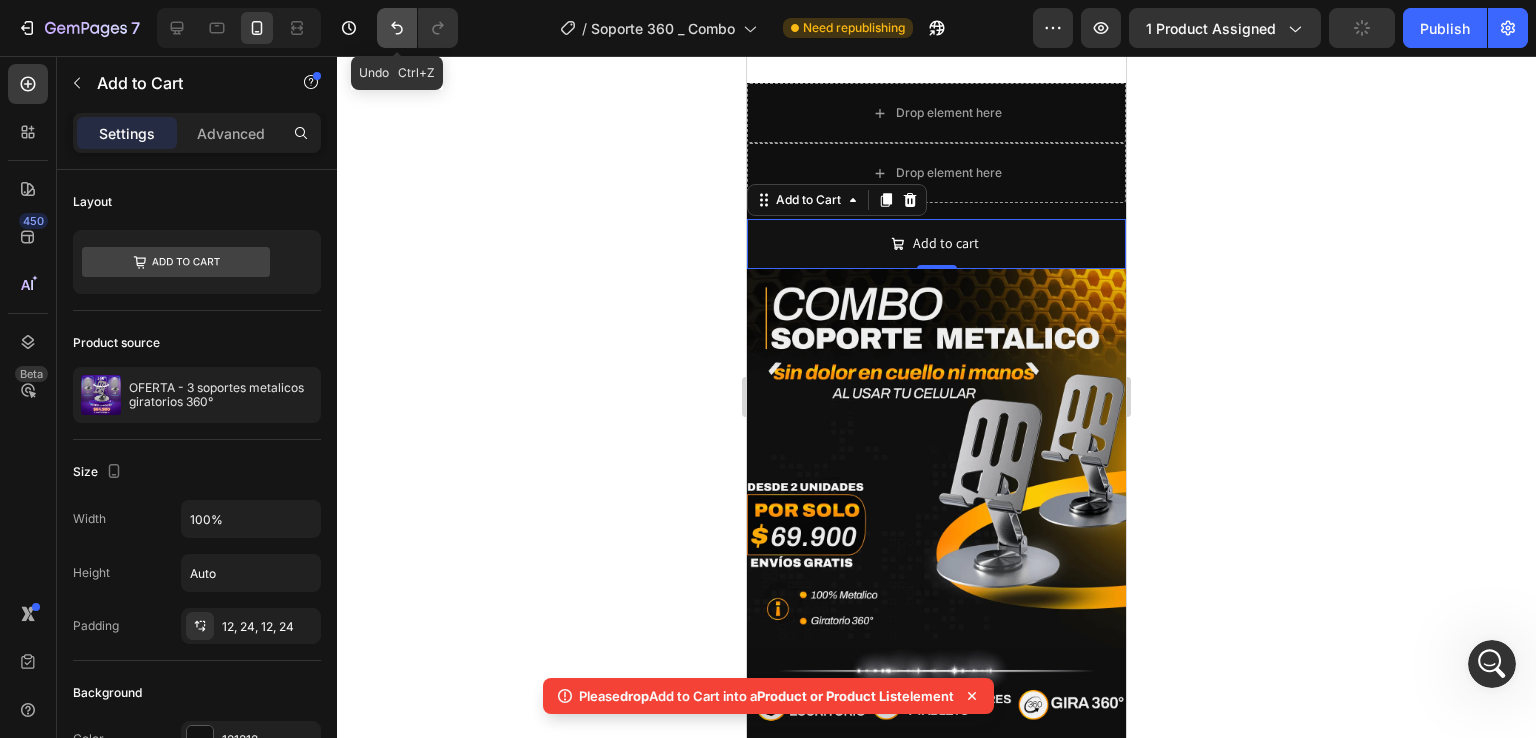 click 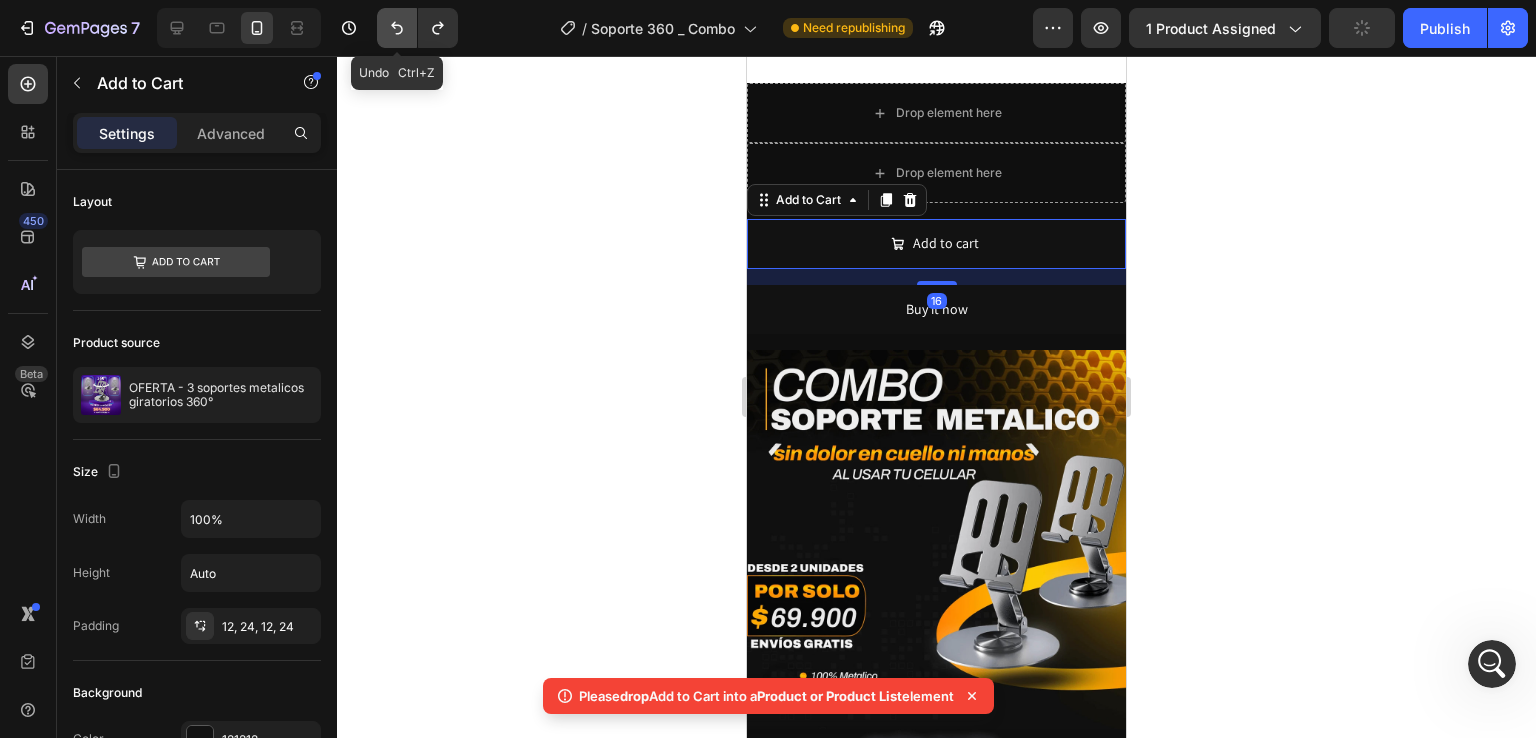 click 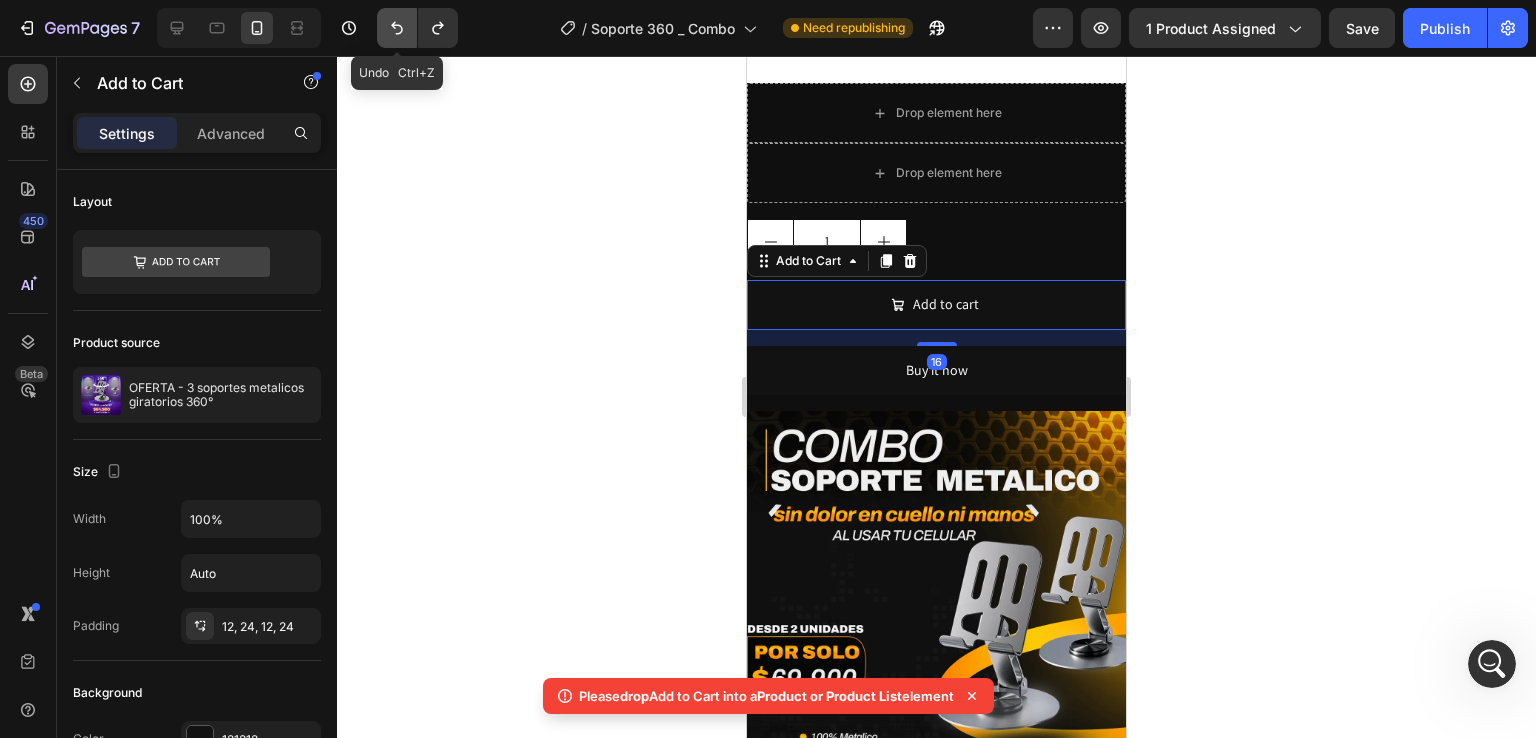 click 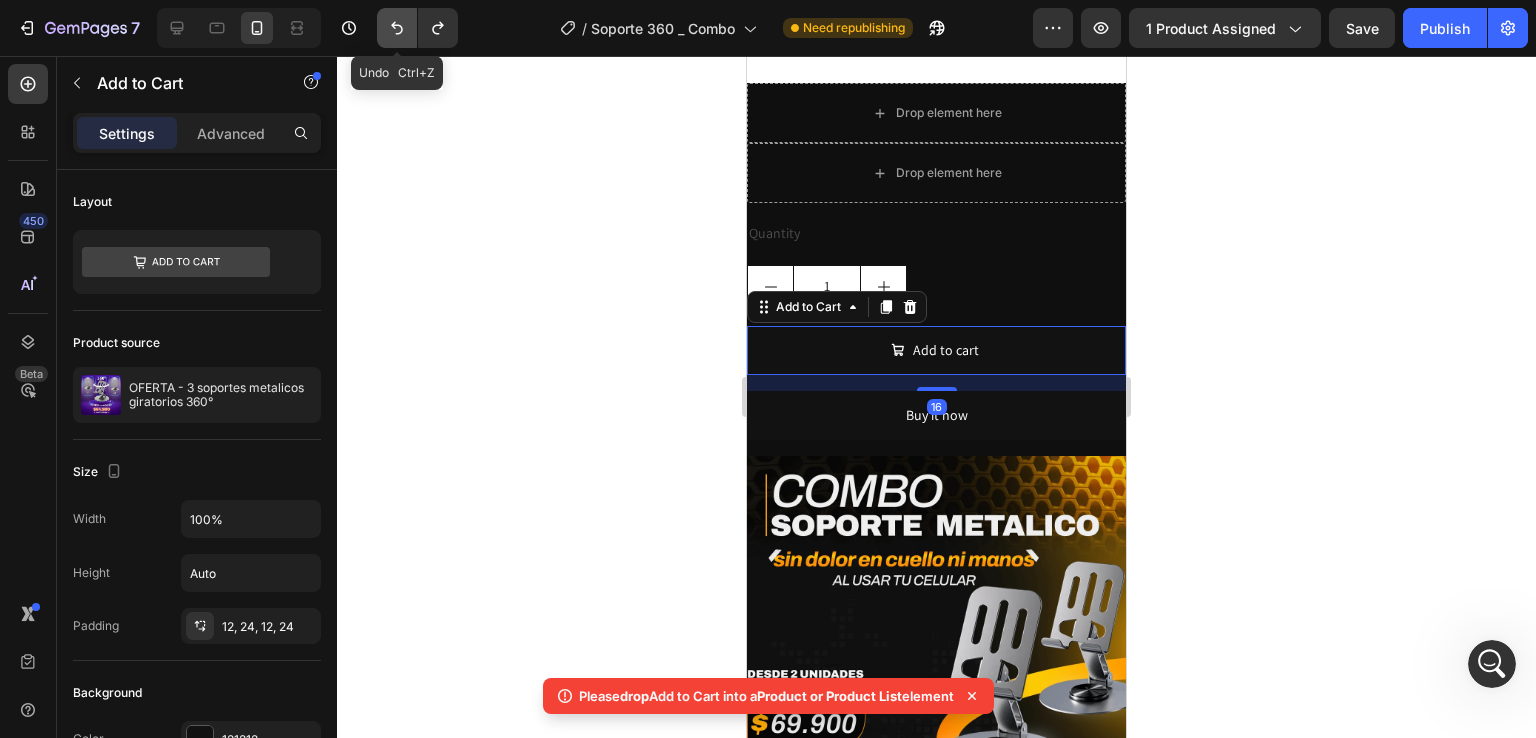click 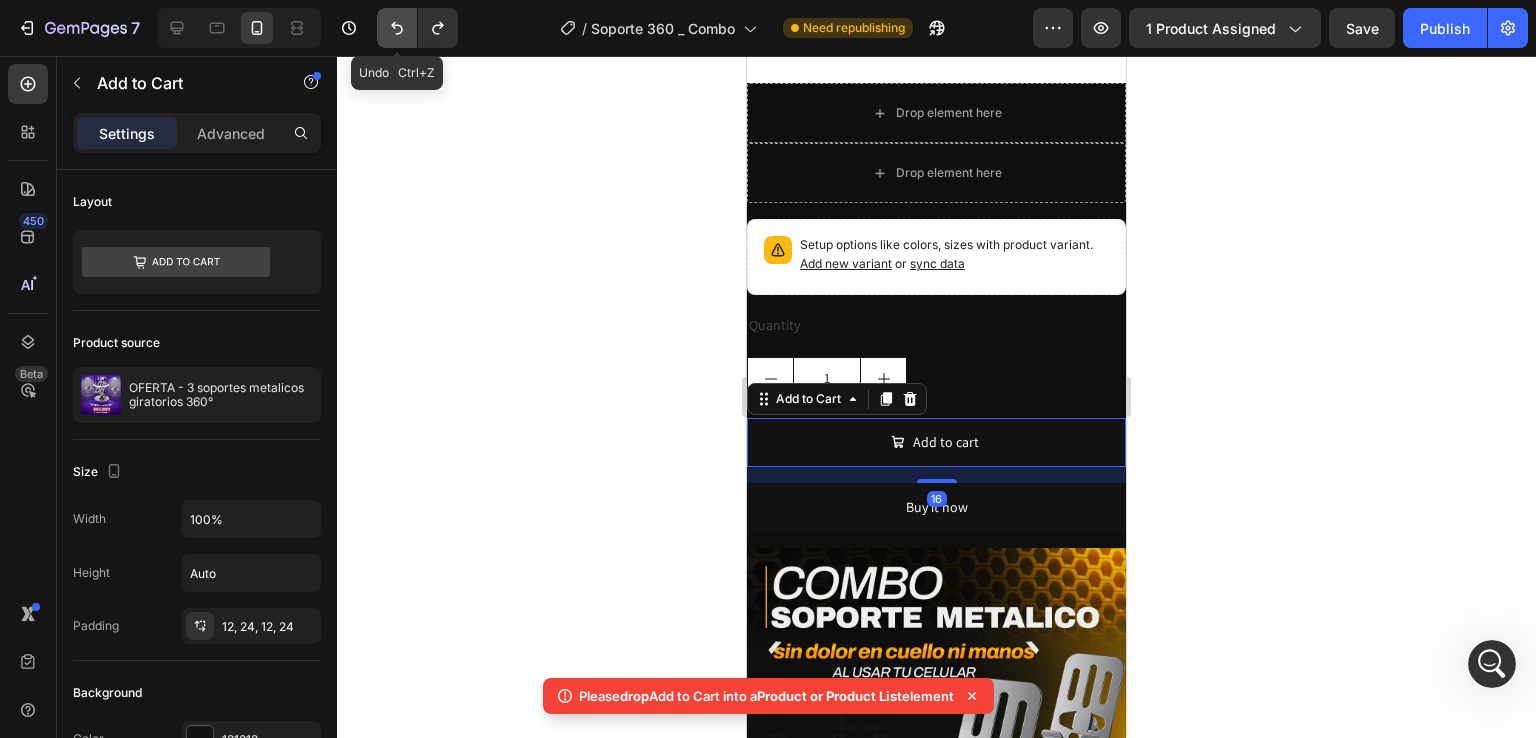 click 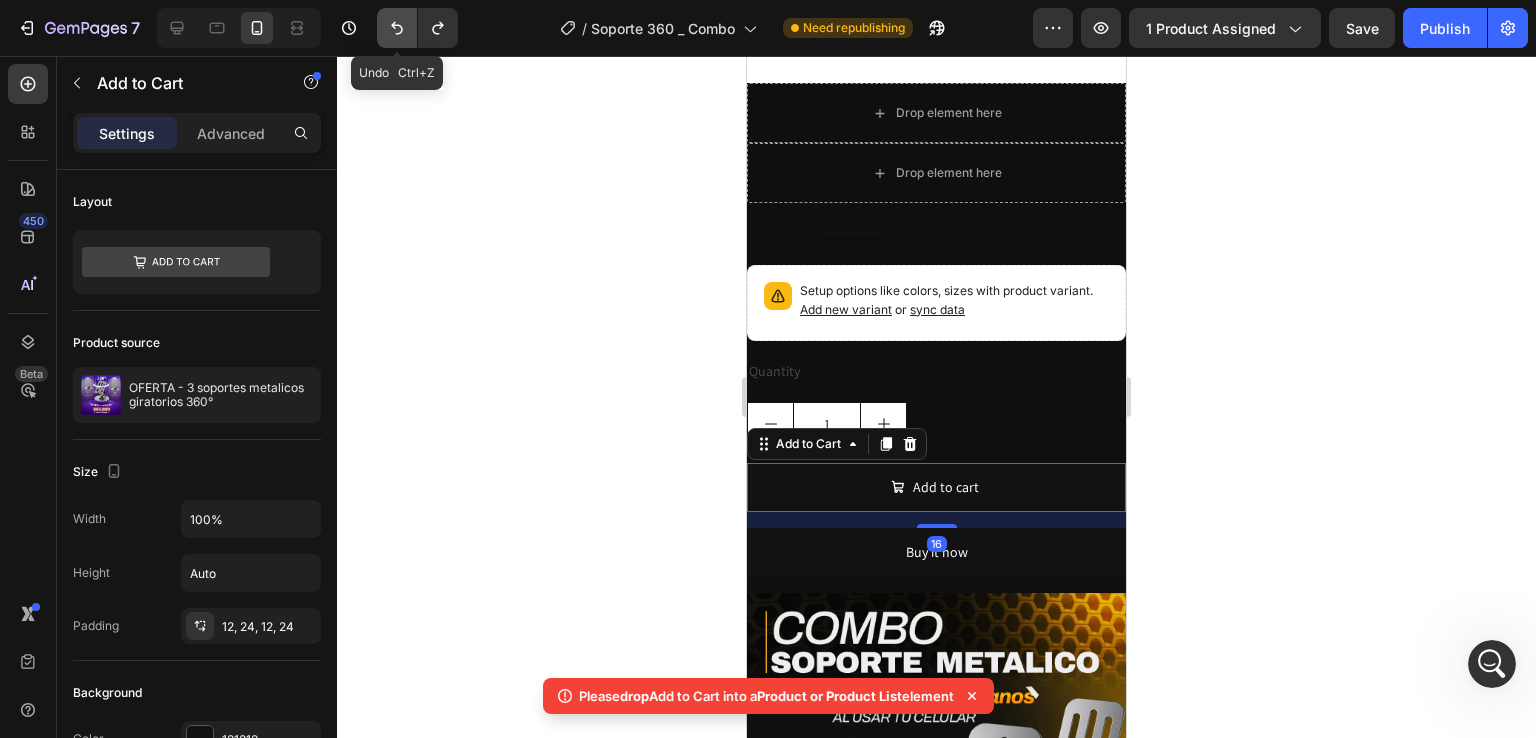 click 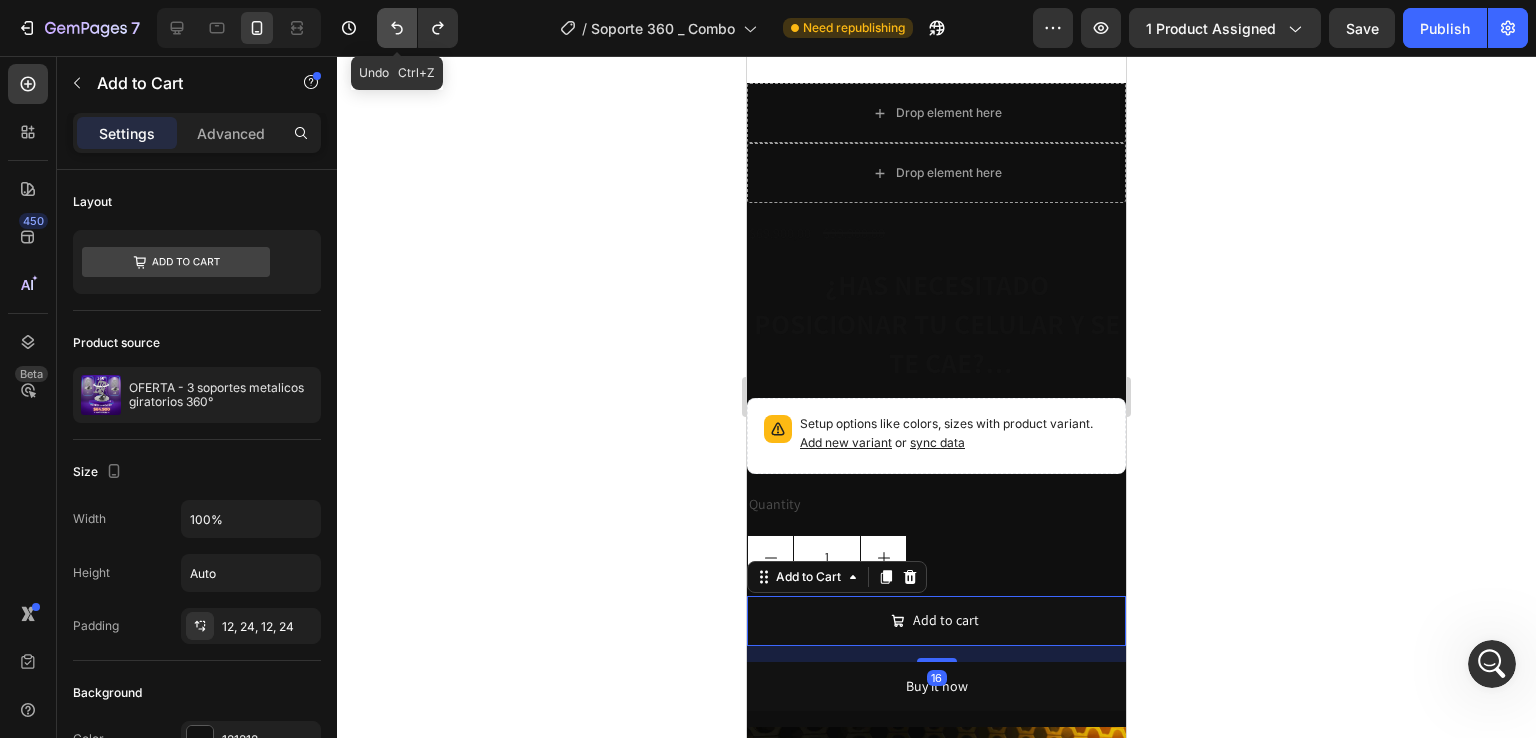 click 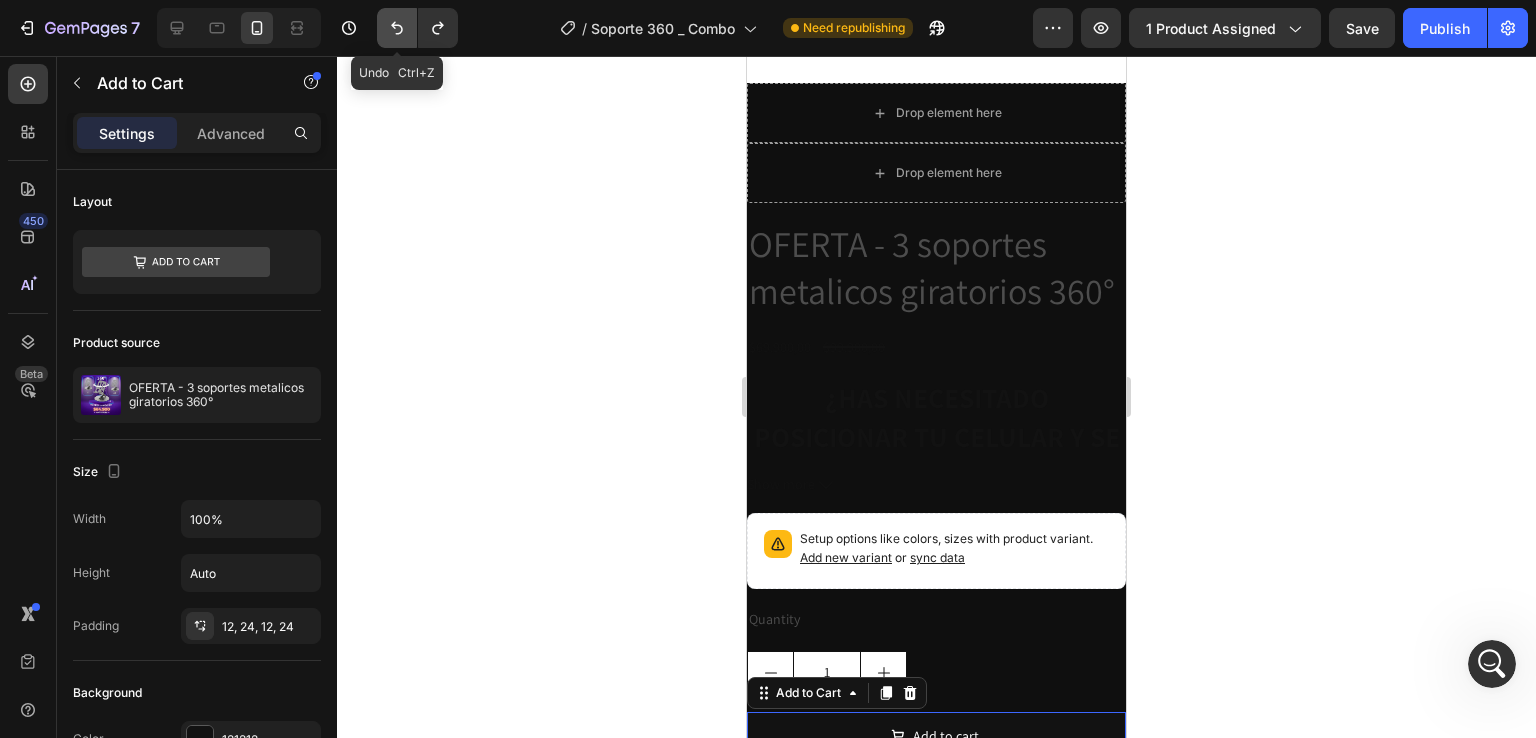 click 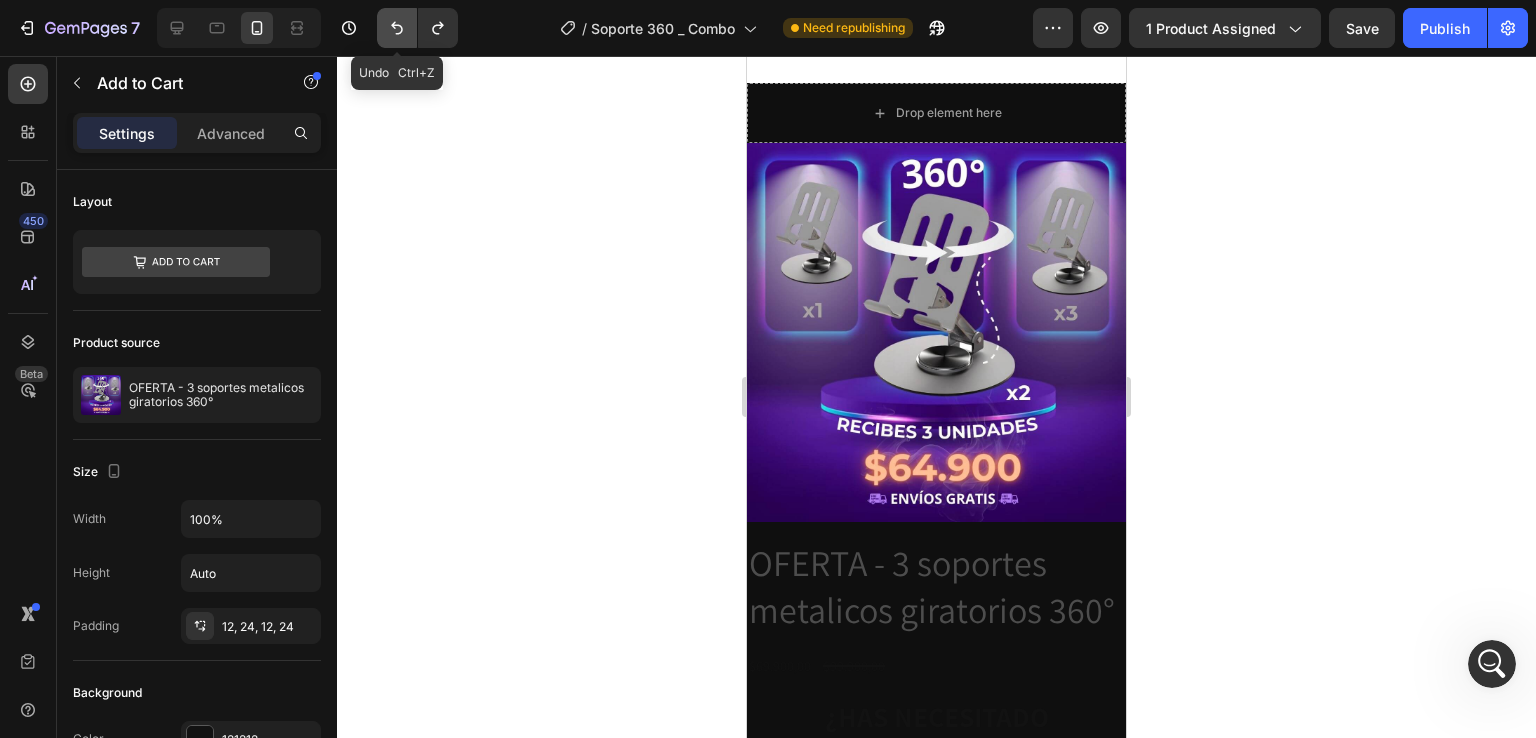 click 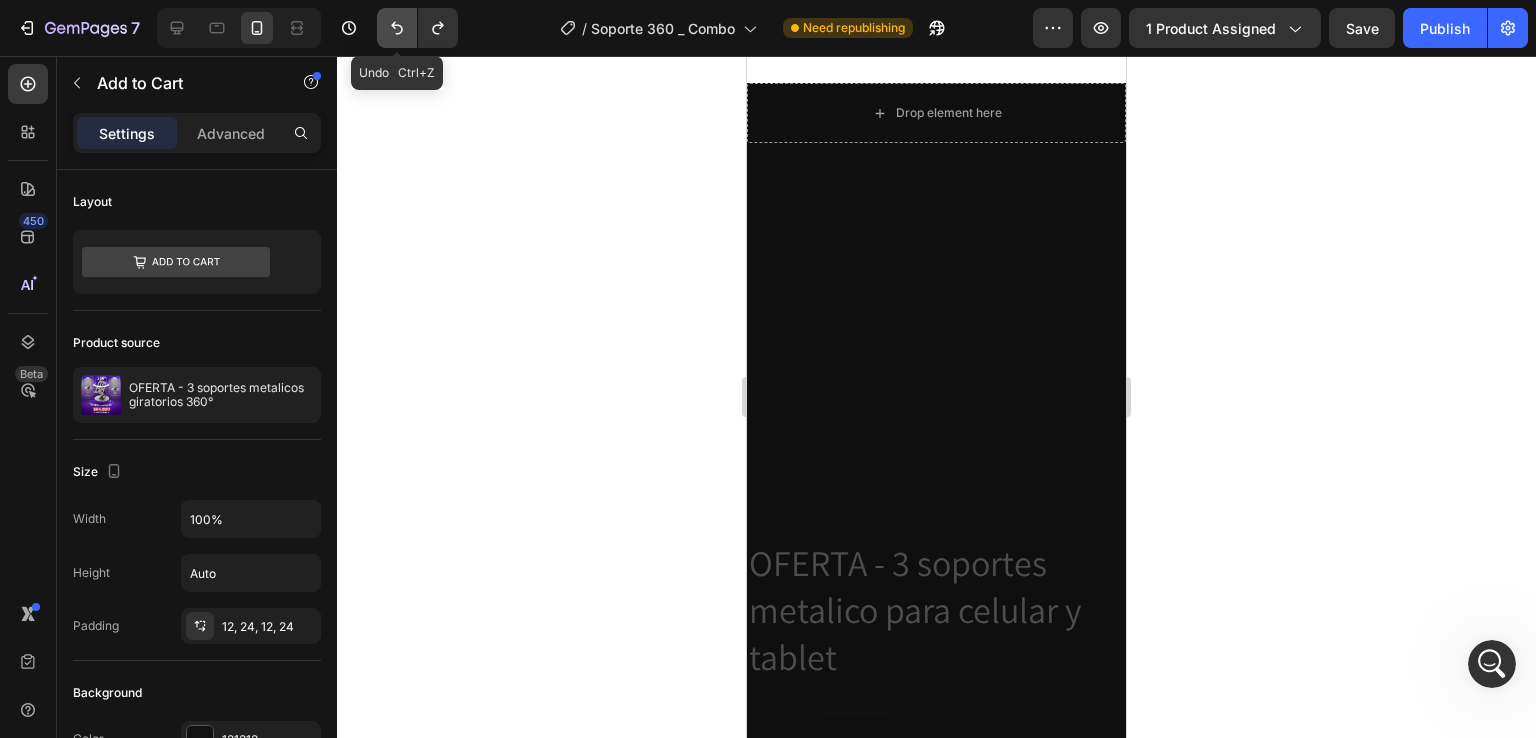 click 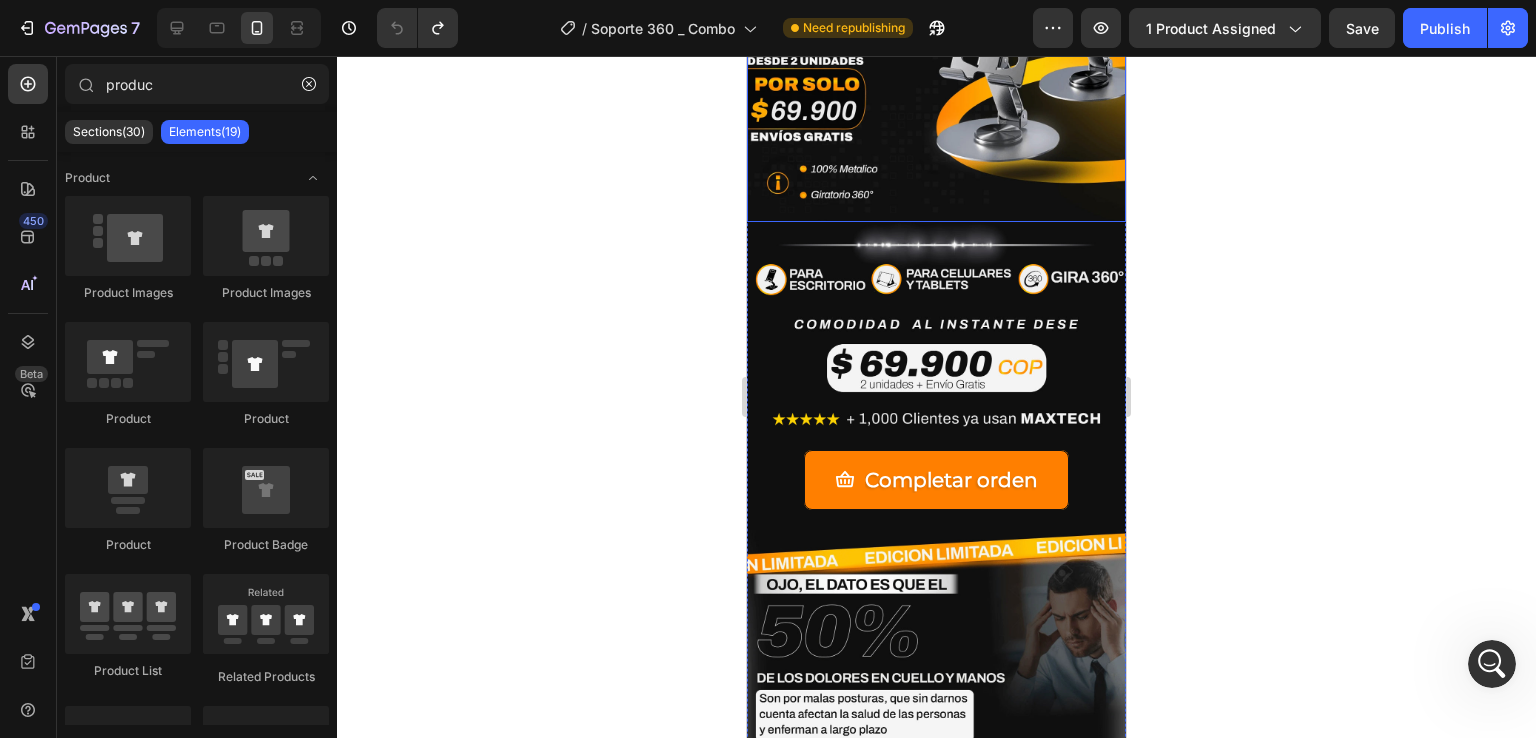 scroll, scrollTop: 997, scrollLeft: 0, axis: vertical 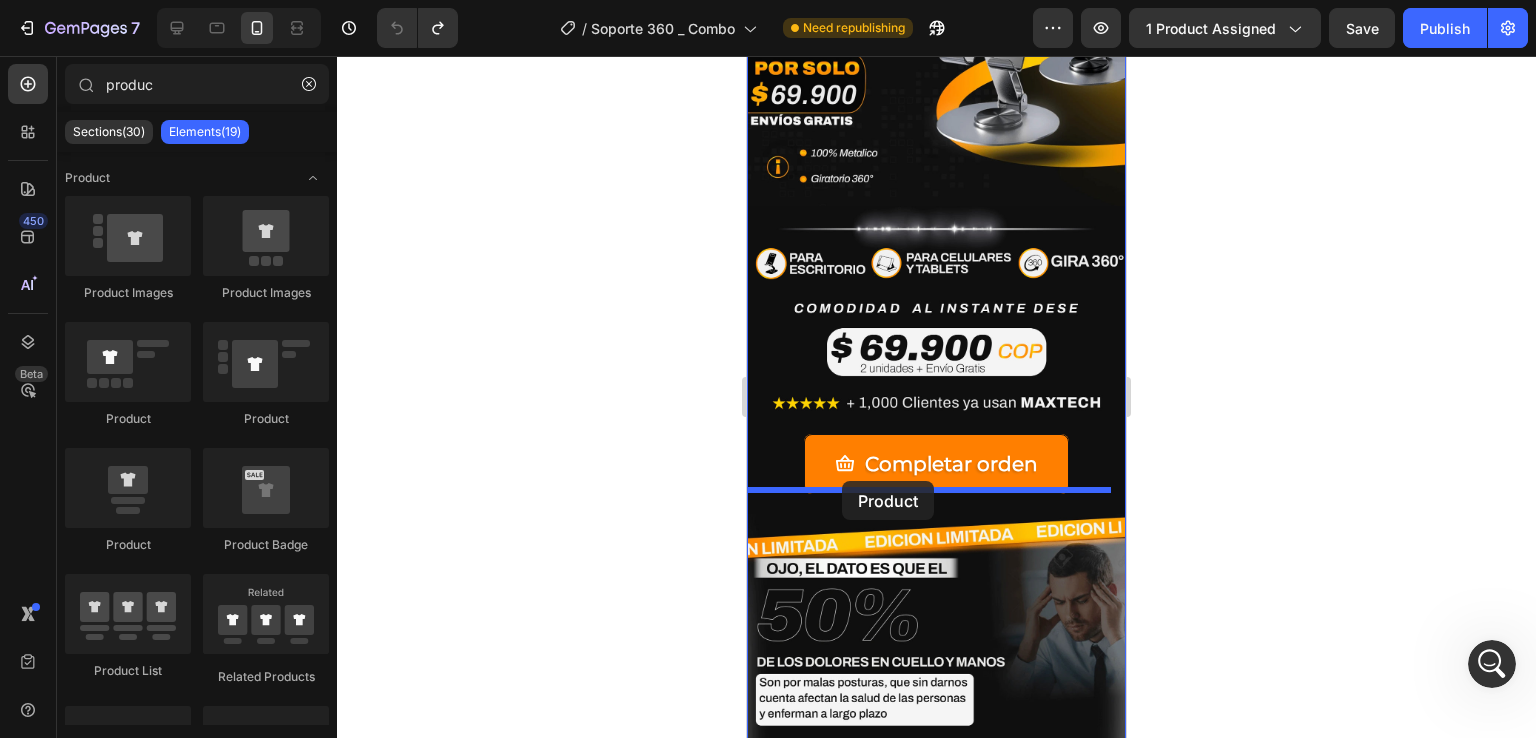 drag, startPoint x: 875, startPoint y: 549, endPoint x: 842, endPoint y: 481, distance: 75.58439 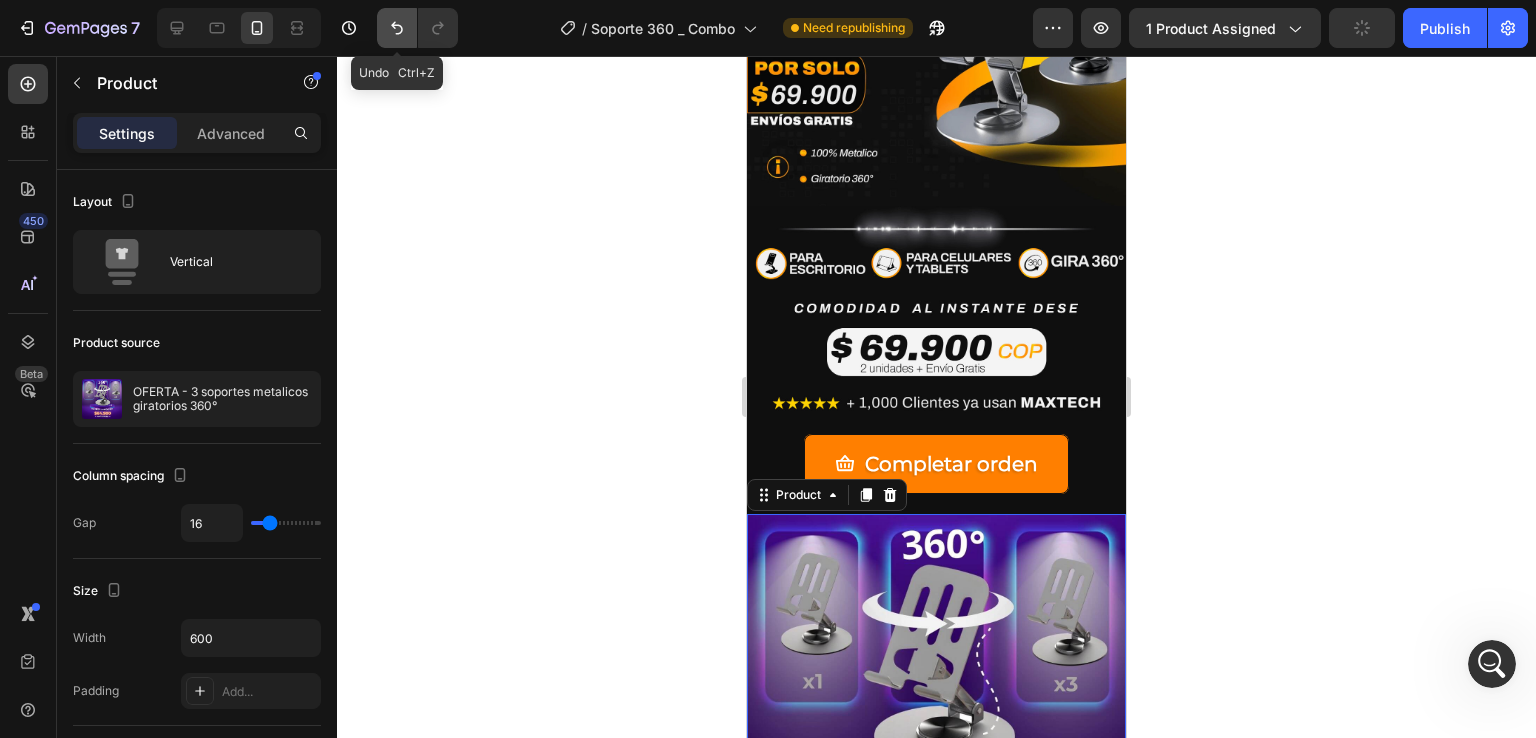 click 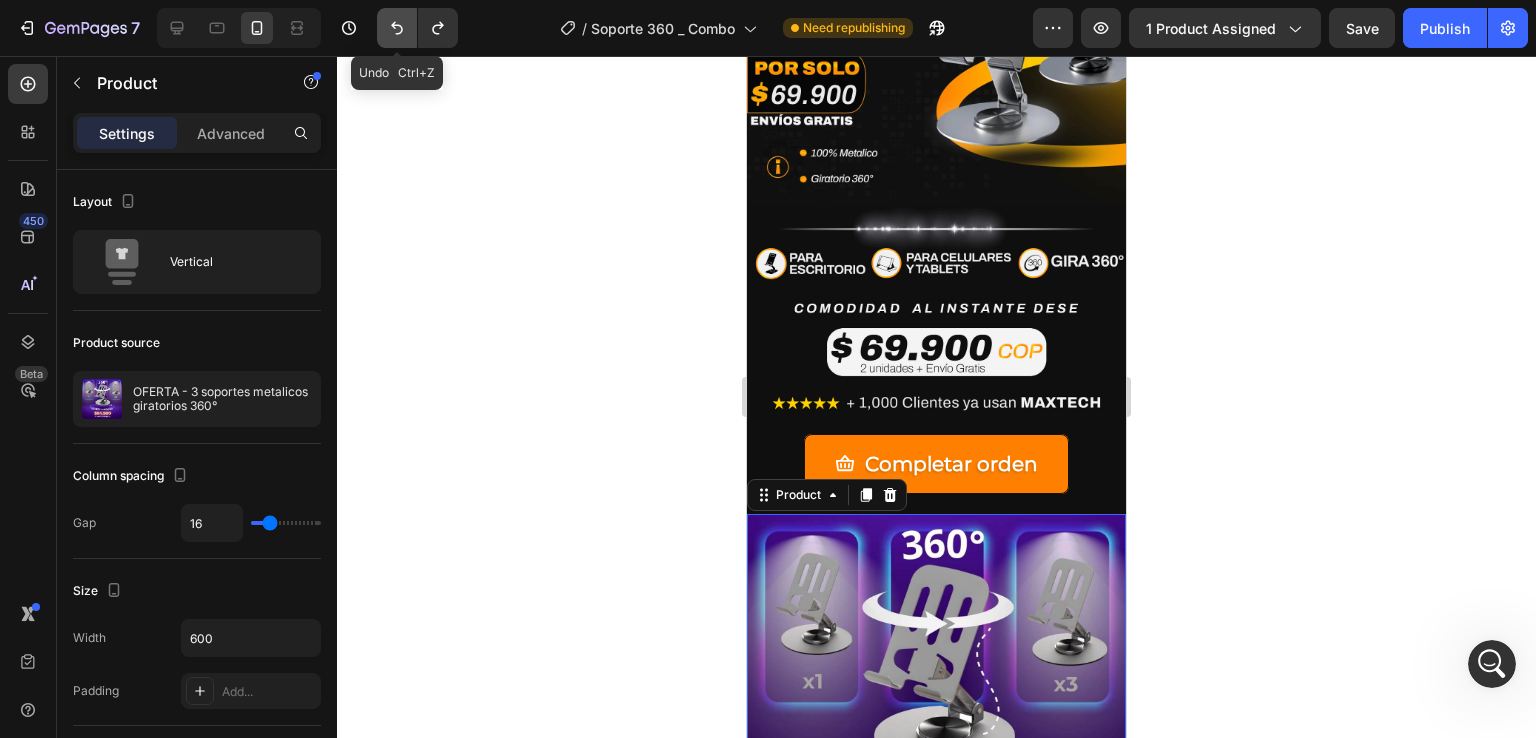 click 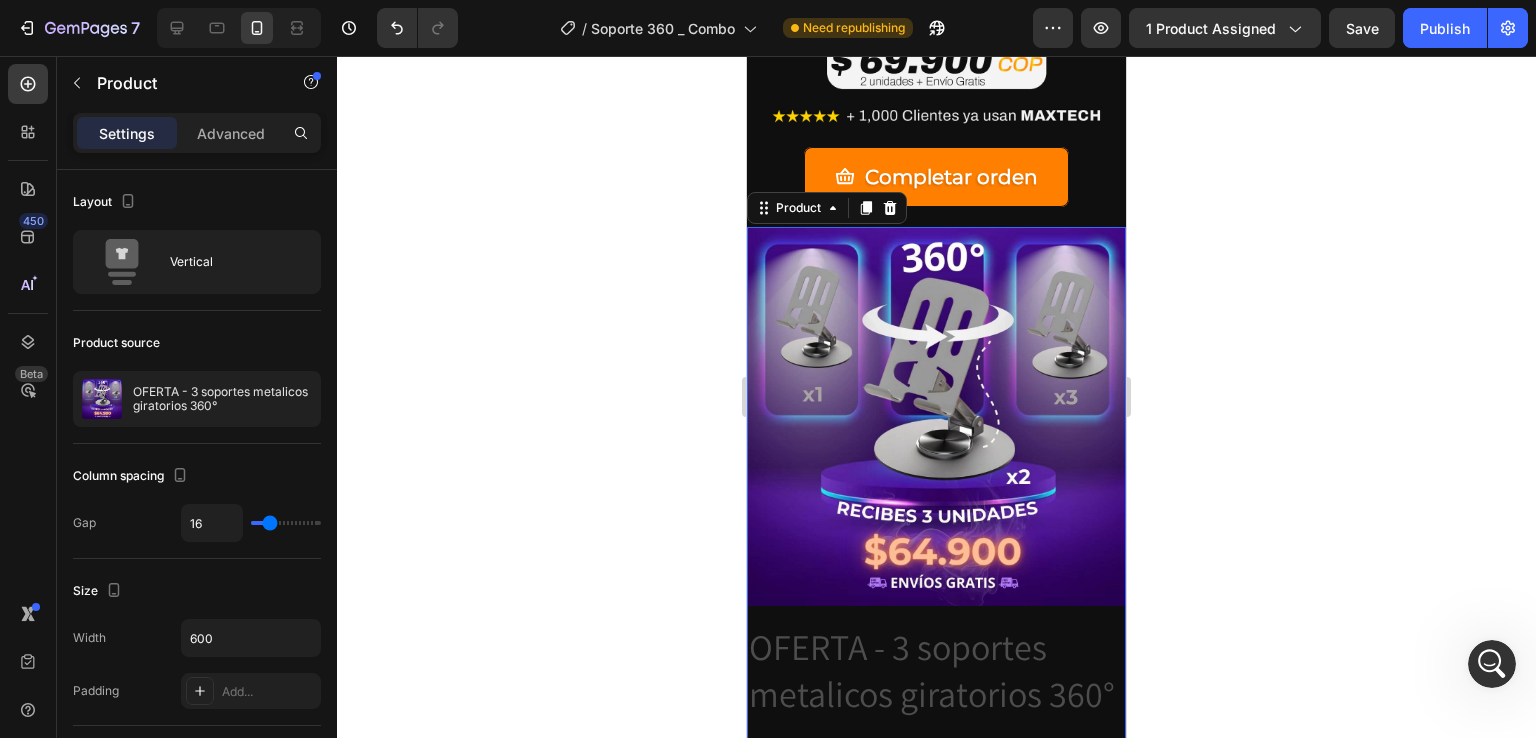 scroll, scrollTop: 1297, scrollLeft: 0, axis: vertical 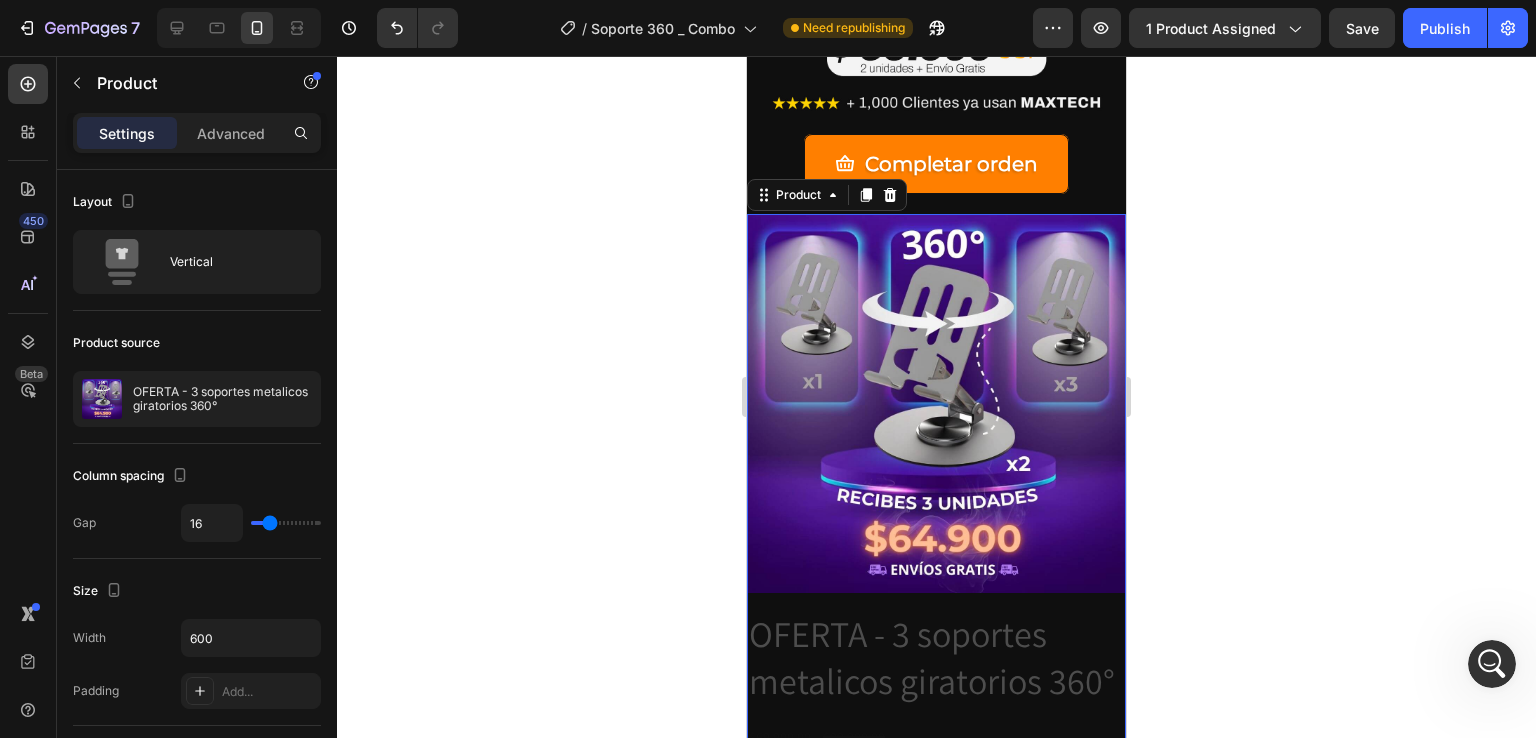 click 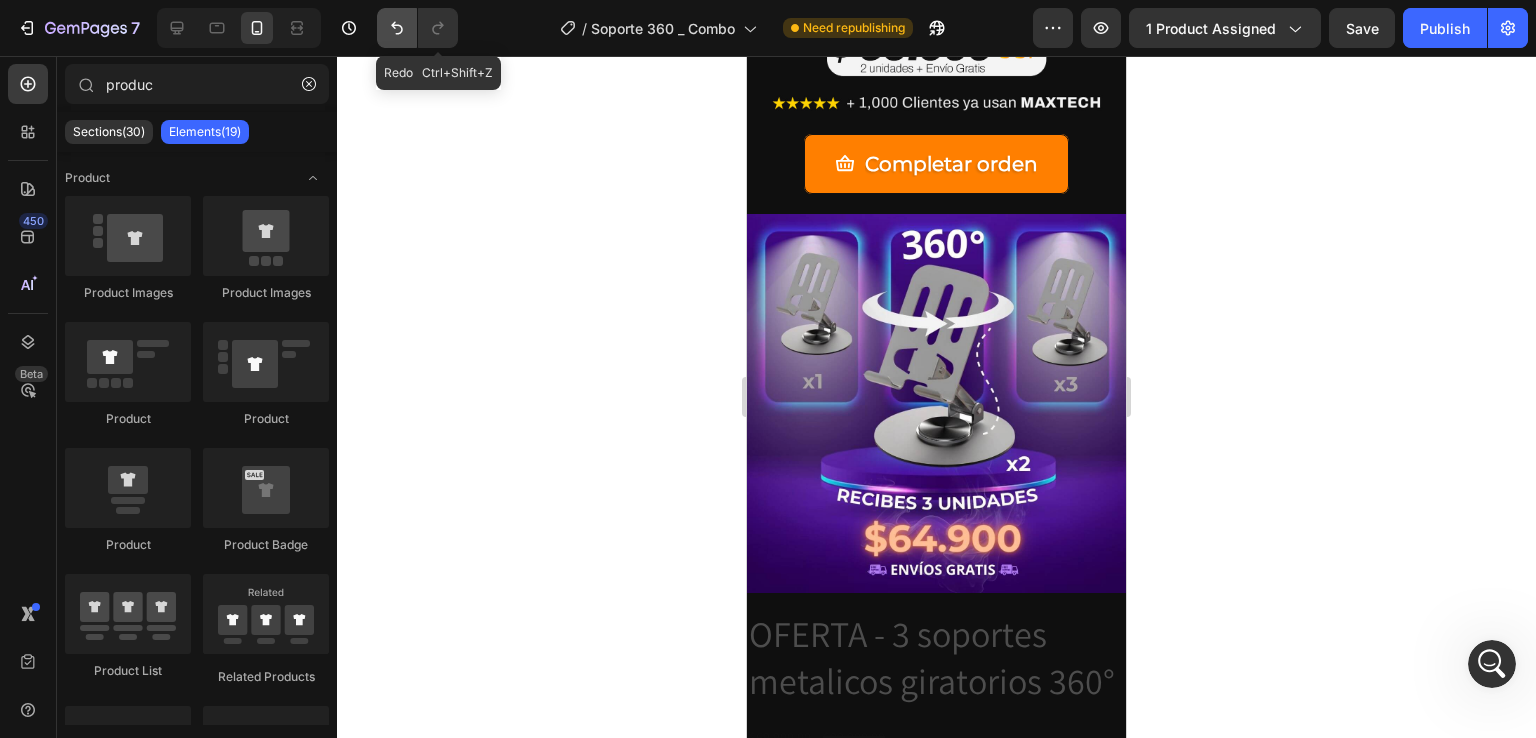 click 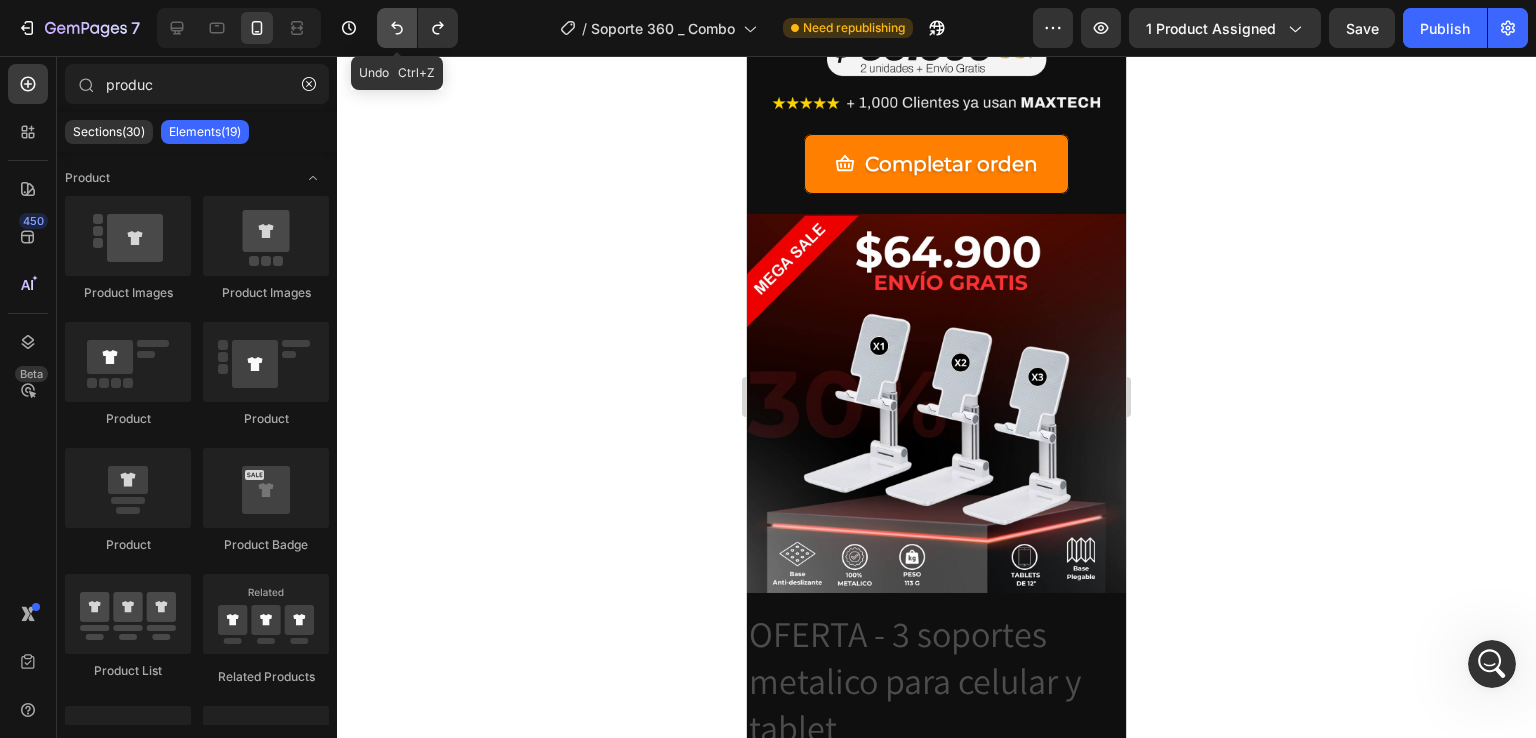 click 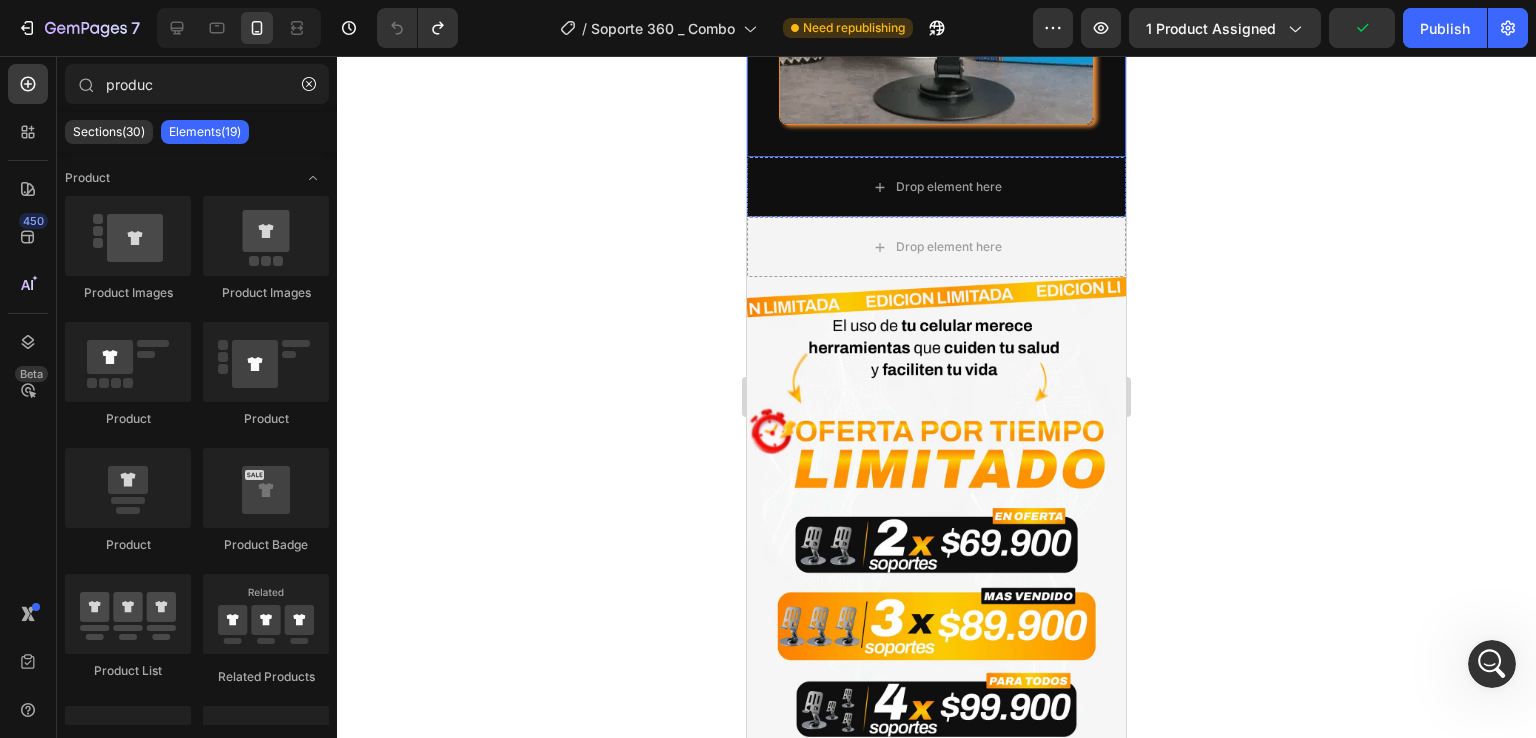 scroll, scrollTop: 3597, scrollLeft: 0, axis: vertical 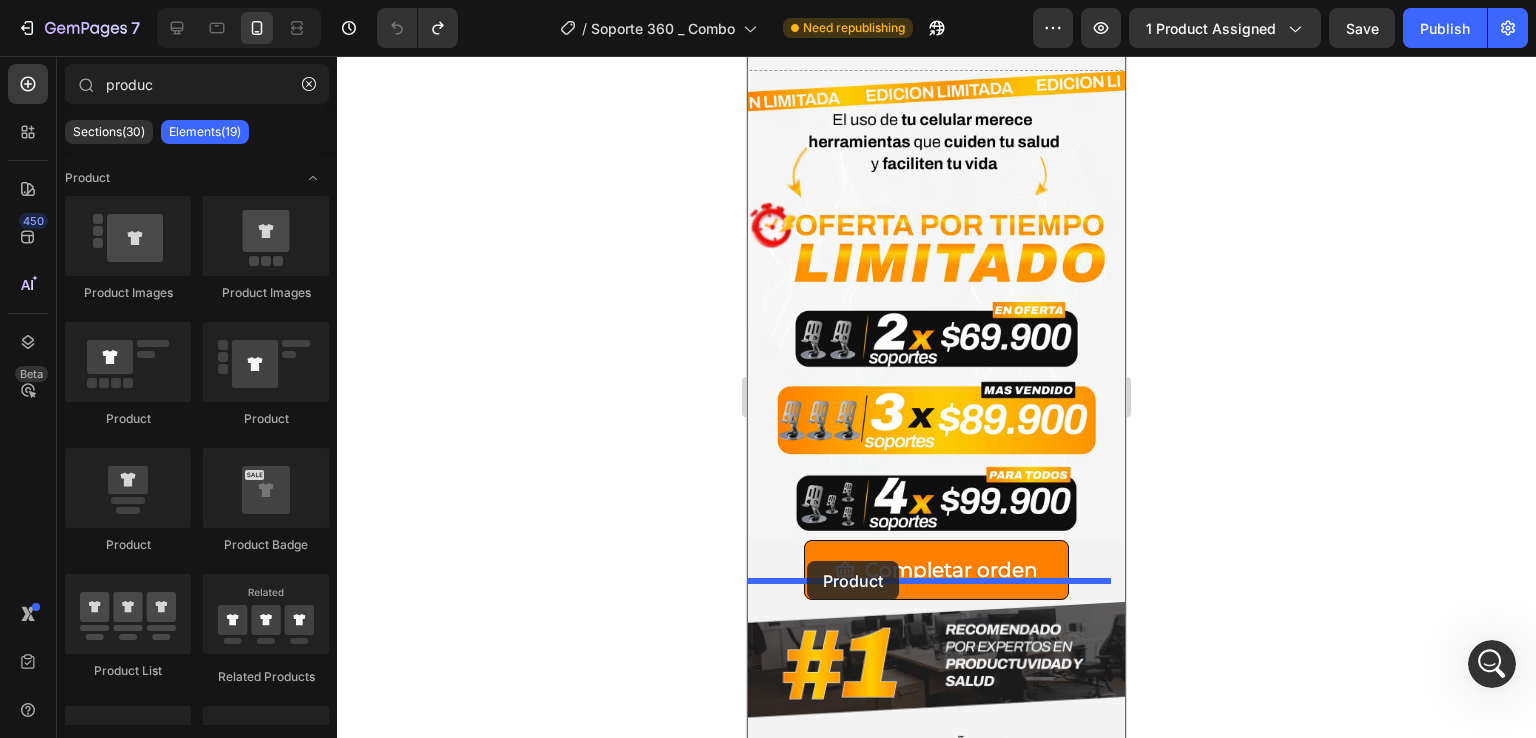 drag, startPoint x: 887, startPoint y: 540, endPoint x: 807, endPoint y: 561, distance: 82.710335 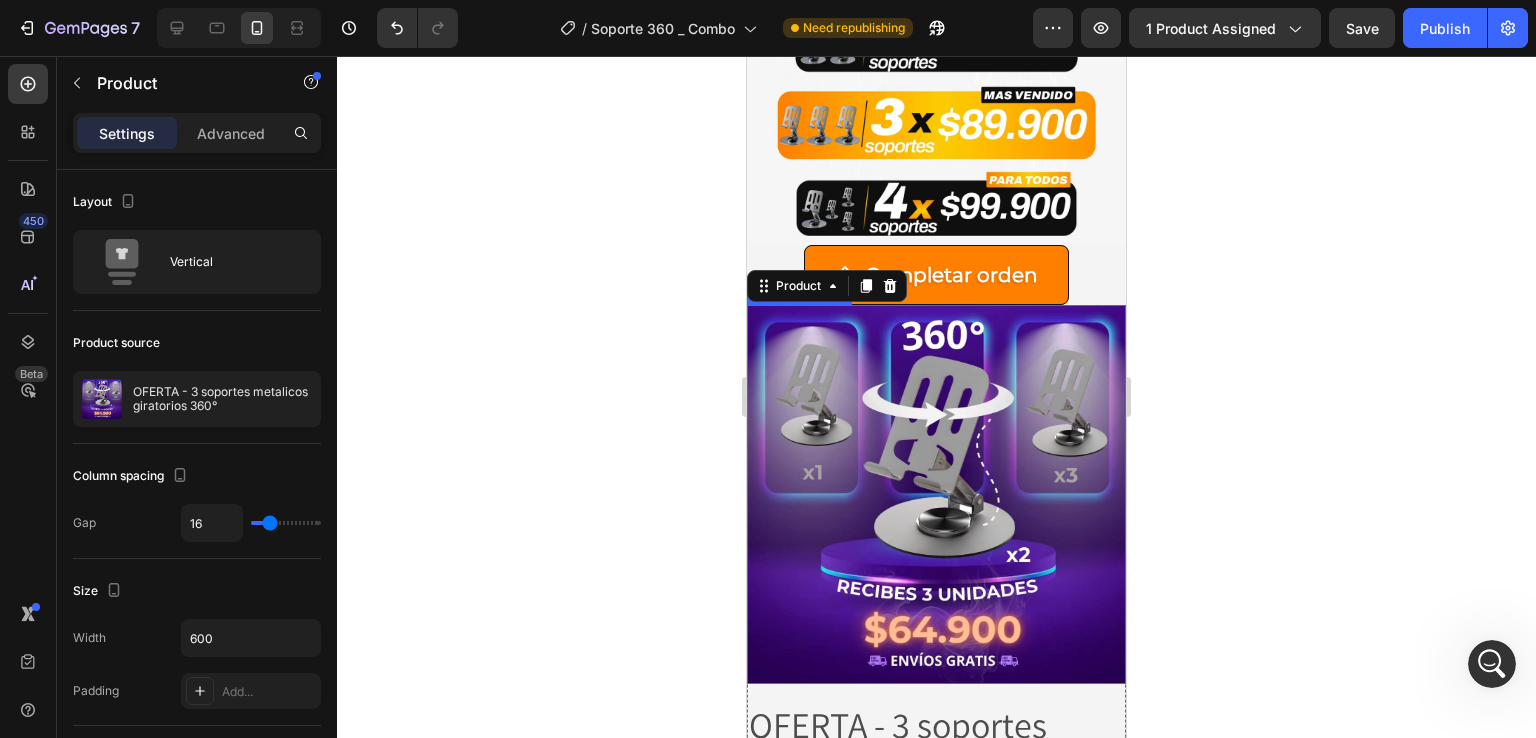 scroll, scrollTop: 3997, scrollLeft: 0, axis: vertical 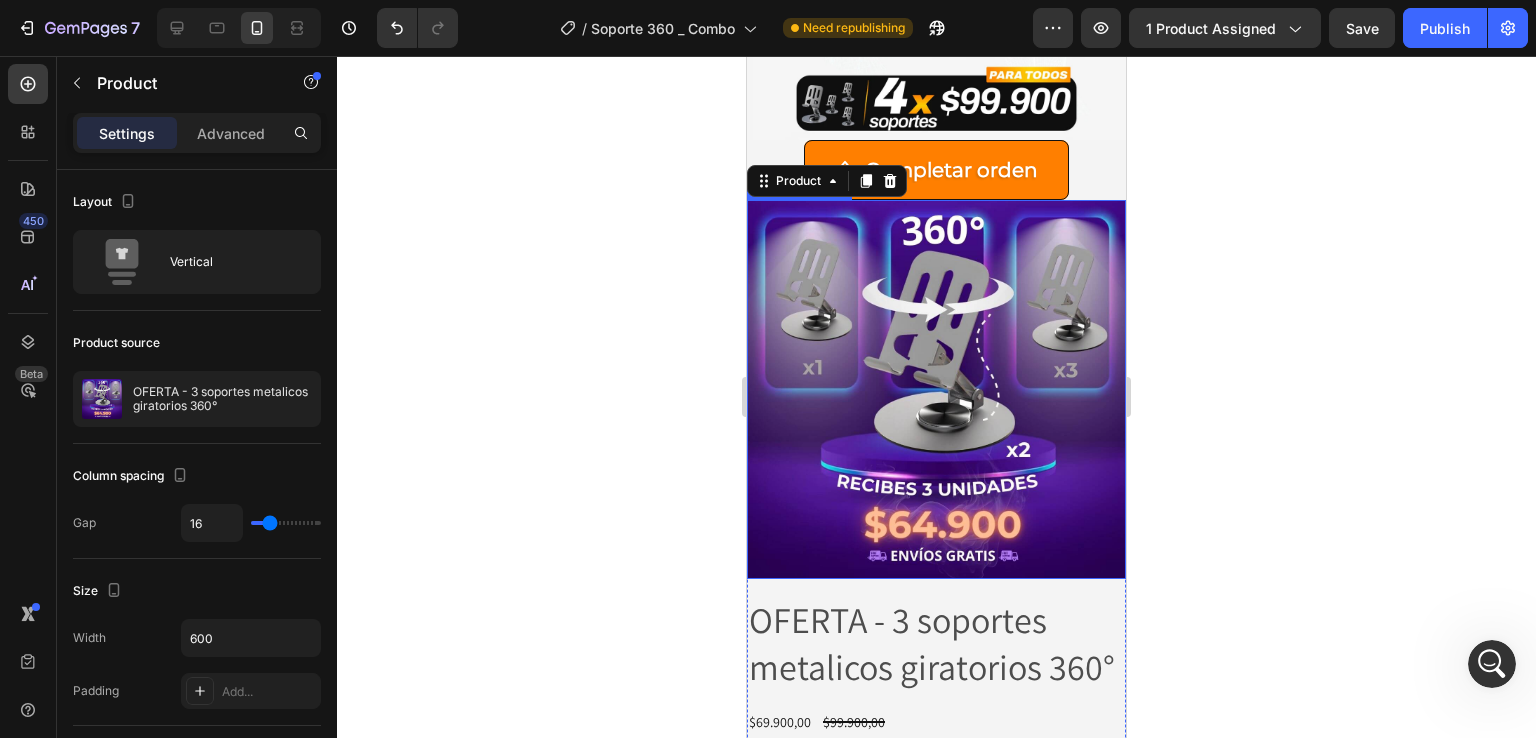 click at bounding box center (936, 389) 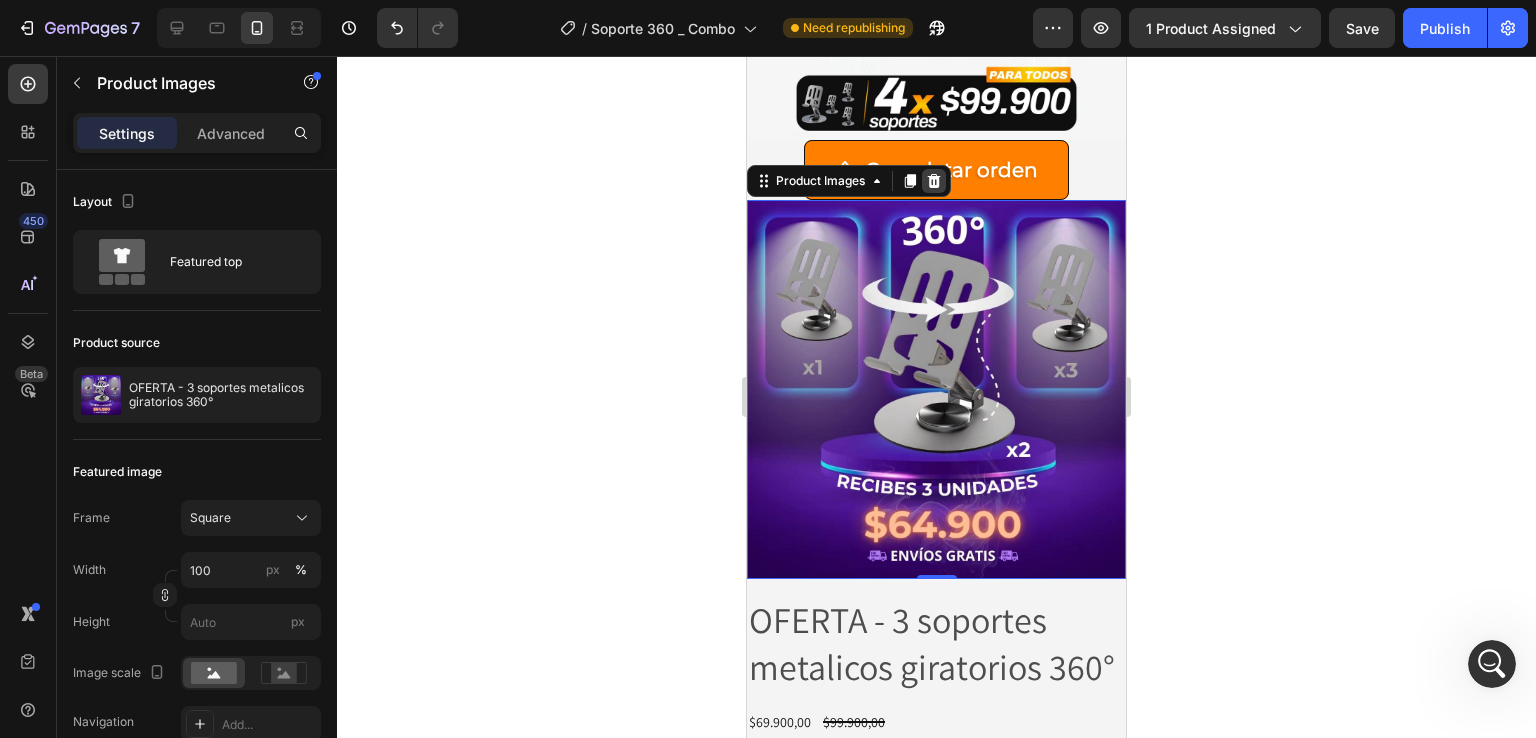 click 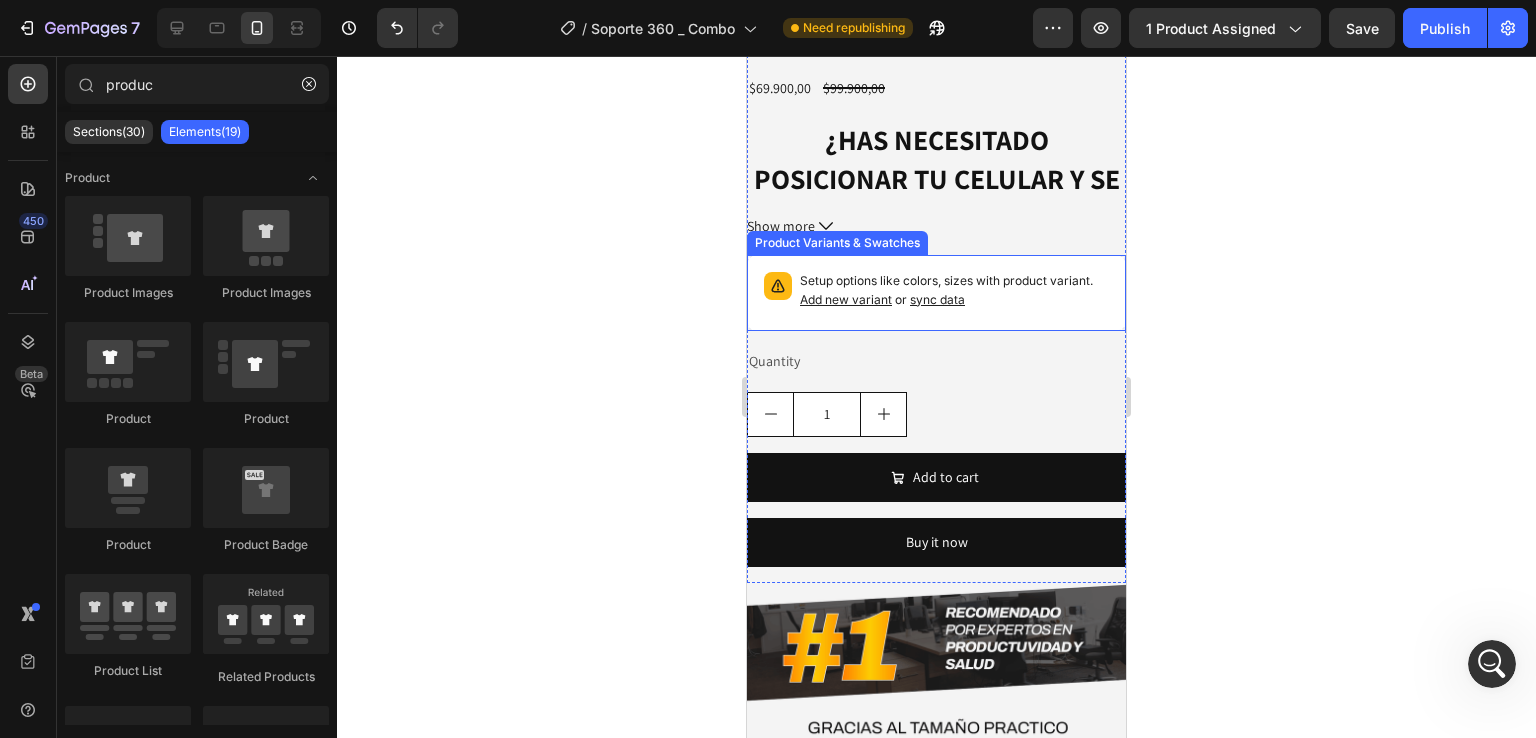 scroll, scrollTop: 4397, scrollLeft: 0, axis: vertical 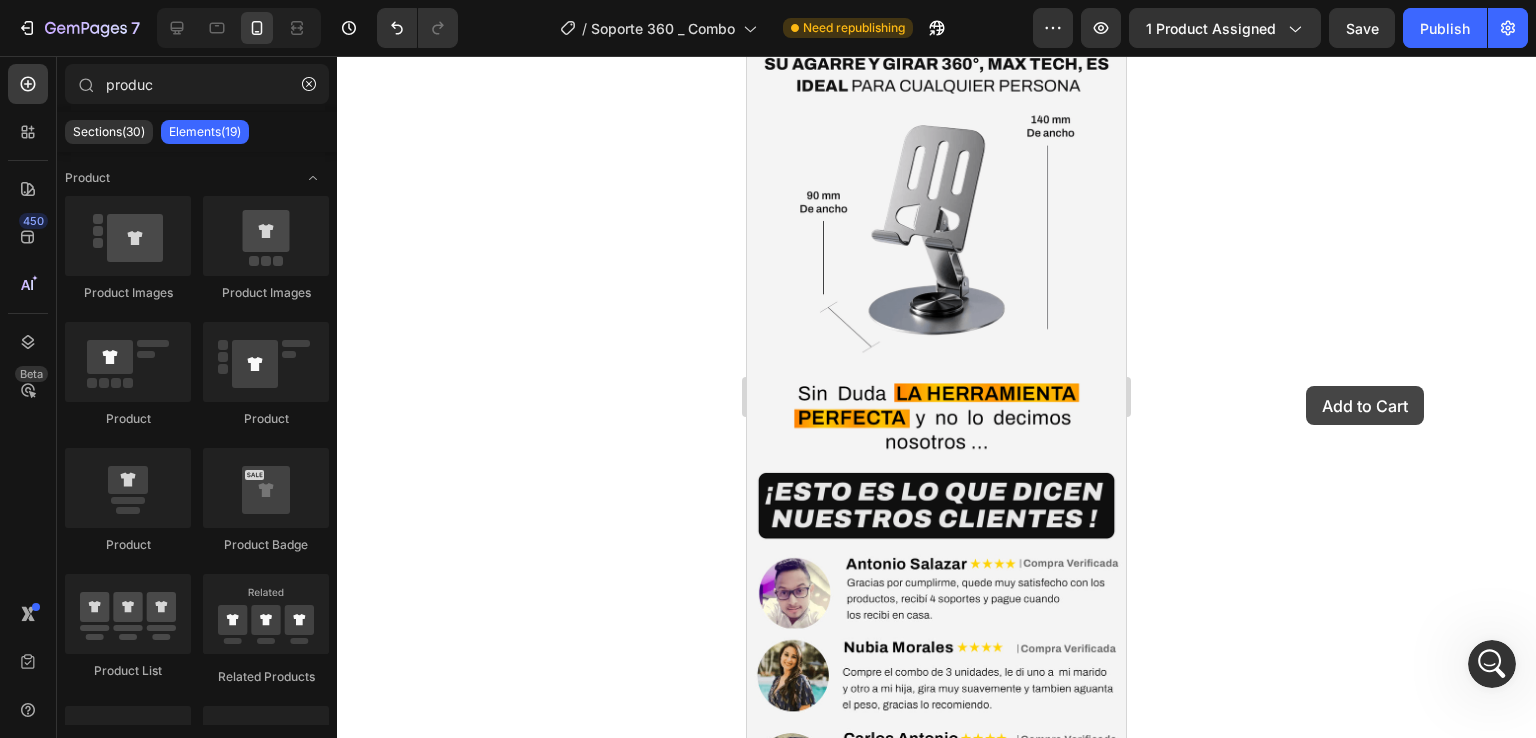 click 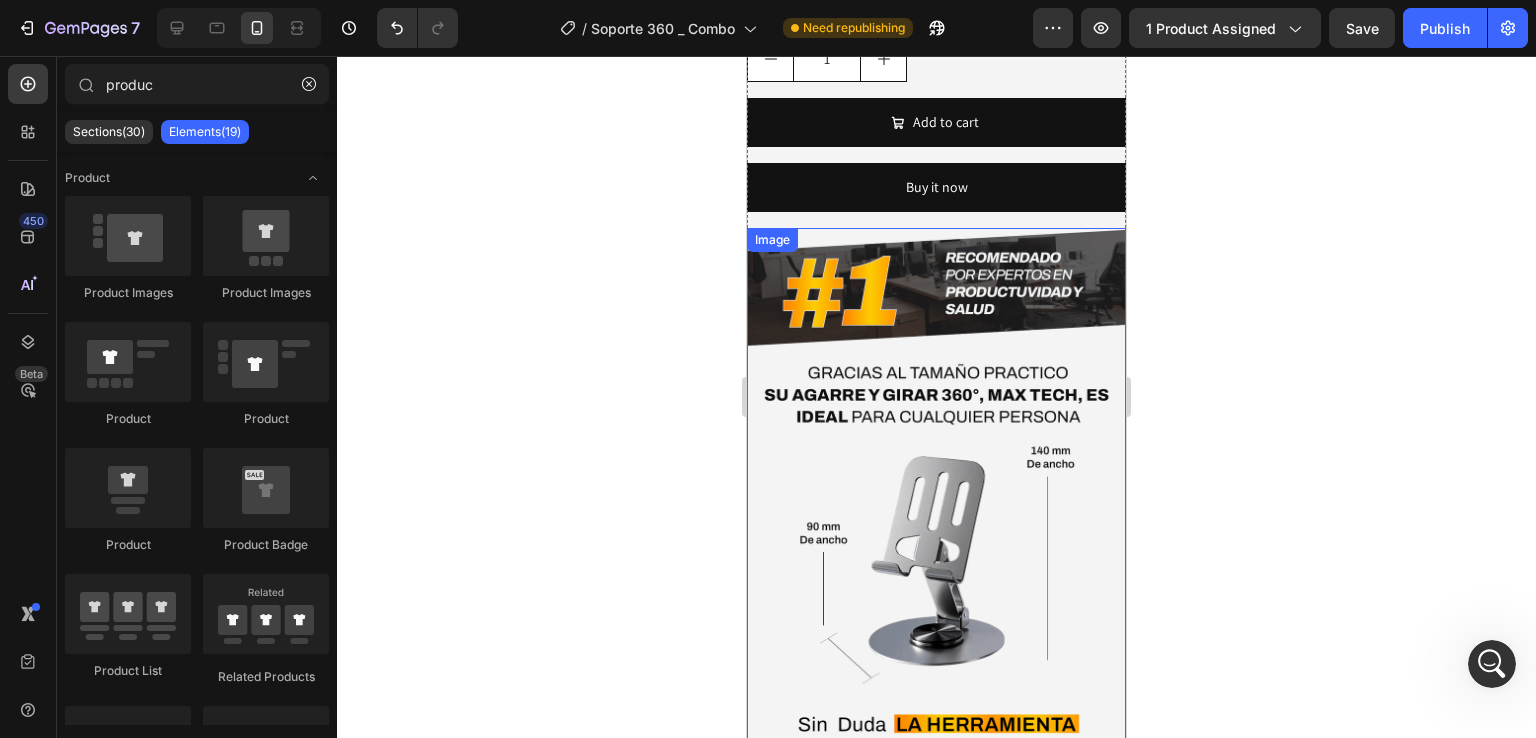 scroll, scrollTop: 4598, scrollLeft: 0, axis: vertical 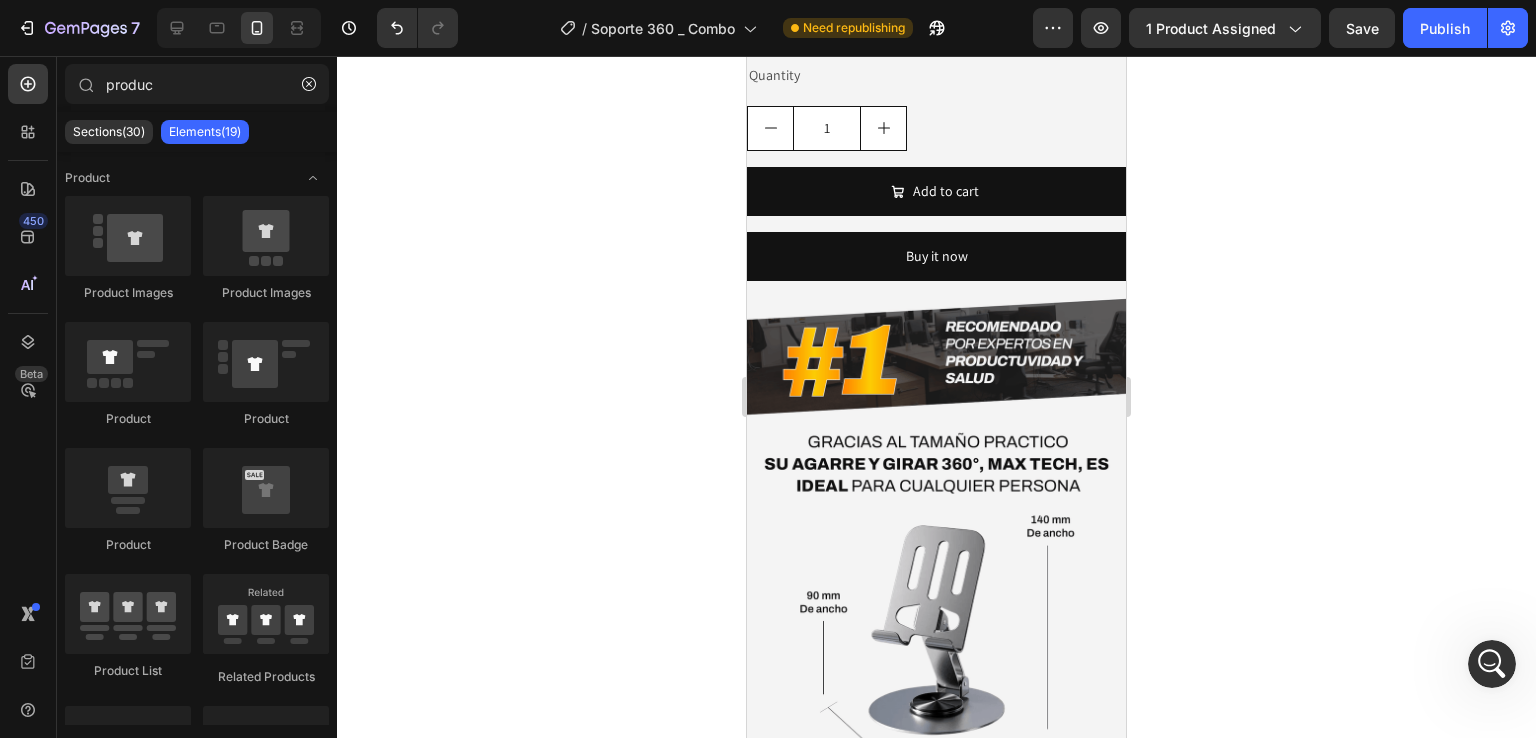click at bounding box center [1492, 664] 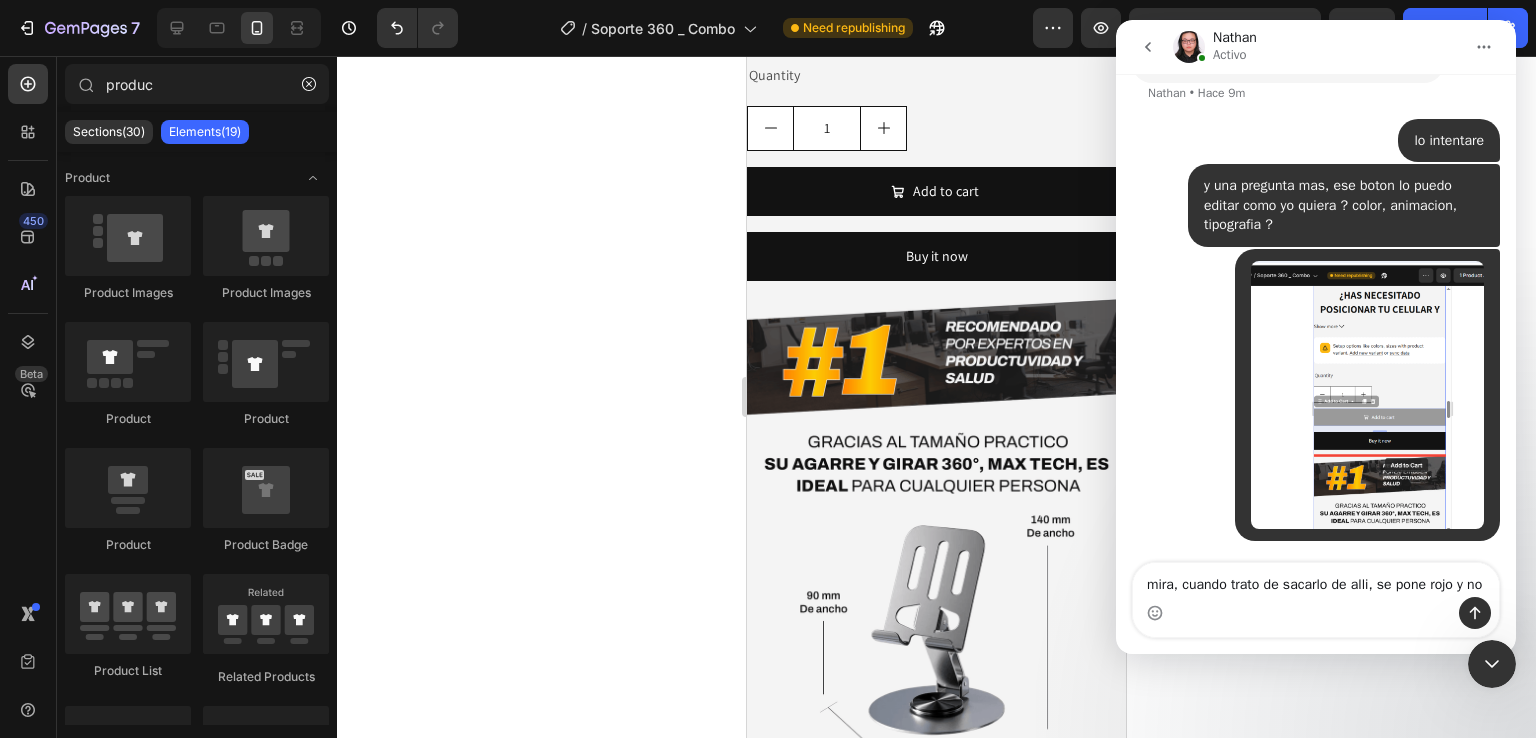 scroll, scrollTop: 3287, scrollLeft: 0, axis: vertical 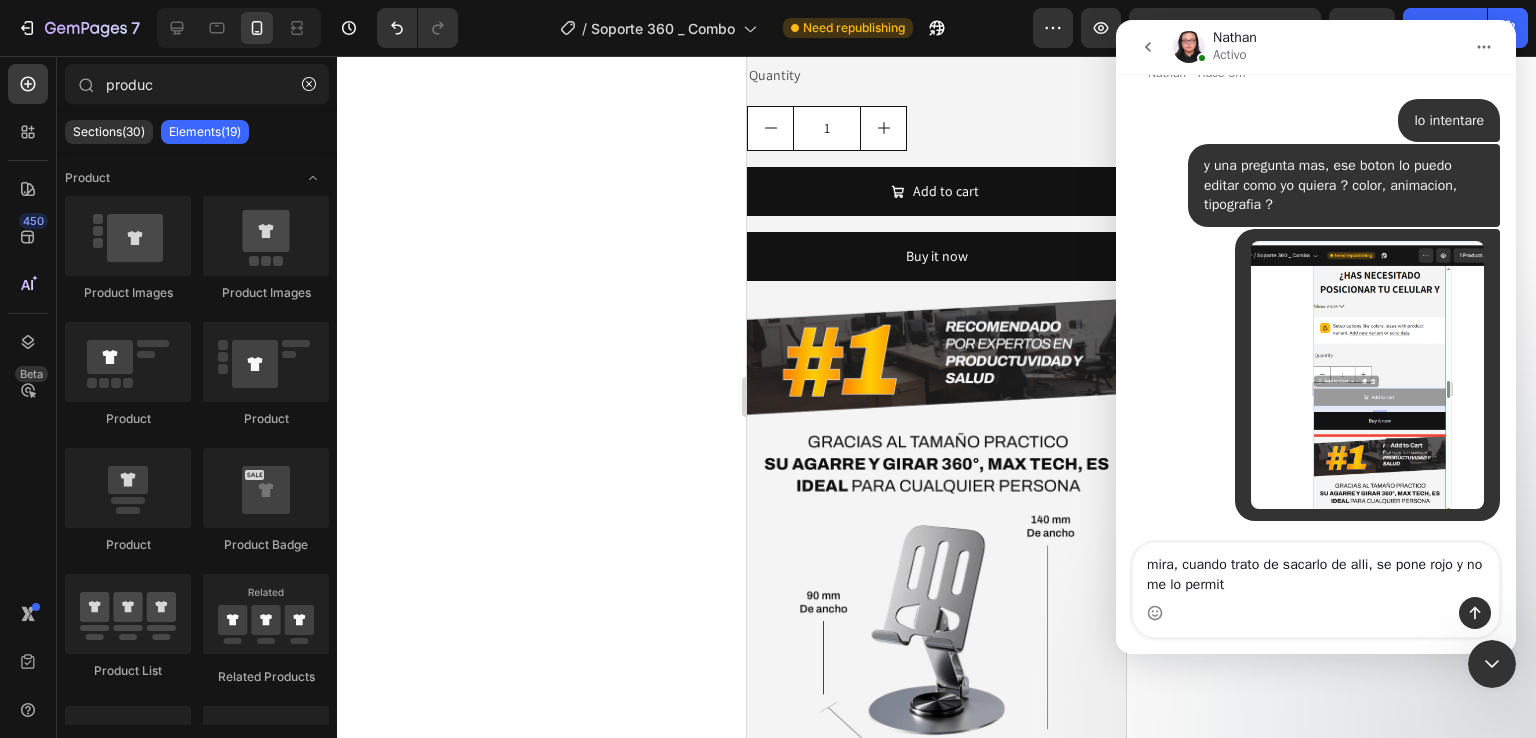 type on "mira, cuando trato de sacarlo de alli, se pone rojo y no me lo permite" 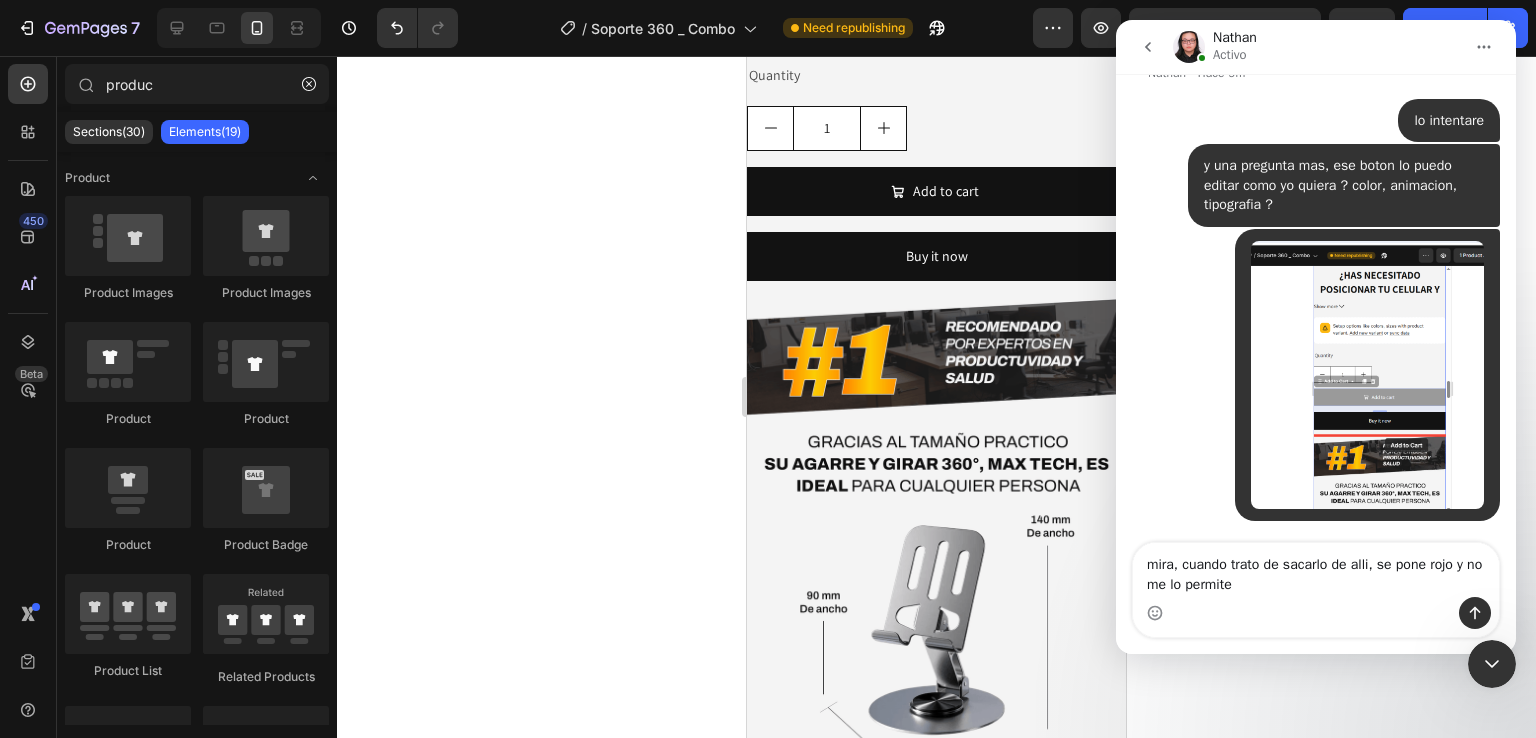 type 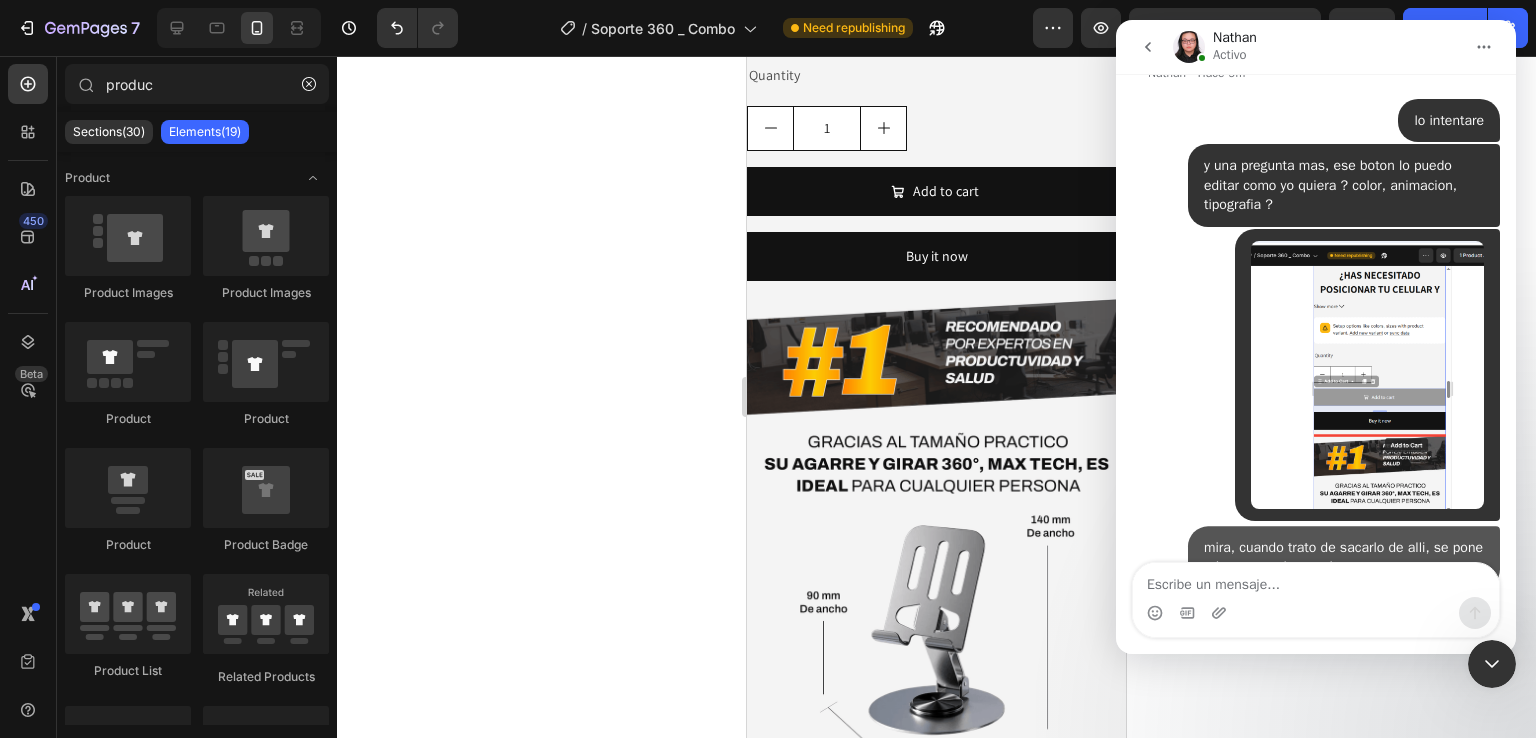 scroll, scrollTop: 3332, scrollLeft: 0, axis: vertical 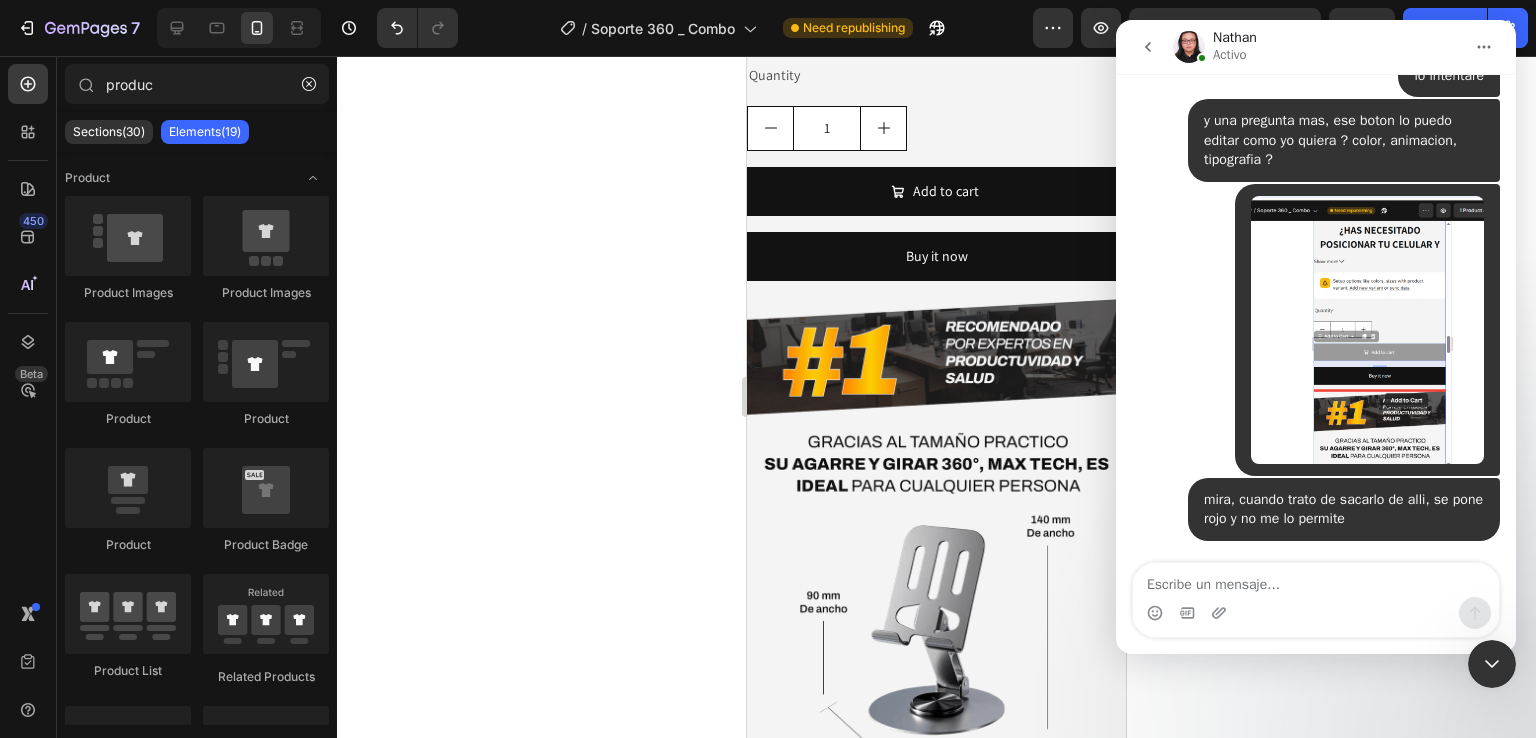 click 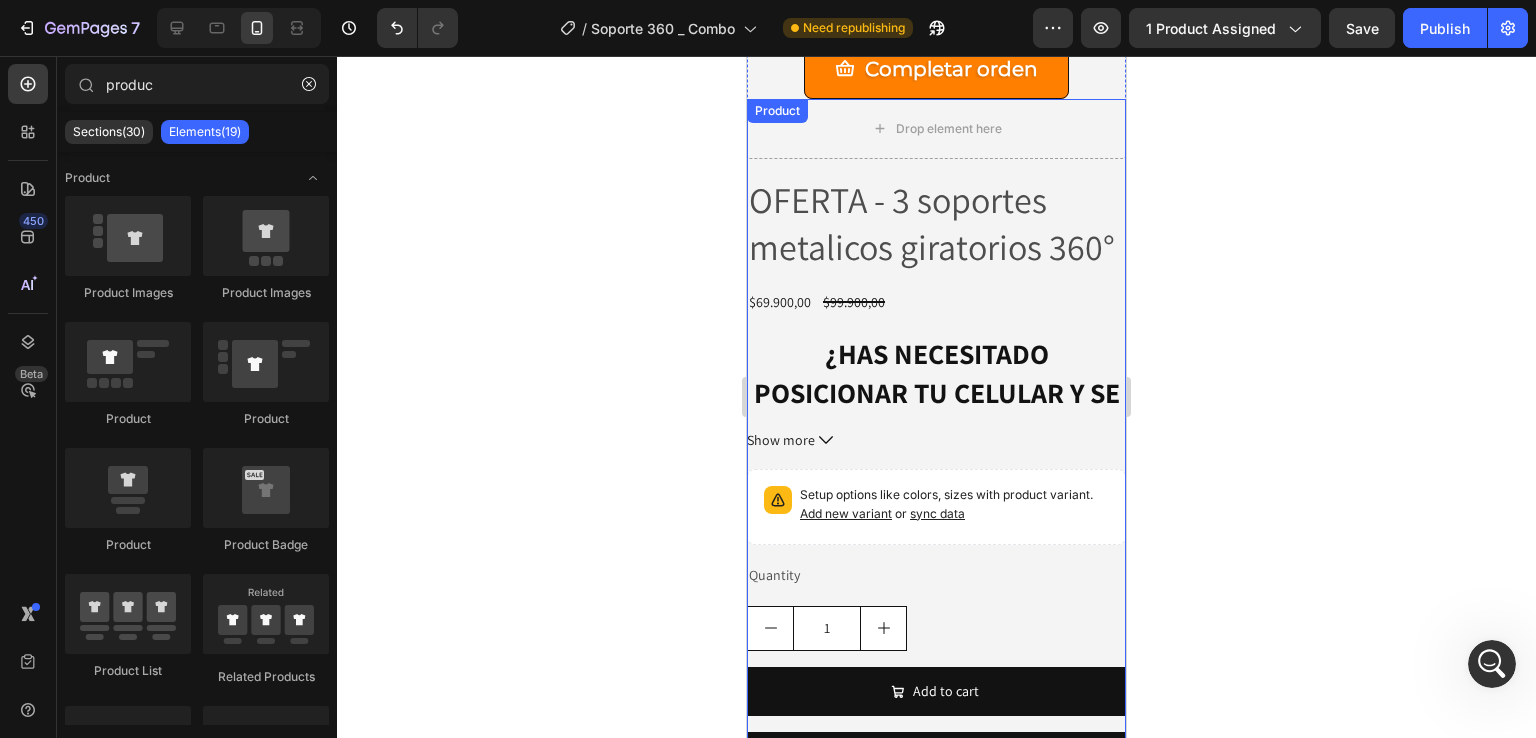 scroll, scrollTop: 3798, scrollLeft: 0, axis: vertical 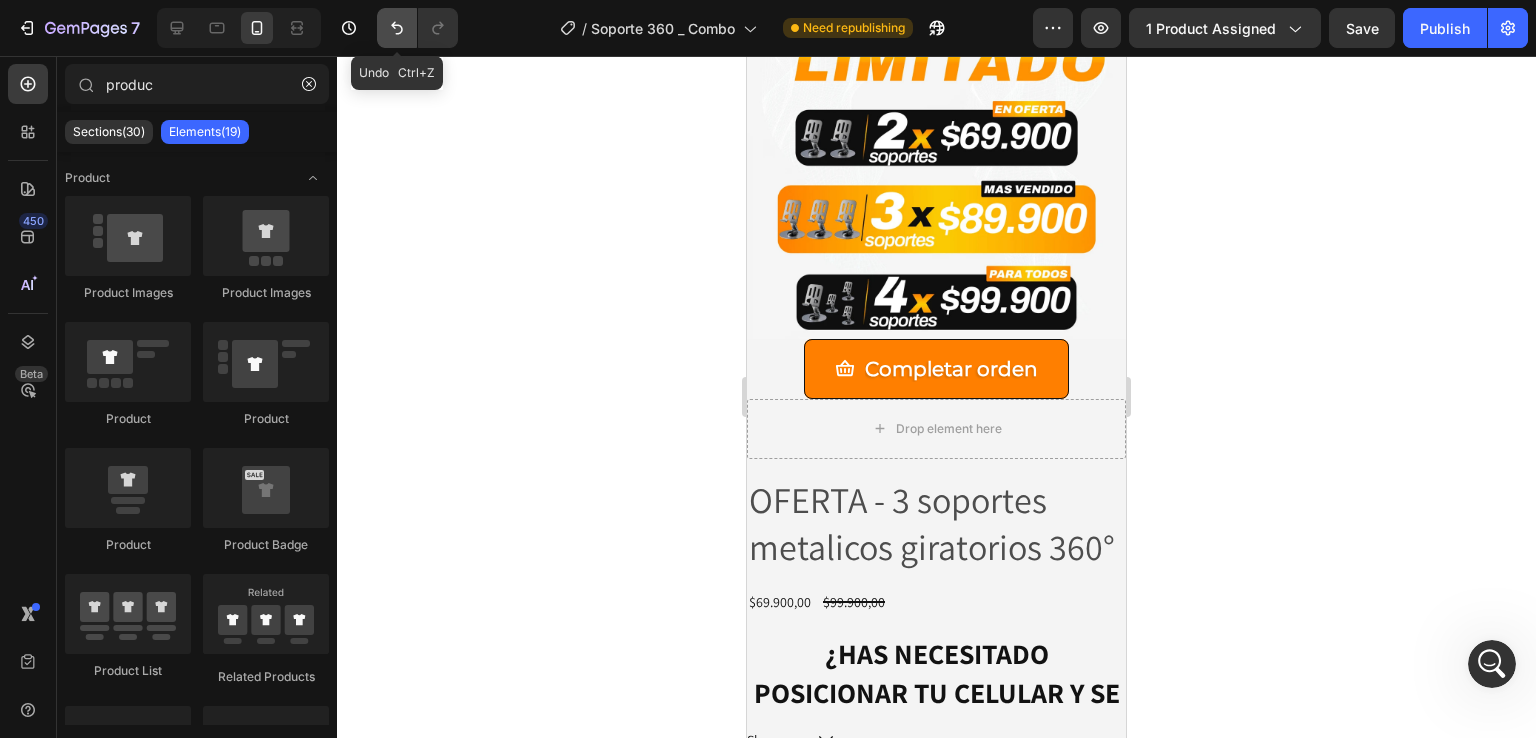 click 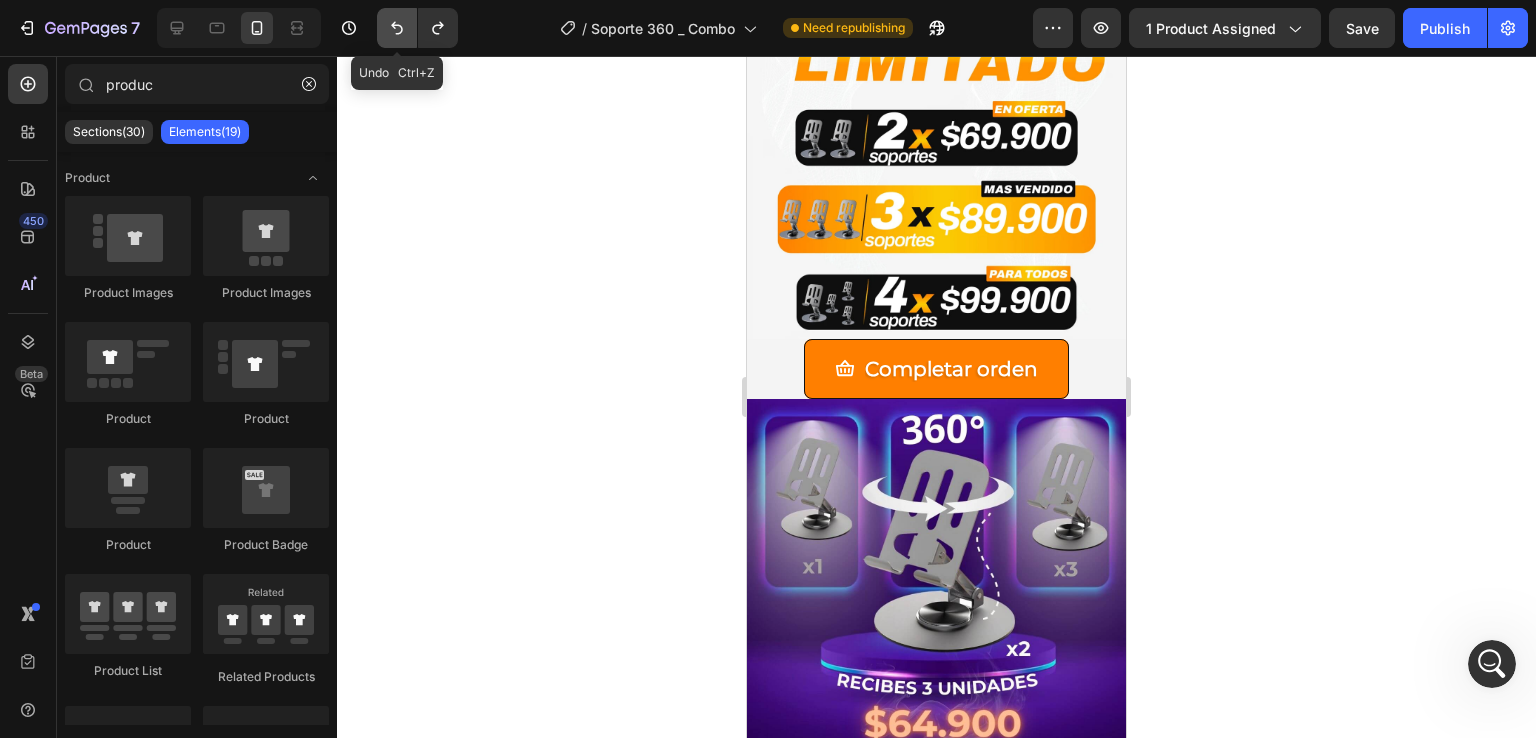 click 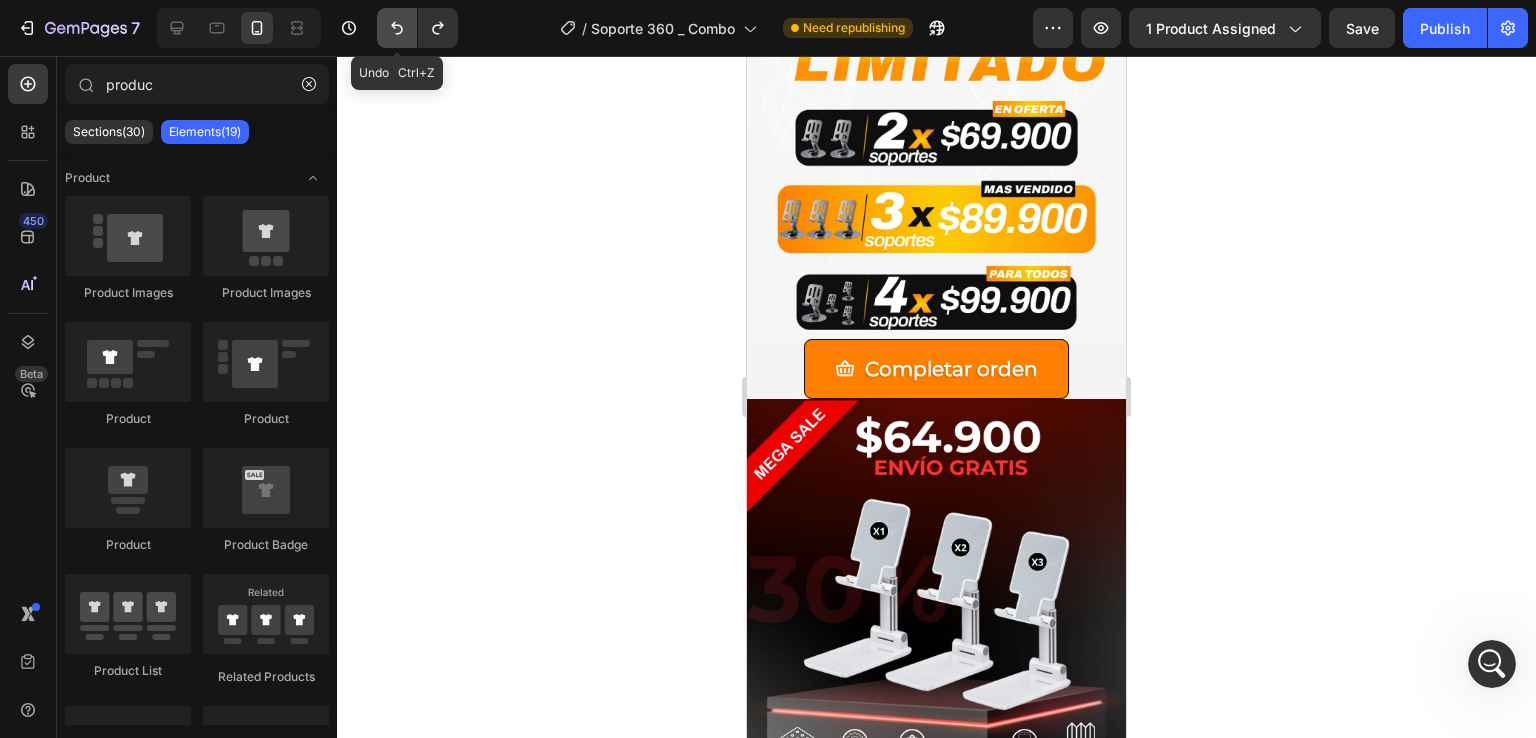 click 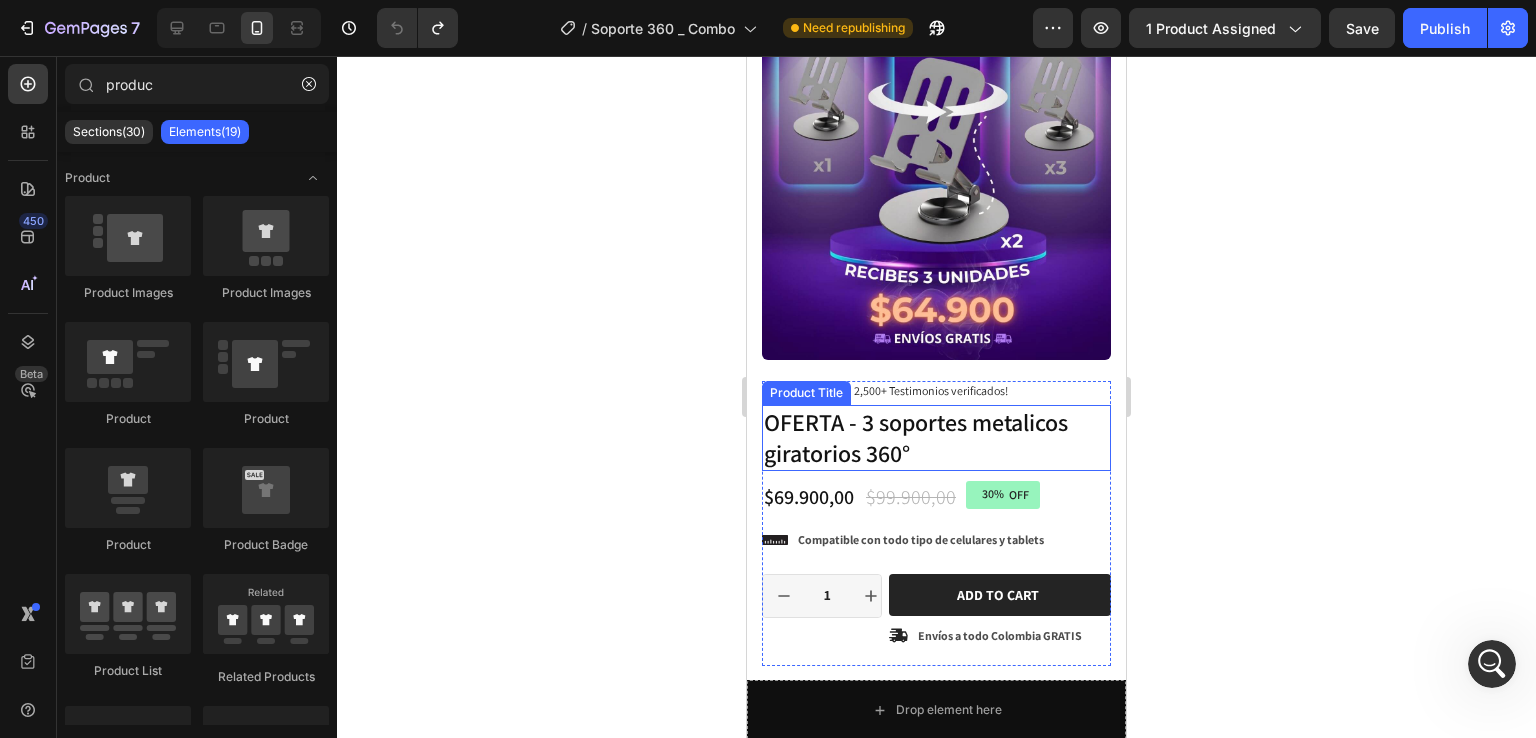 scroll, scrollTop: 0, scrollLeft: 0, axis: both 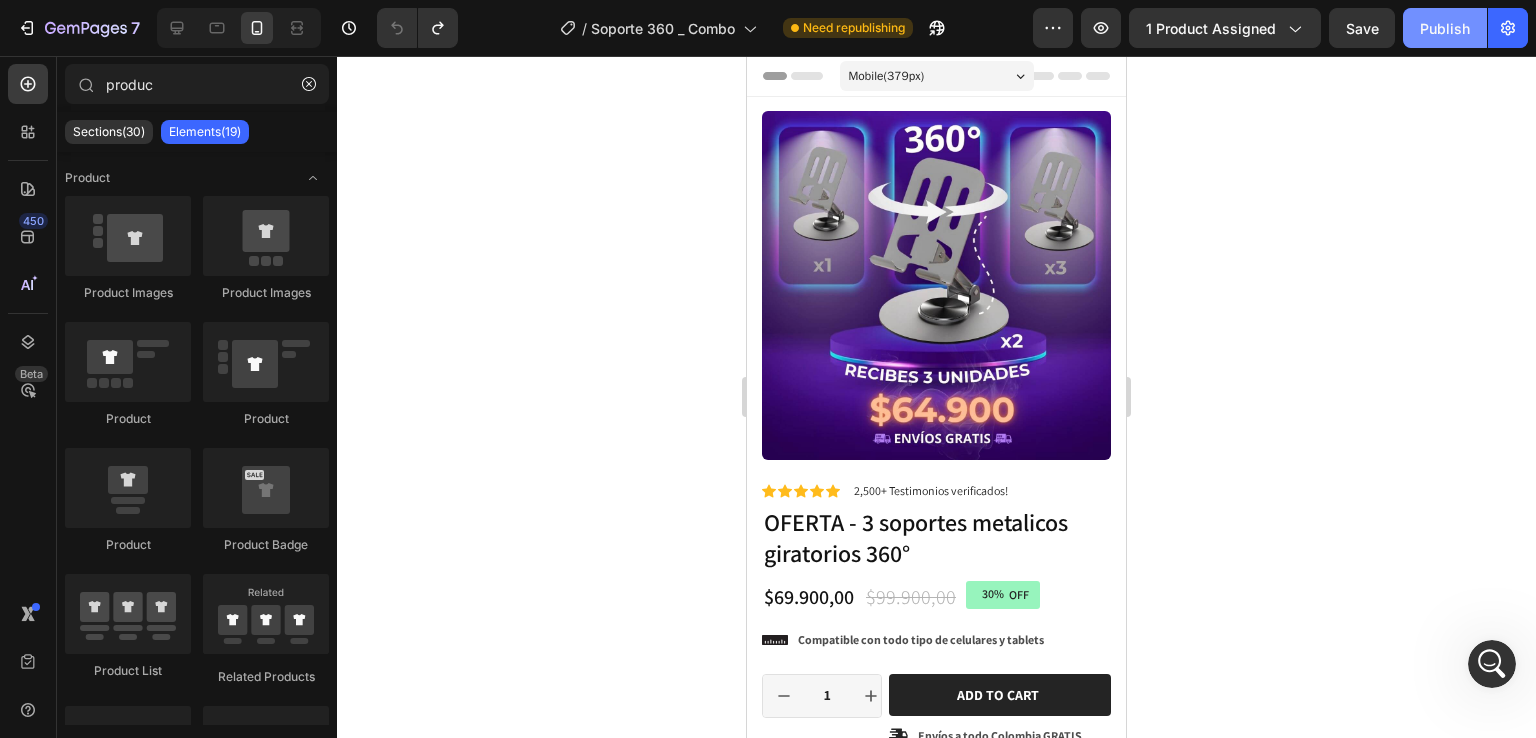 click on "Publish" at bounding box center (1445, 28) 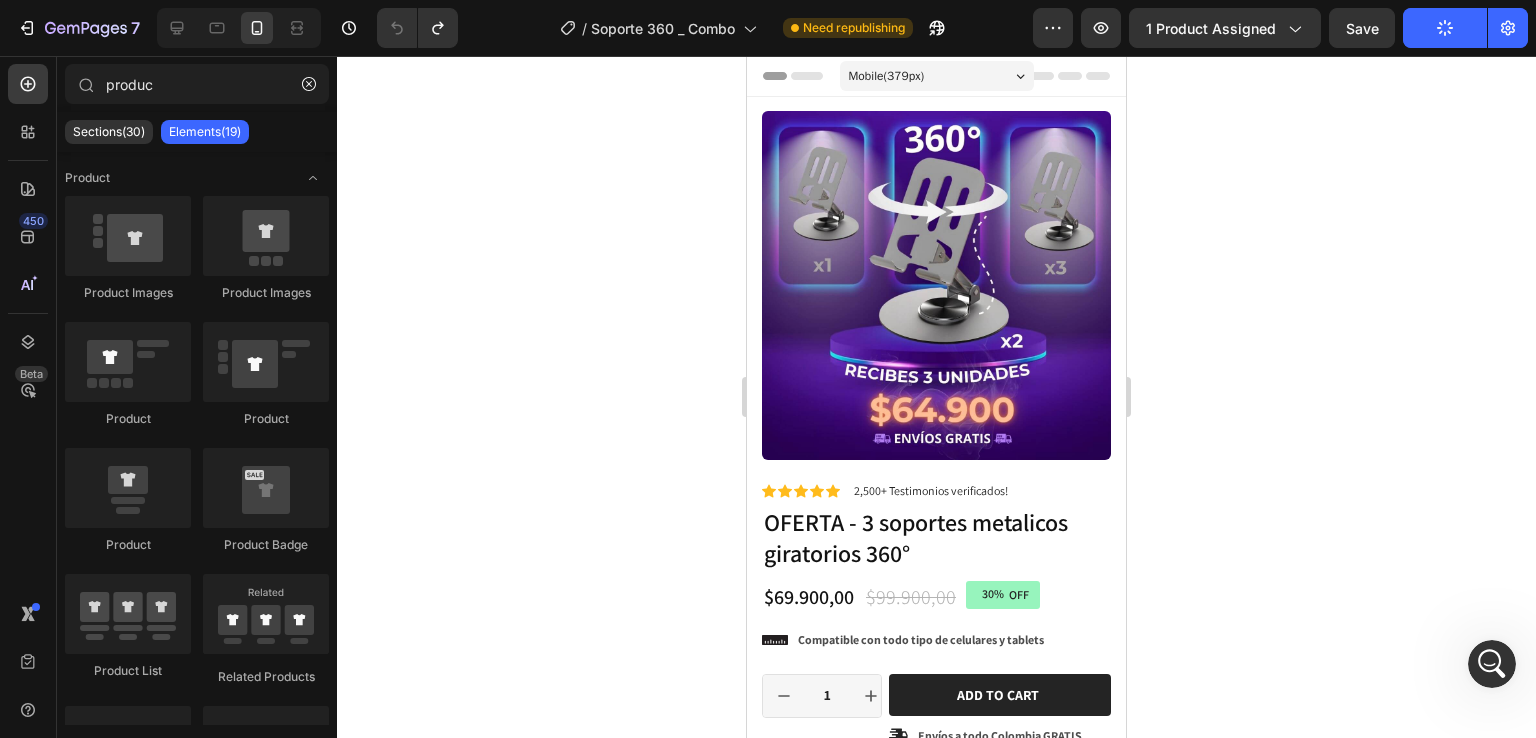 click 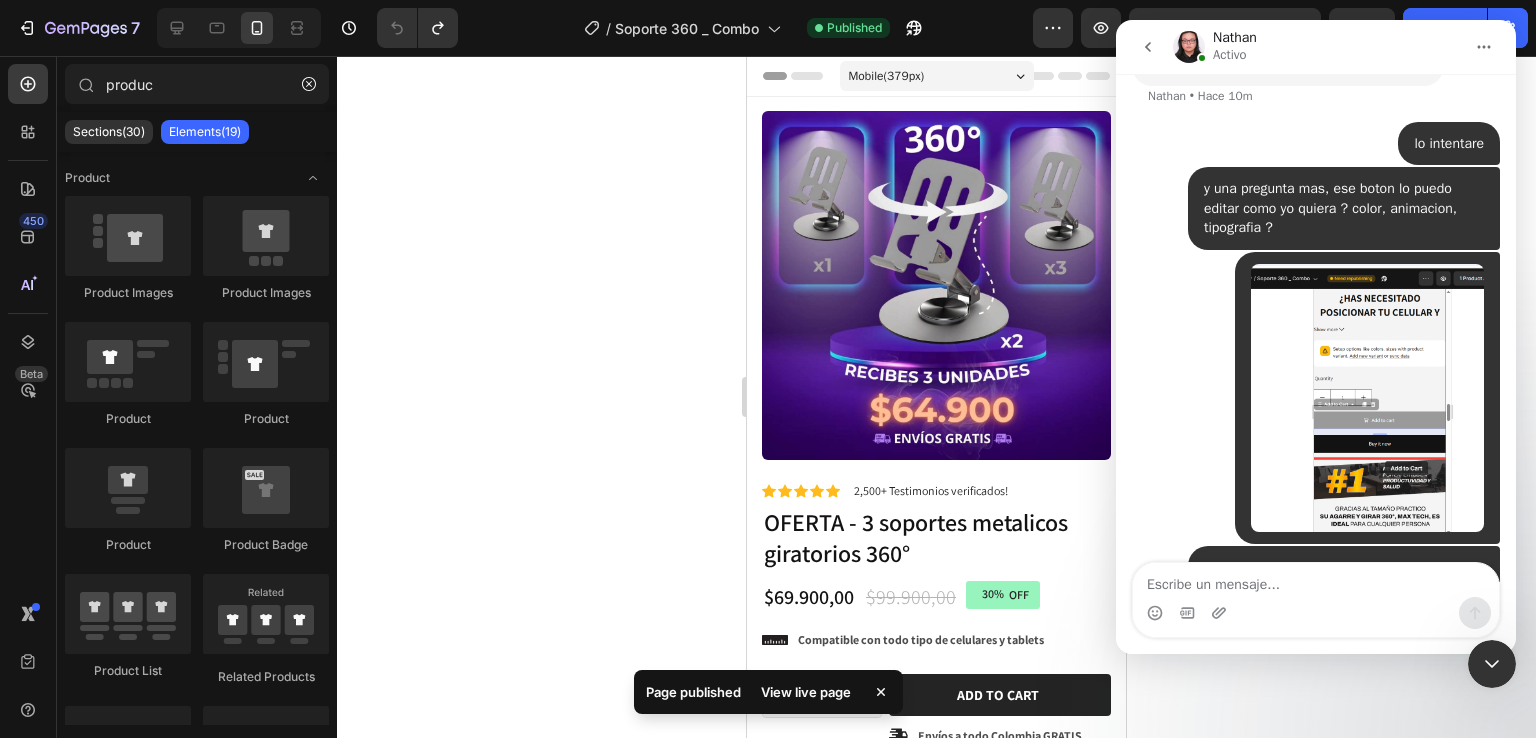 scroll, scrollTop: 3332, scrollLeft: 0, axis: vertical 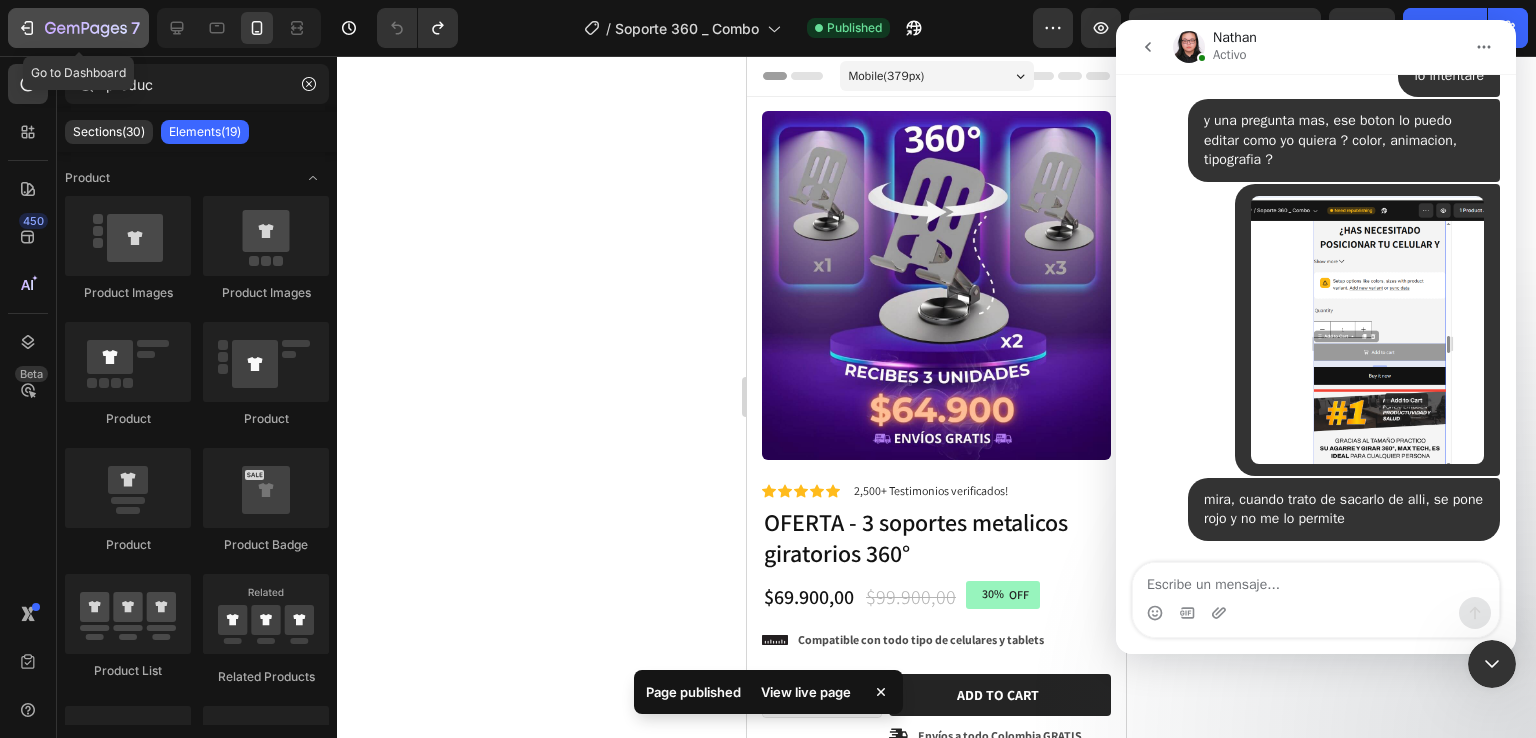 click 